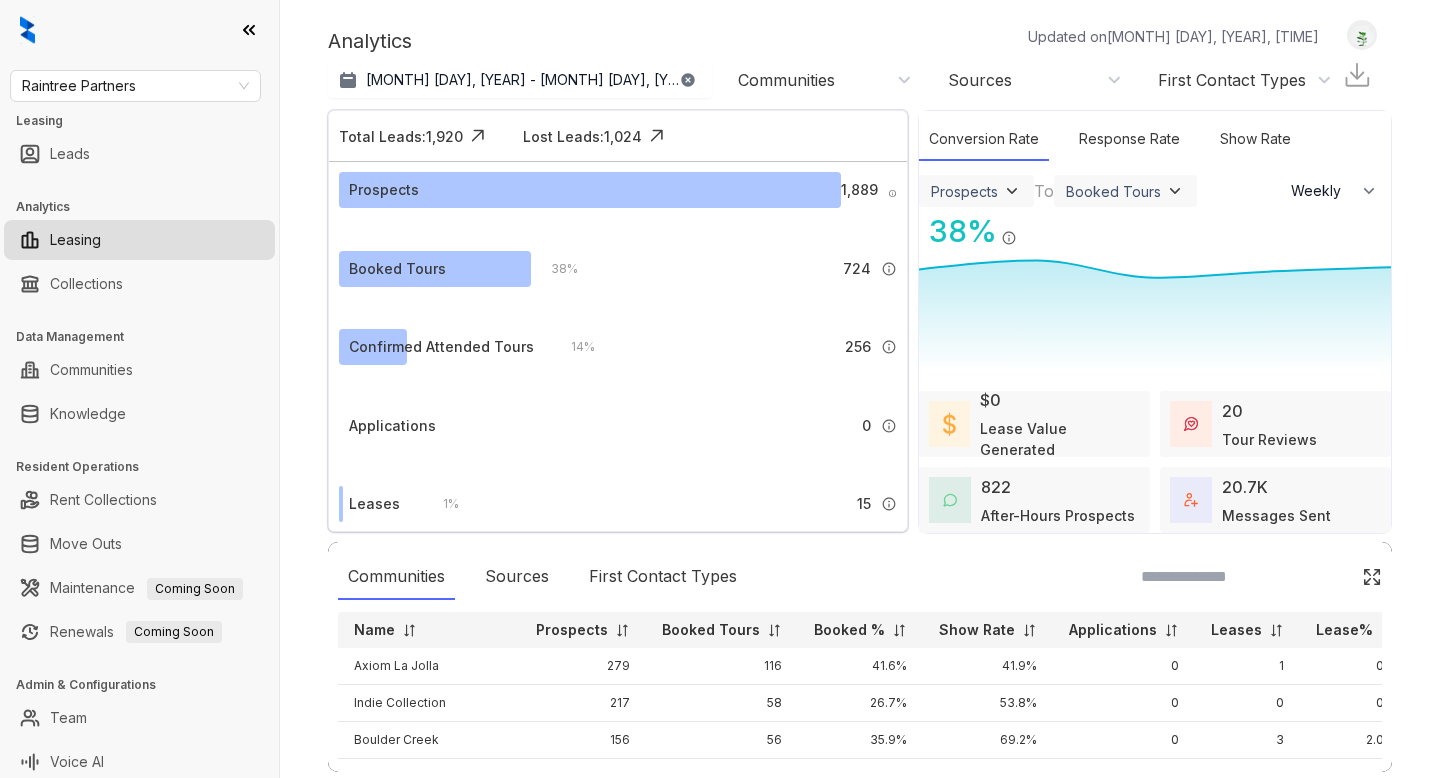 select on "******" 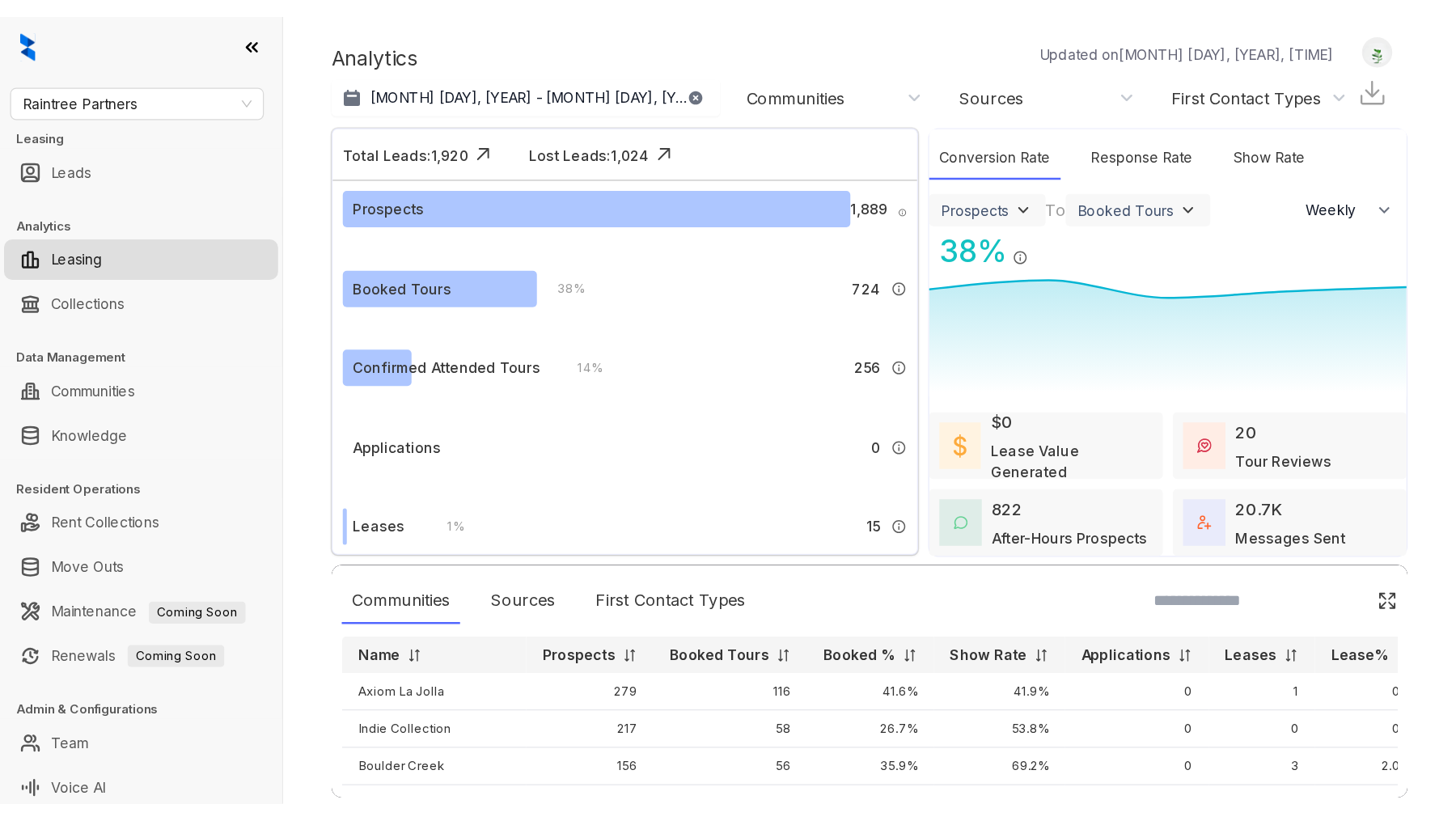 scroll, scrollTop: 0, scrollLeft: 0, axis: both 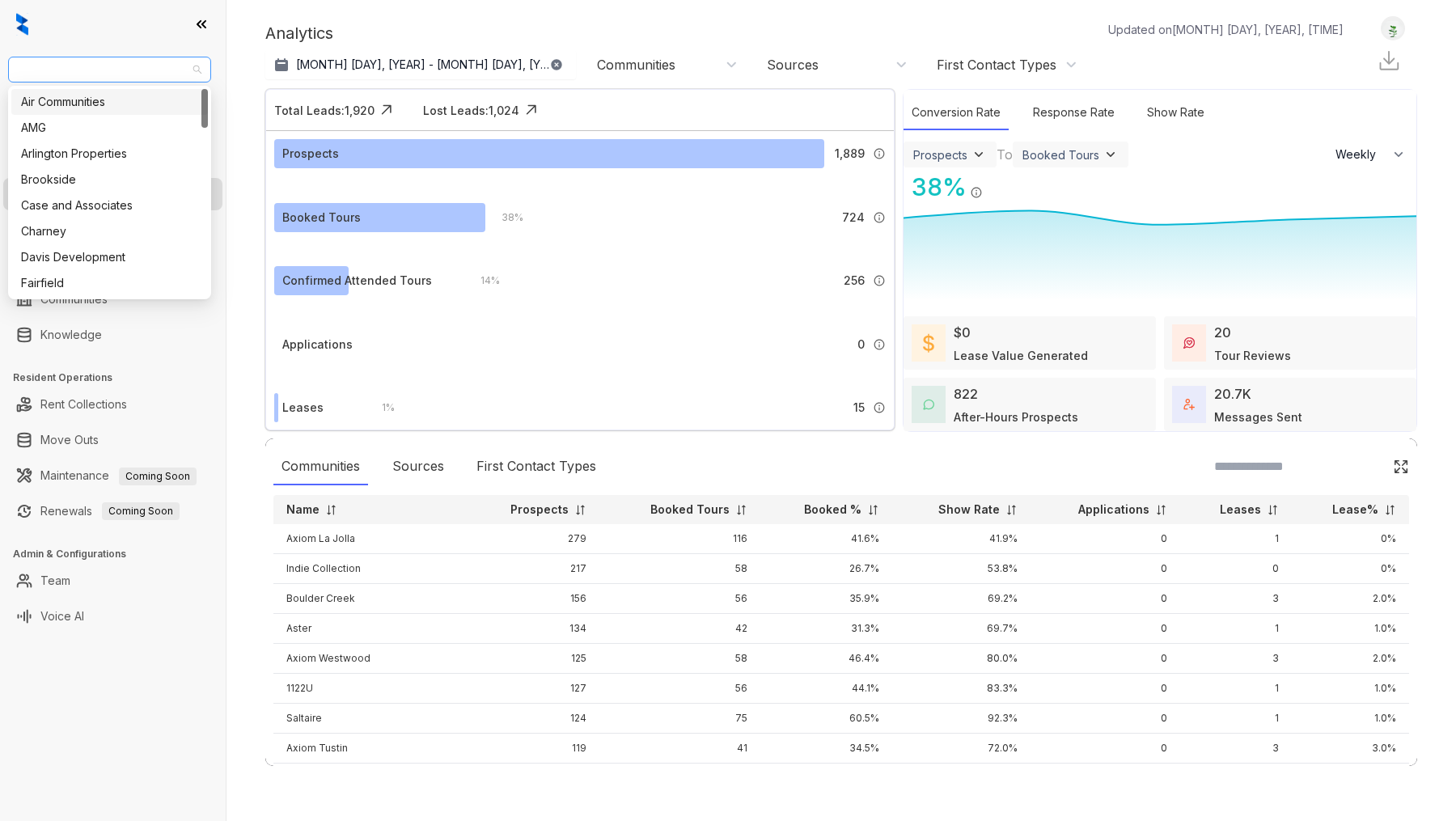 click on "Raintree Partners" at bounding box center [109, 70] 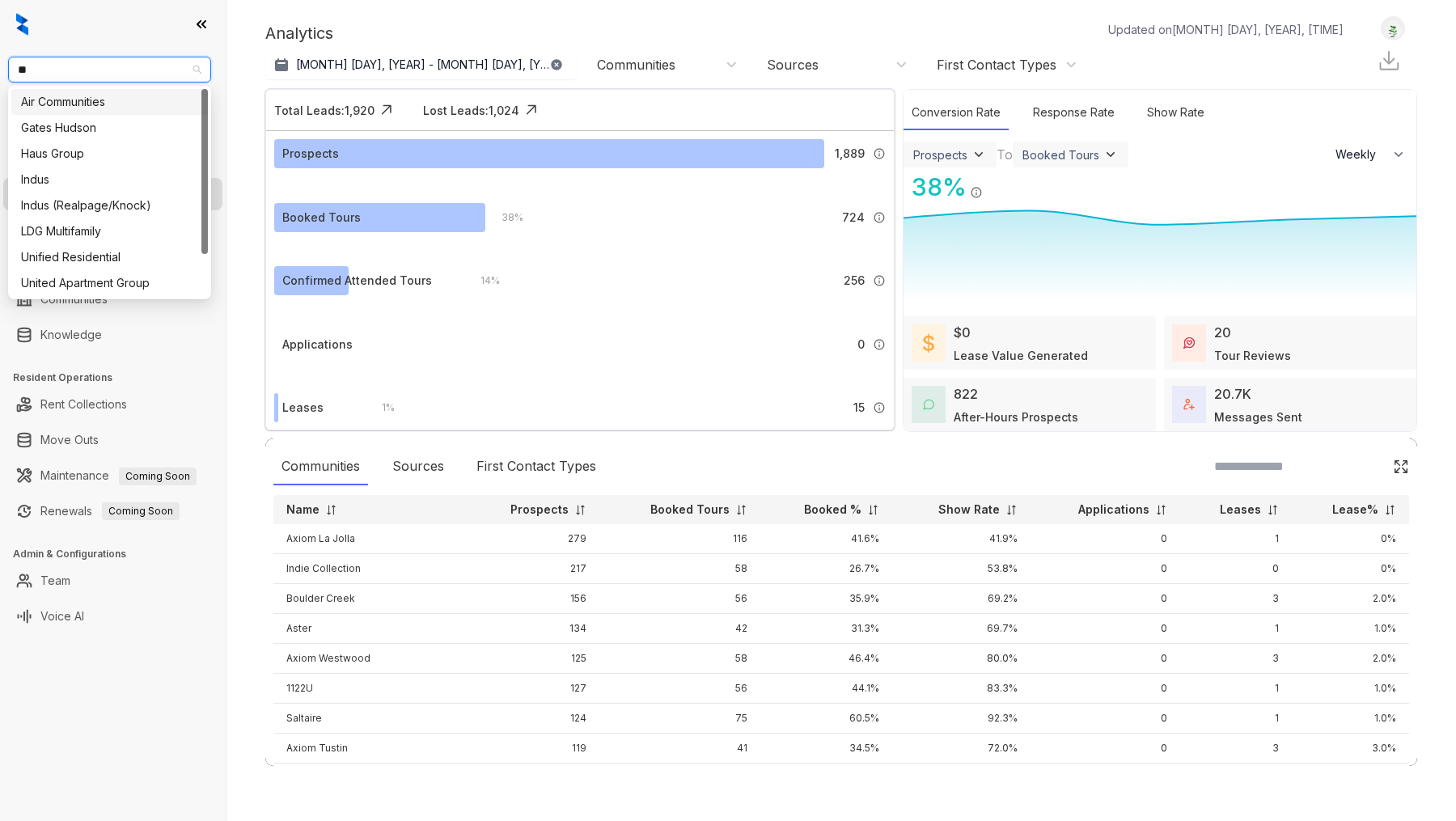 type on "***" 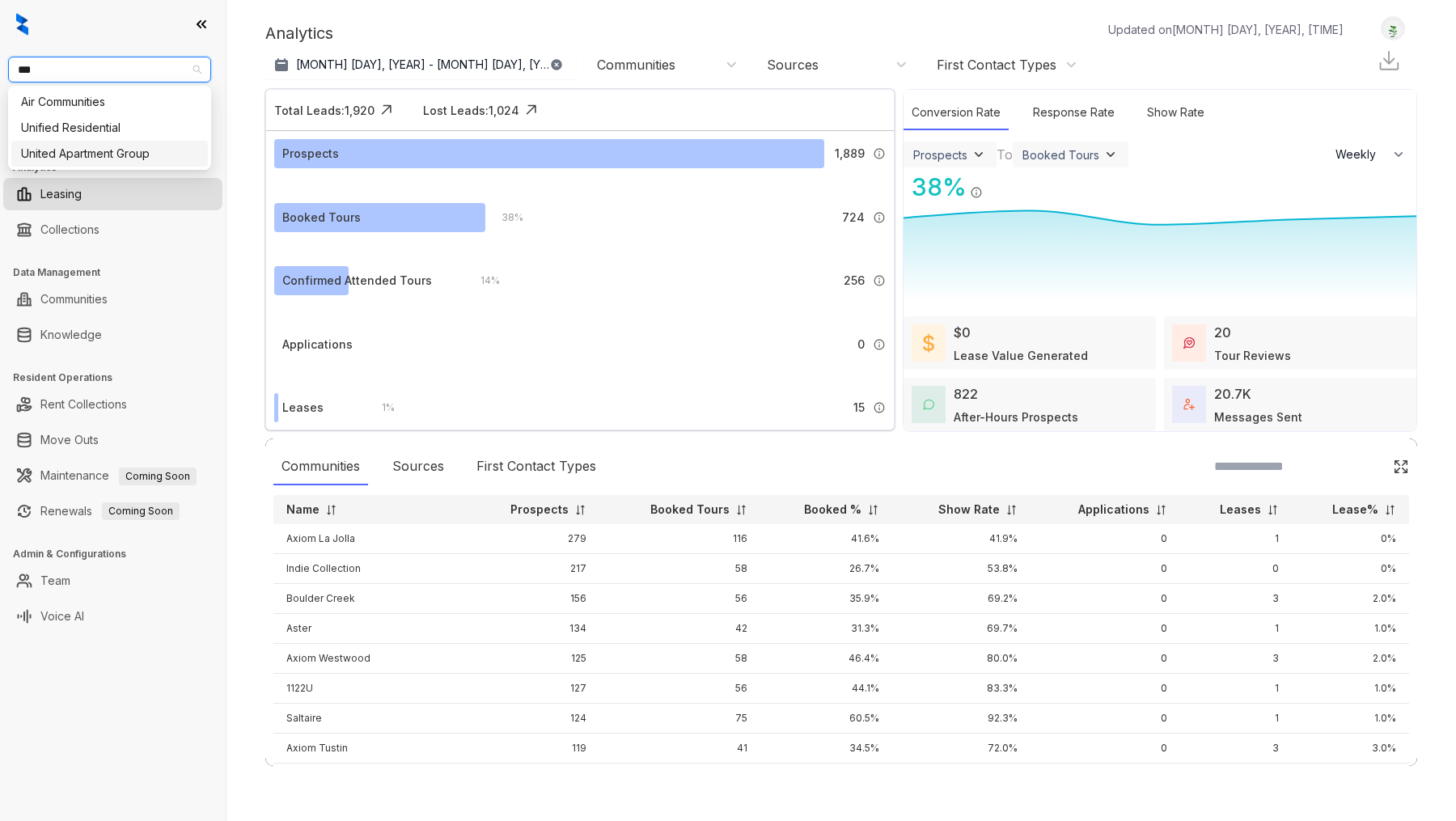 type 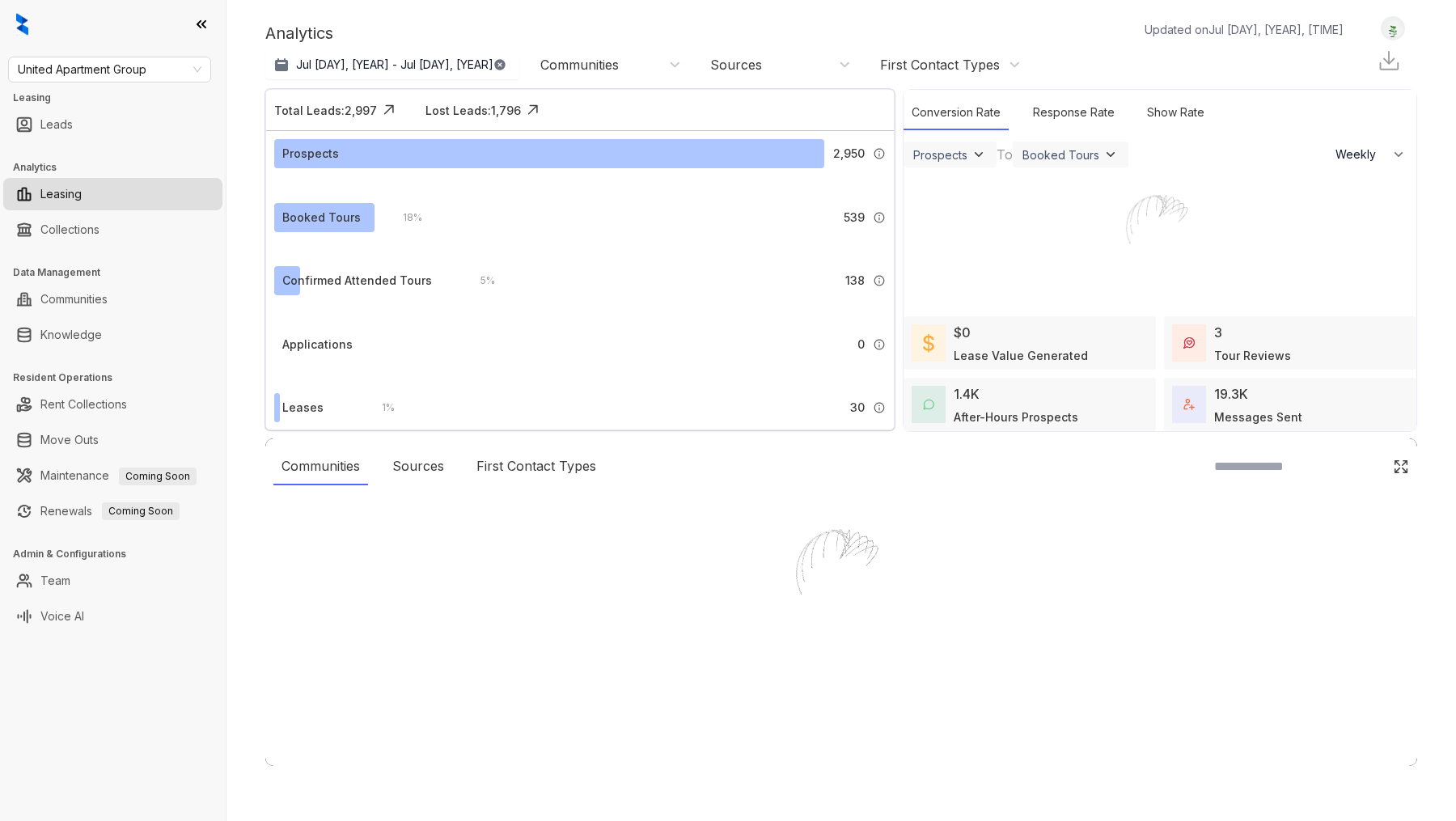 select on "******" 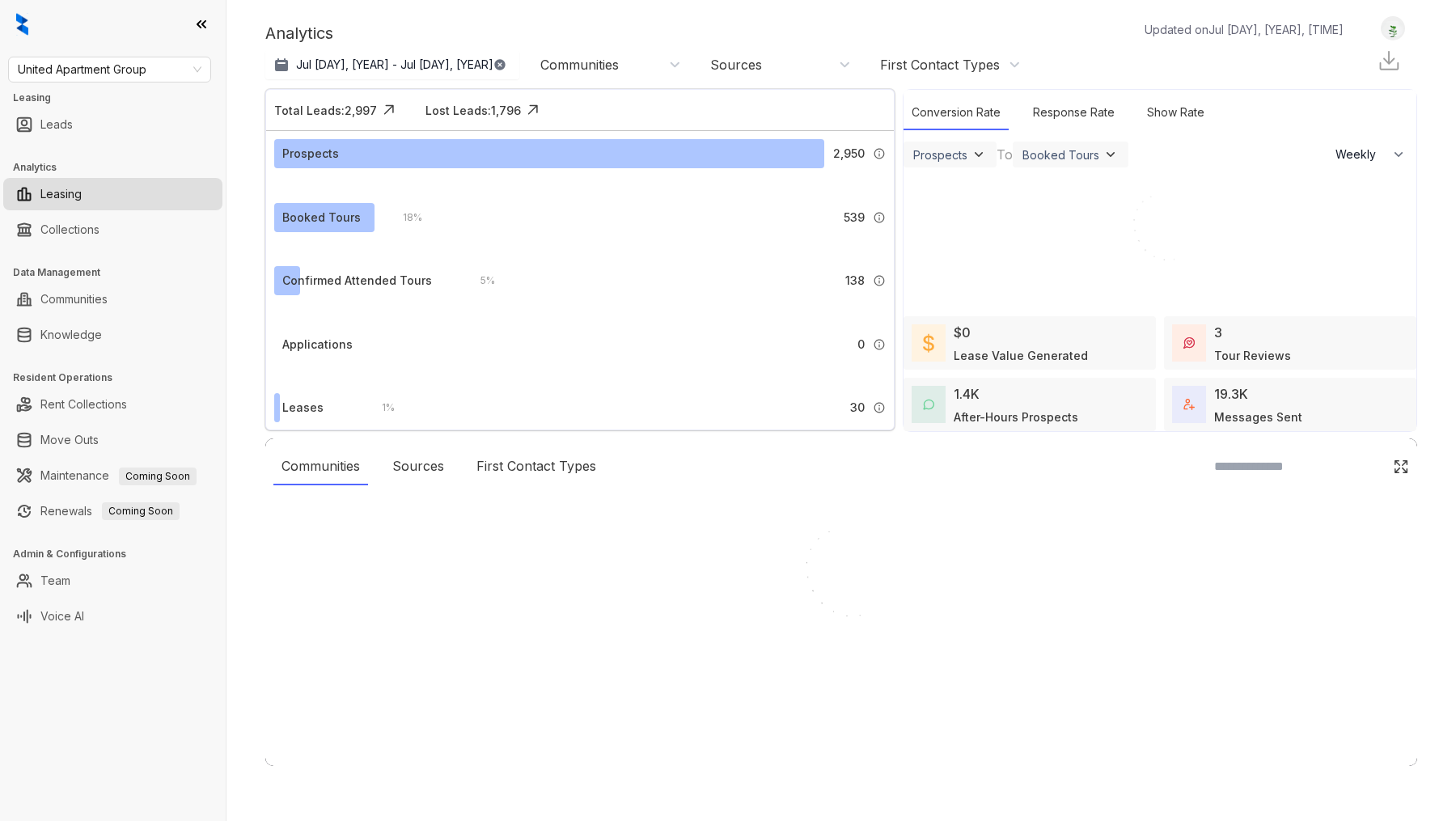 scroll, scrollTop: 0, scrollLeft: 0, axis: both 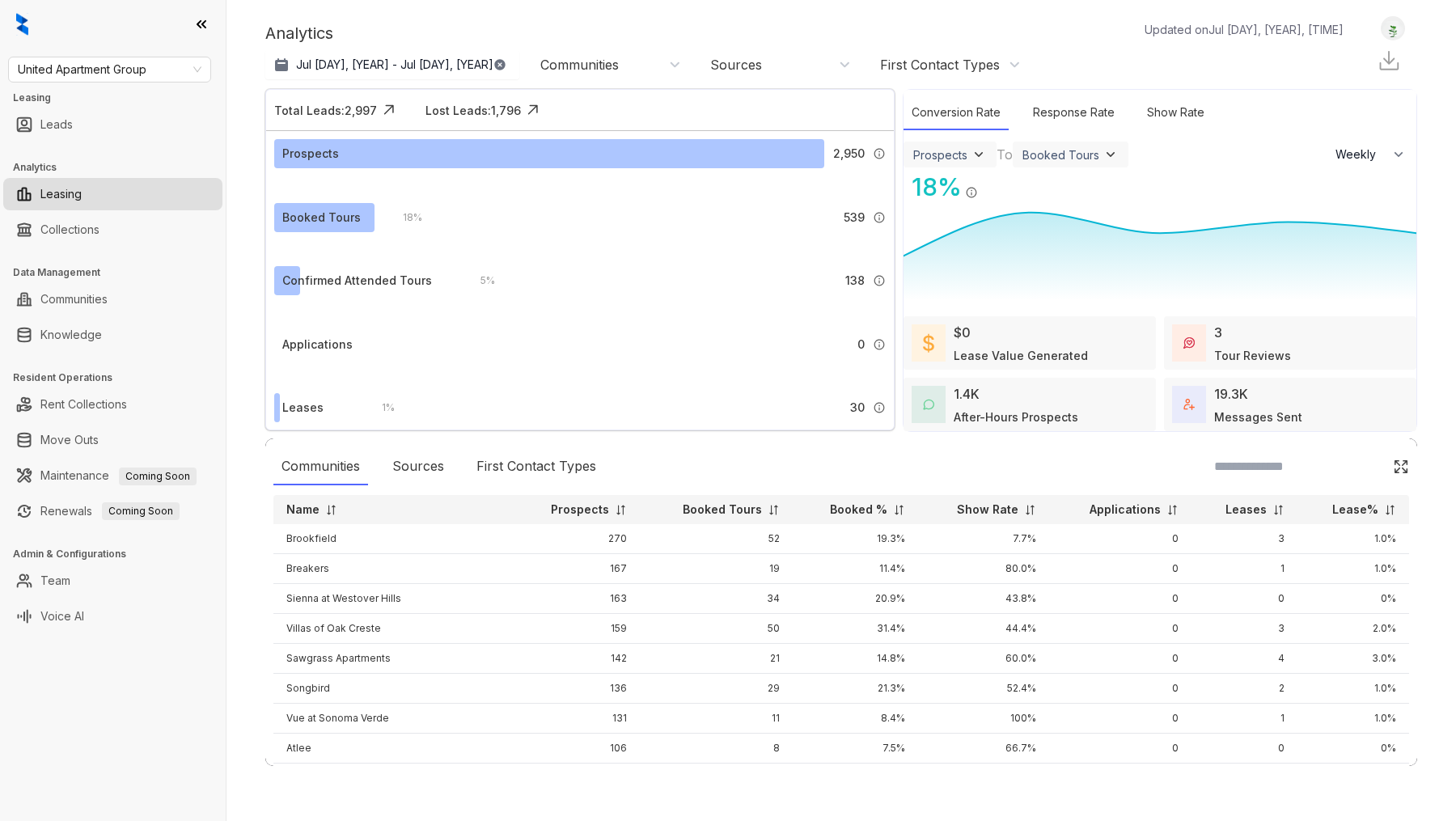 click on "Rent Collections" at bounding box center [83, 404] 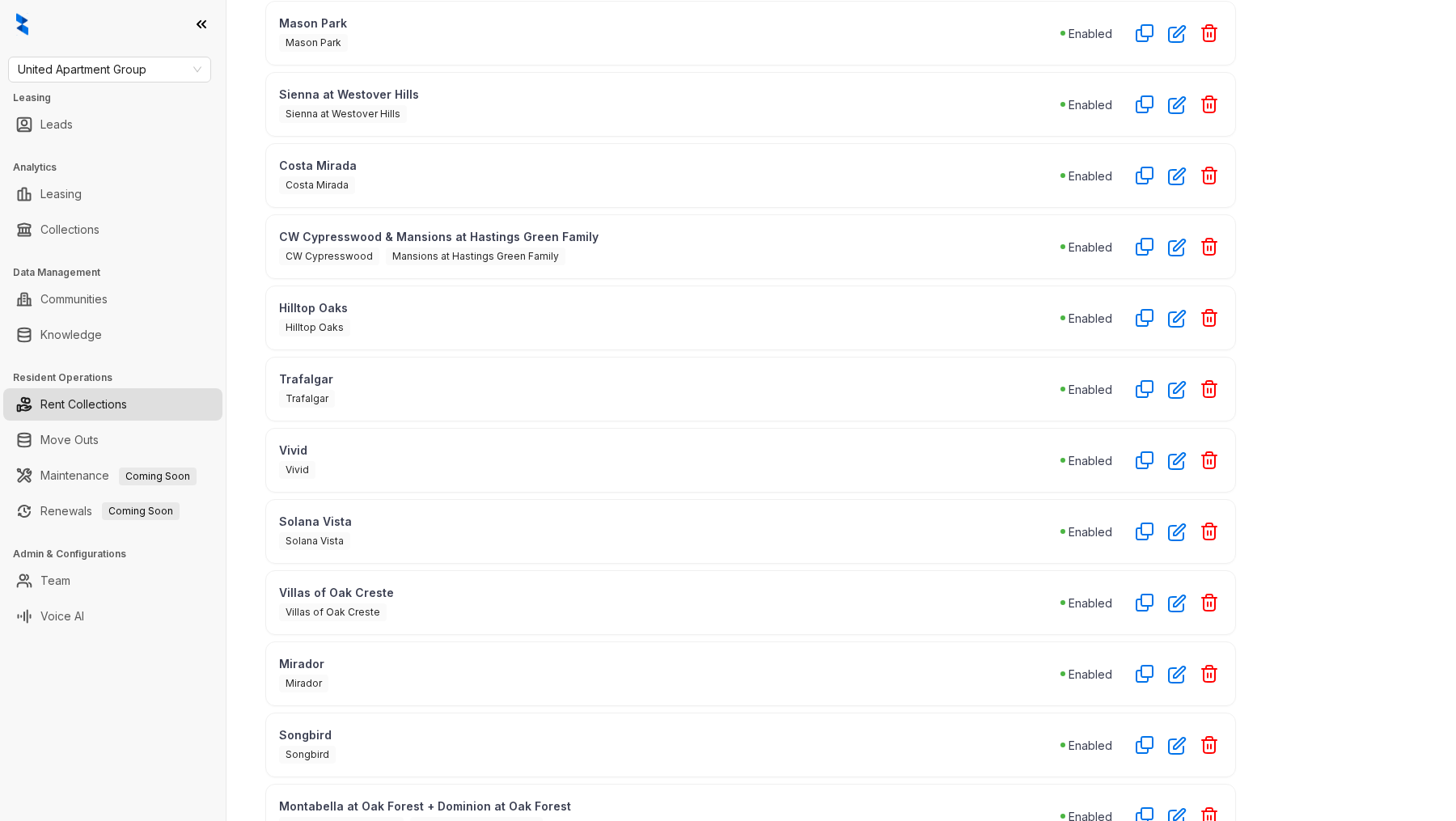scroll, scrollTop: 413, scrollLeft: 0, axis: vertical 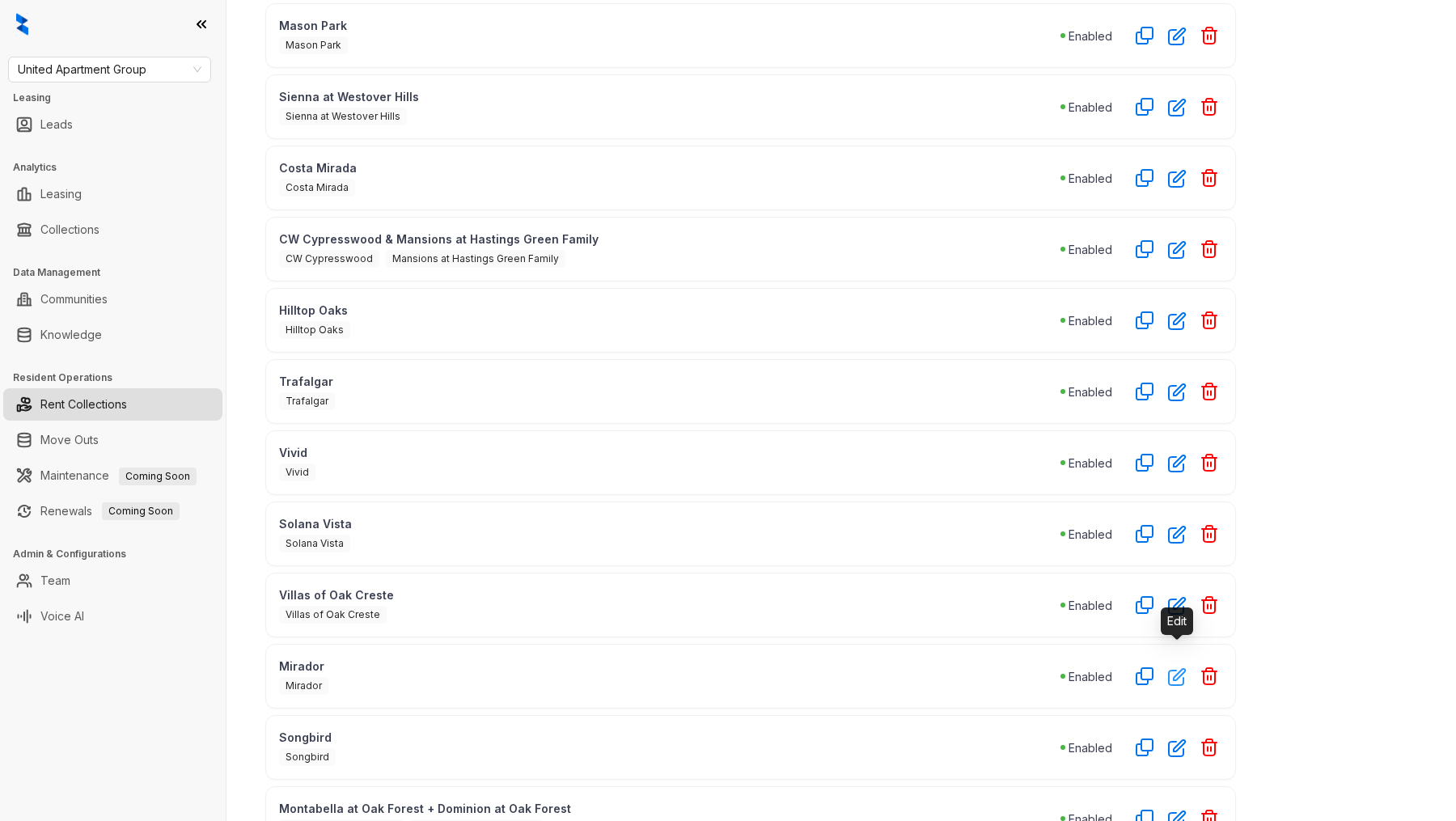 click 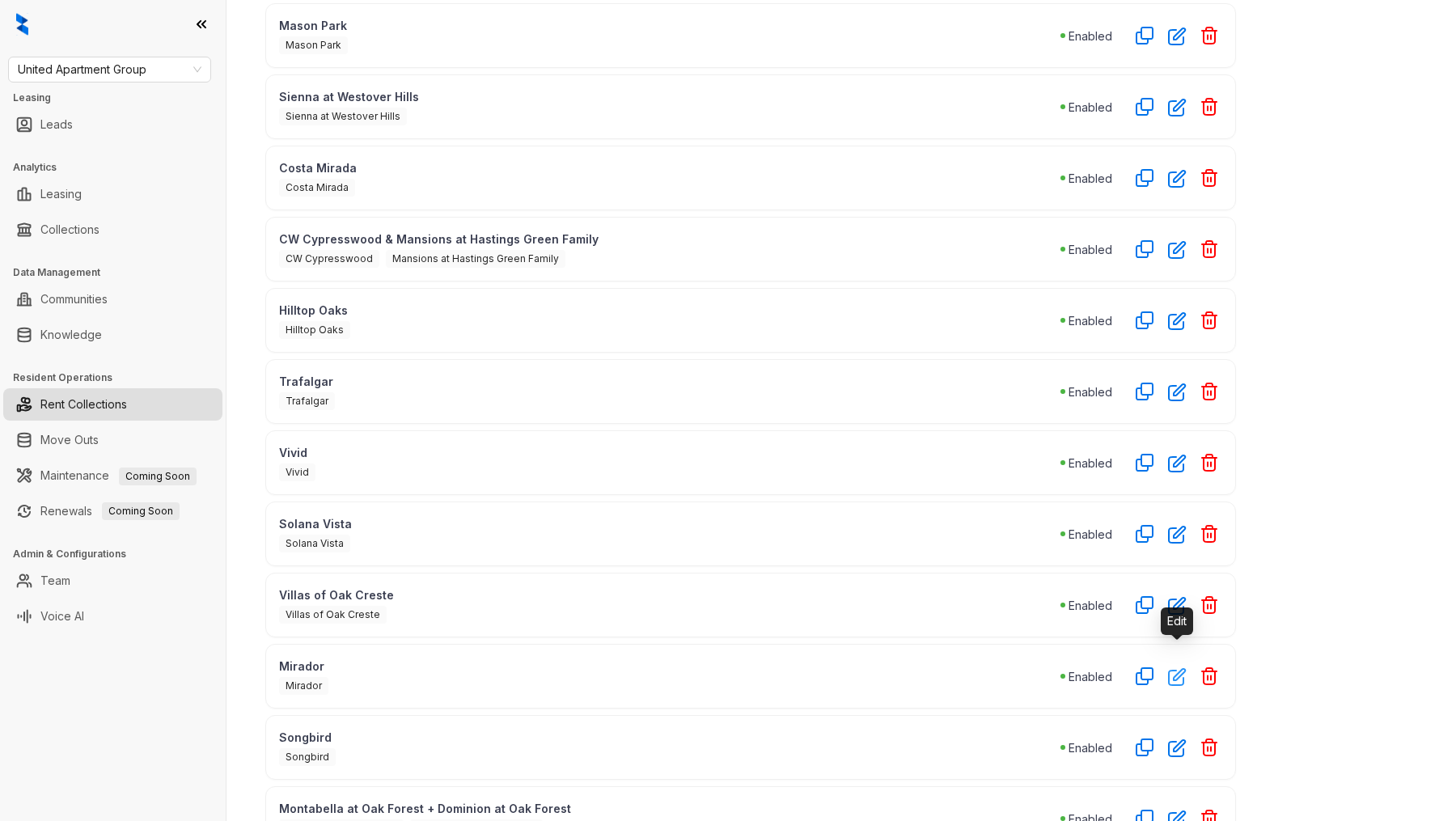 click 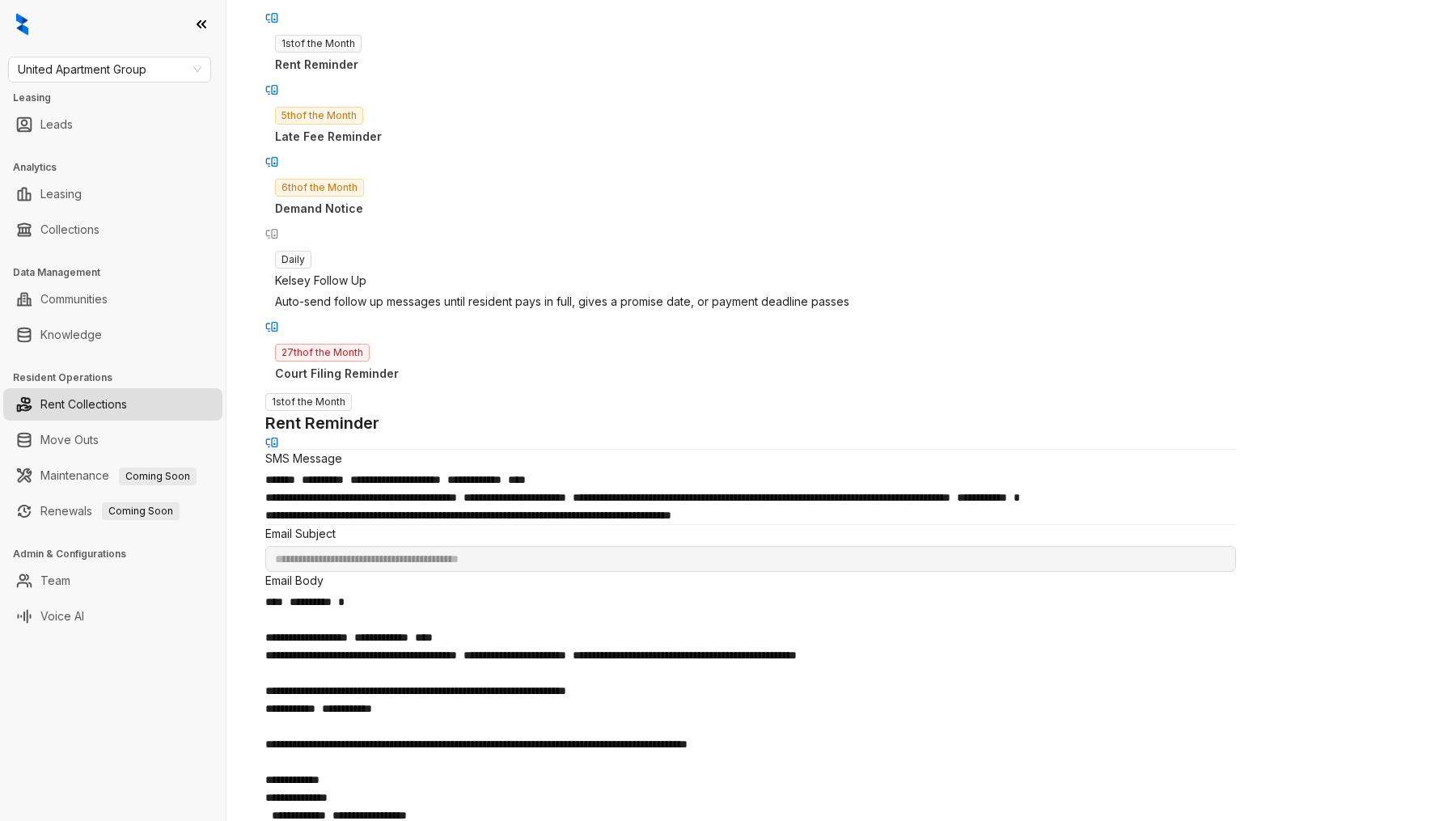 scroll, scrollTop: 239, scrollLeft: 0, axis: vertical 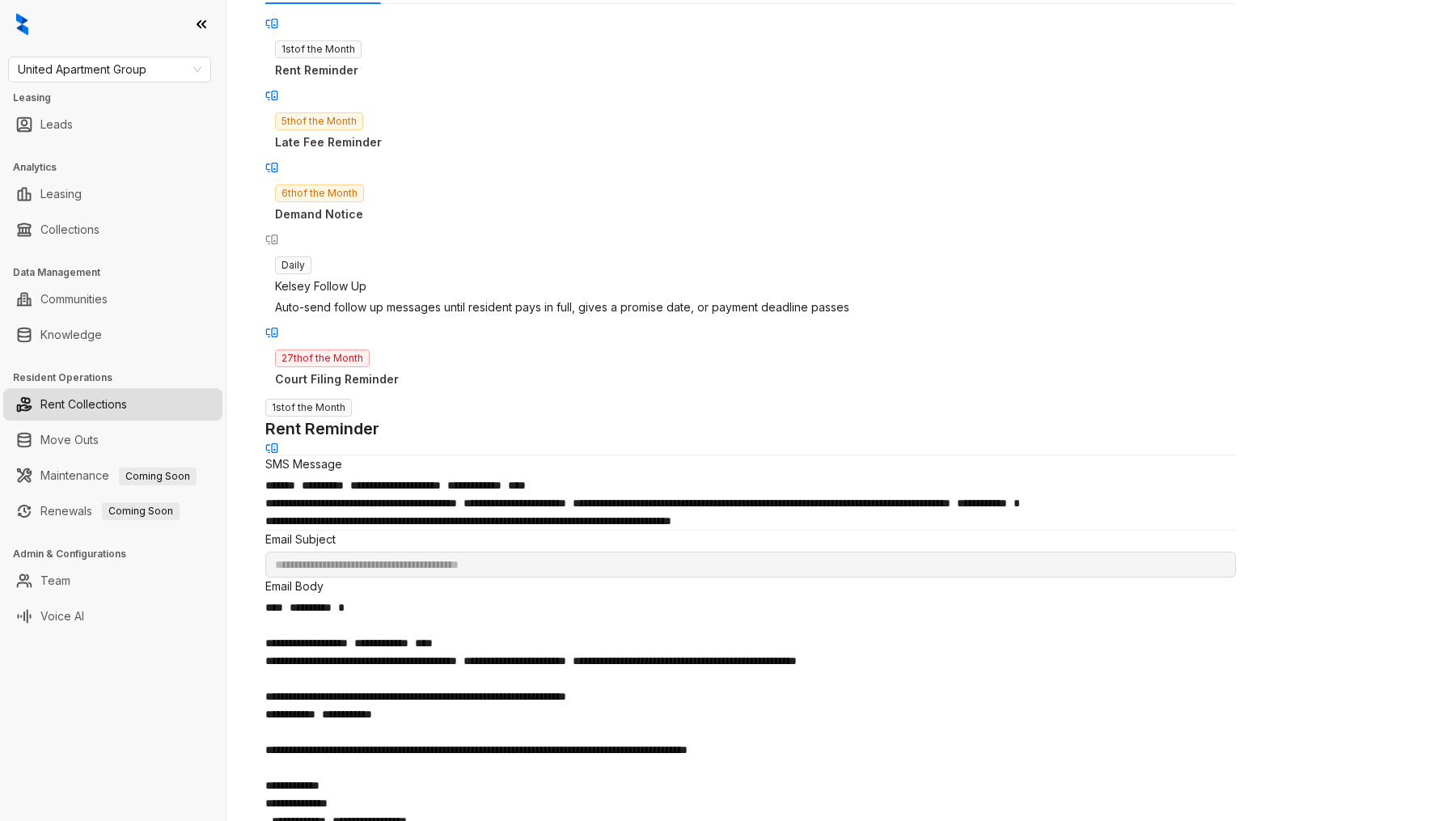 click on "Court Filing Reminder" at bounding box center (751, 379) 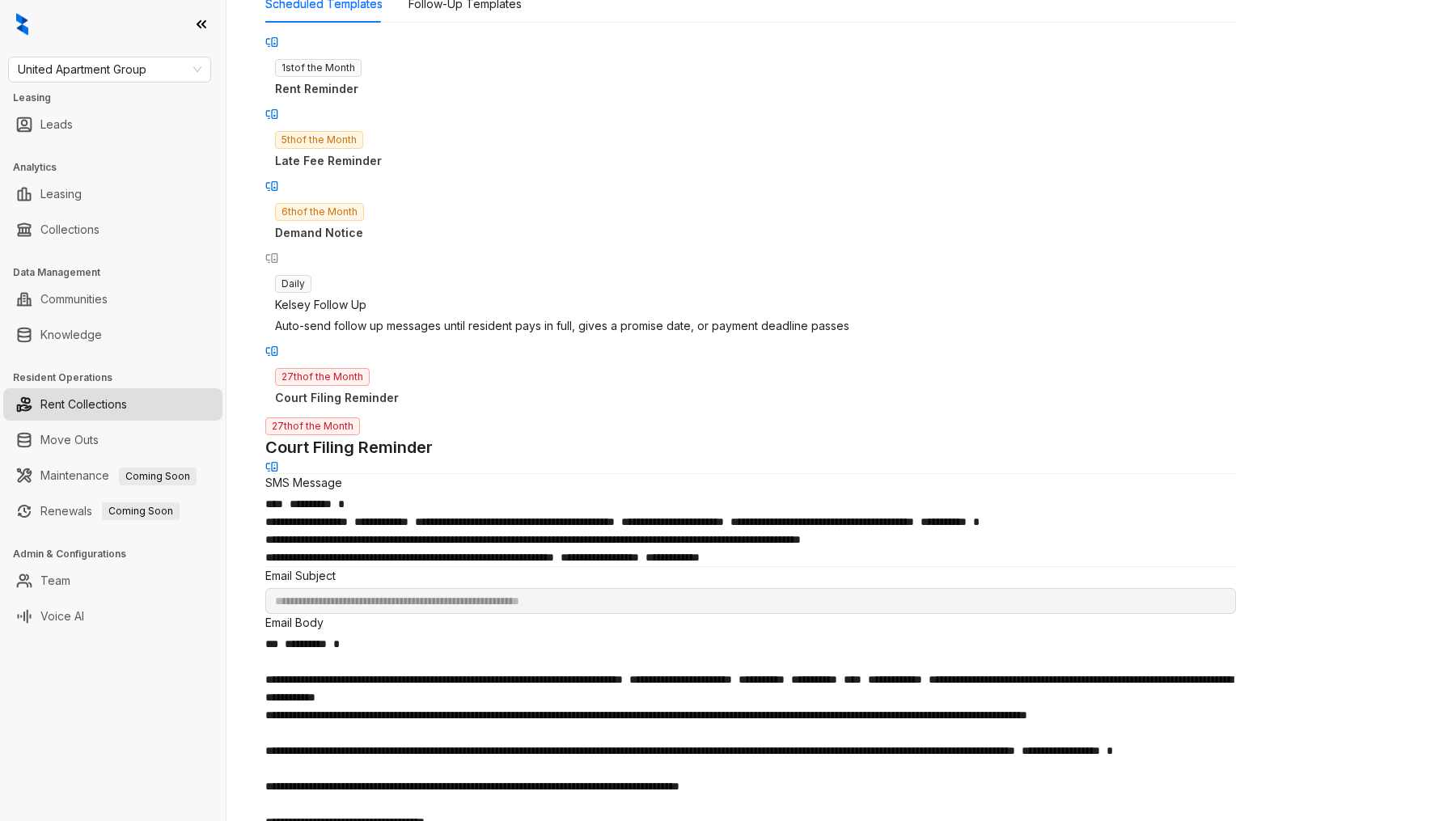 scroll, scrollTop: 215, scrollLeft: 0, axis: vertical 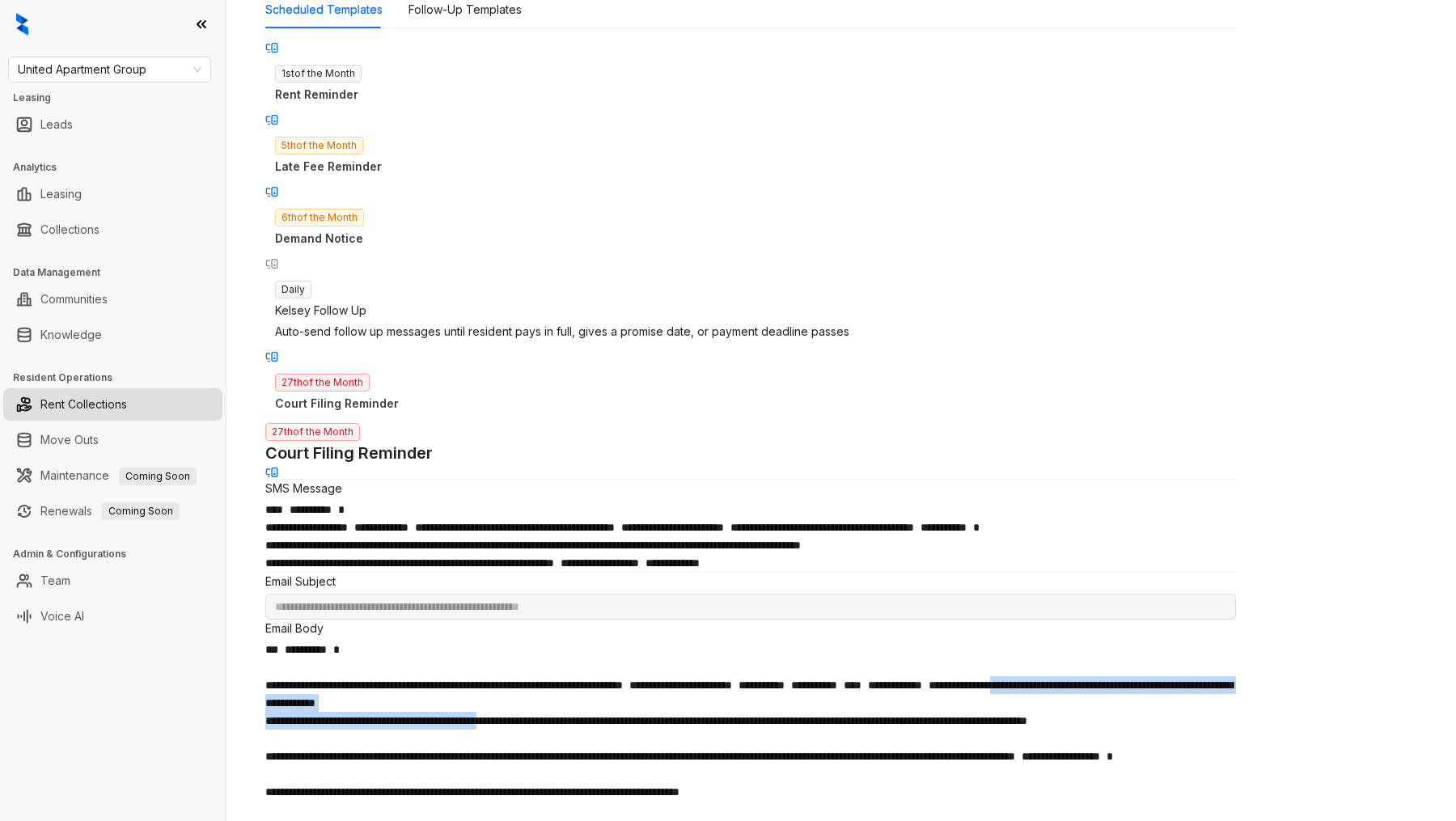 drag, startPoint x: 836, startPoint y: 517, endPoint x: 839, endPoint y: 544, distance: 27.16616 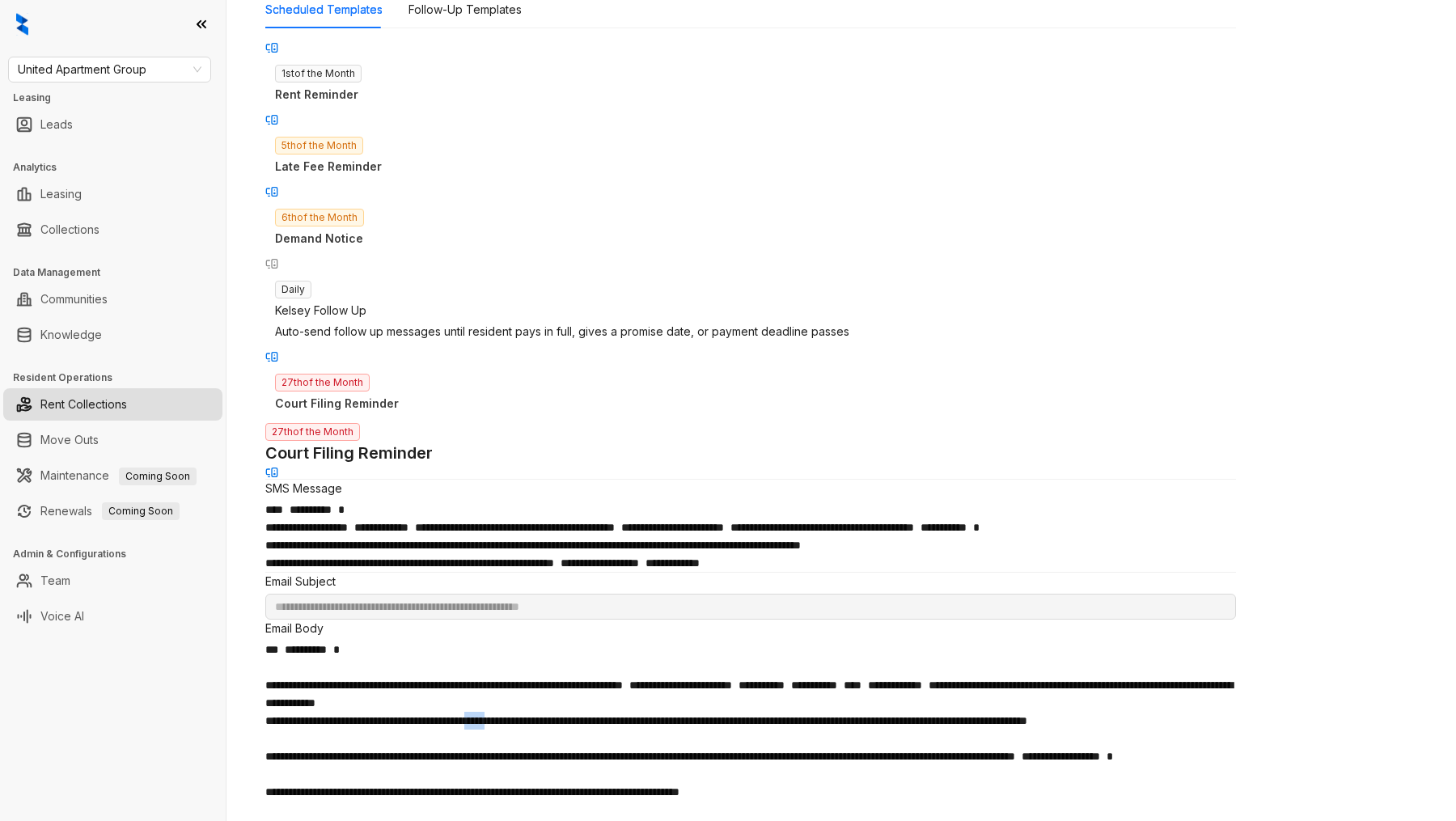 click on "**********" at bounding box center (751, 721) 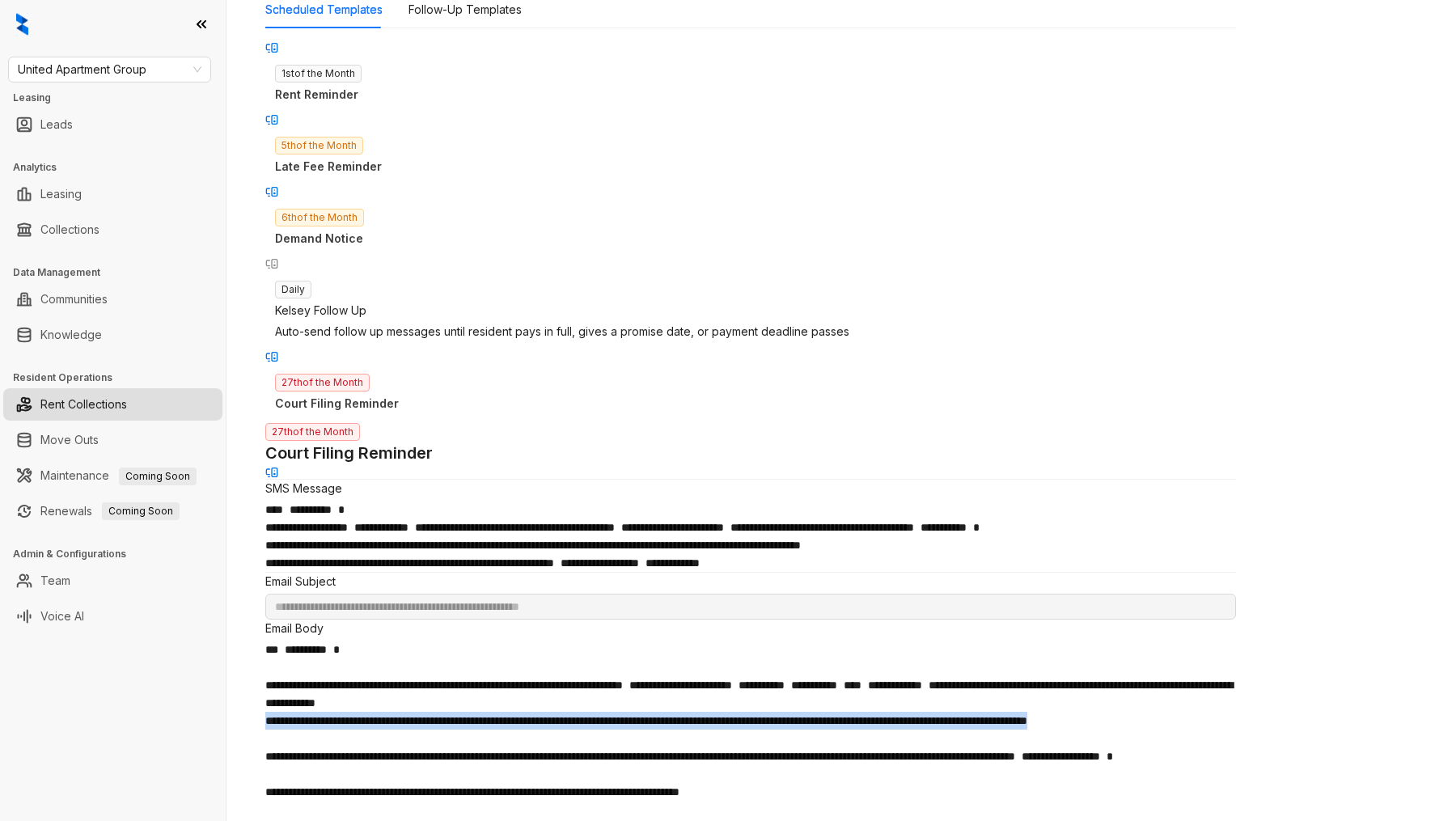 click on "**********" at bounding box center (751, 721) 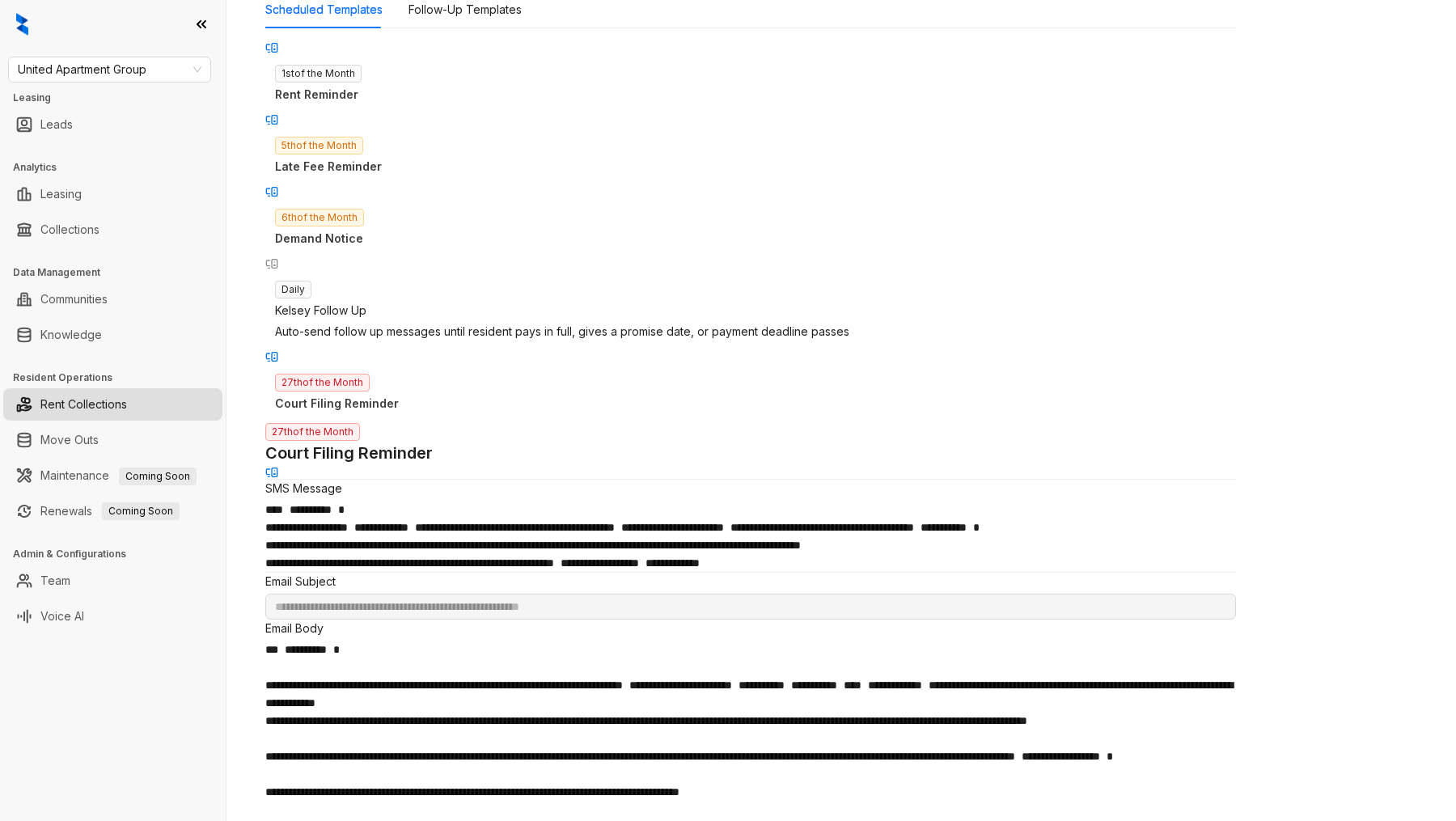 click on "Auto-send follow up messages until resident pays in full, gives a promise date, or payment deadline passes" at bounding box center [751, 332] 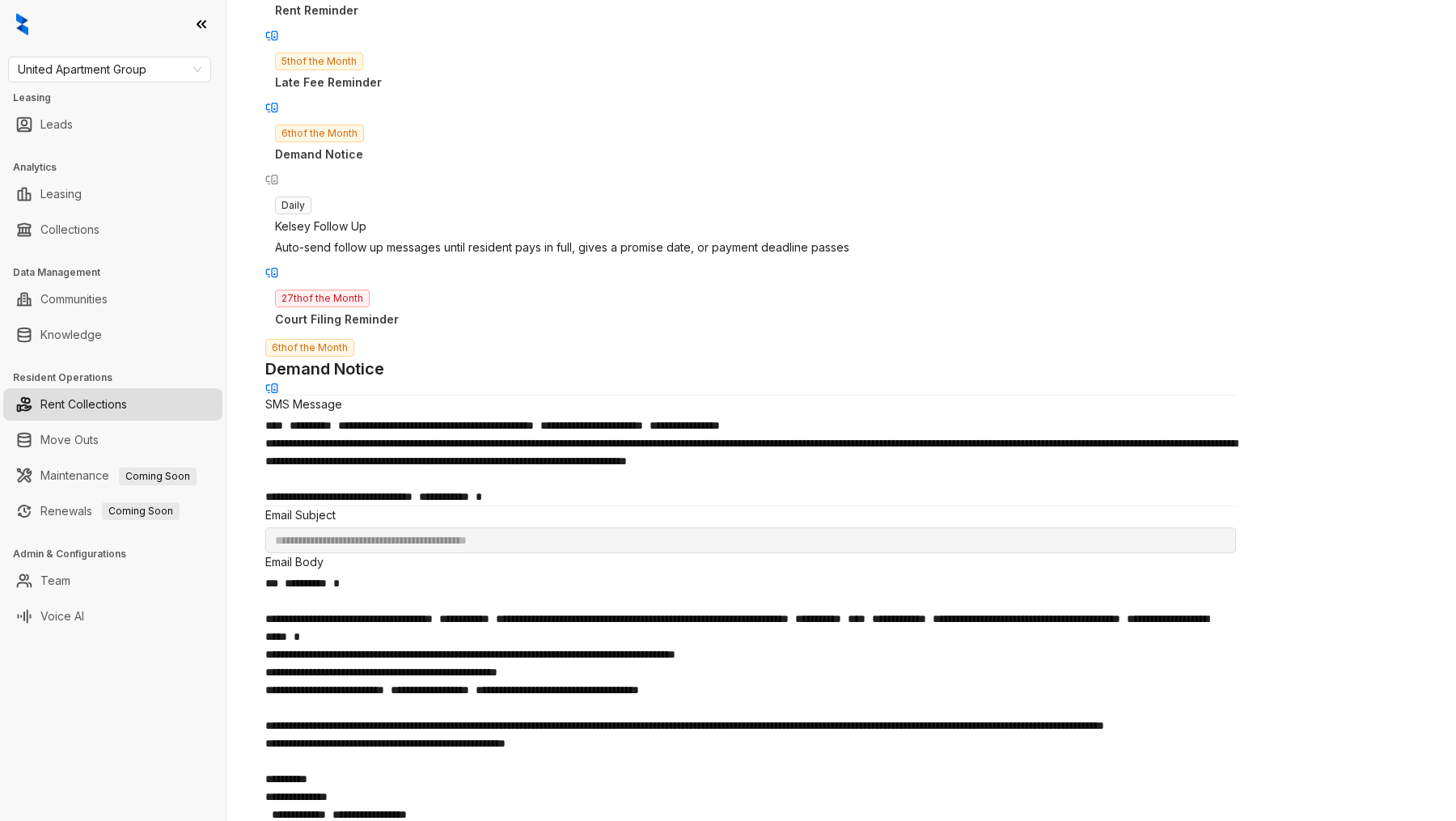 scroll, scrollTop: 281, scrollLeft: 0, axis: vertical 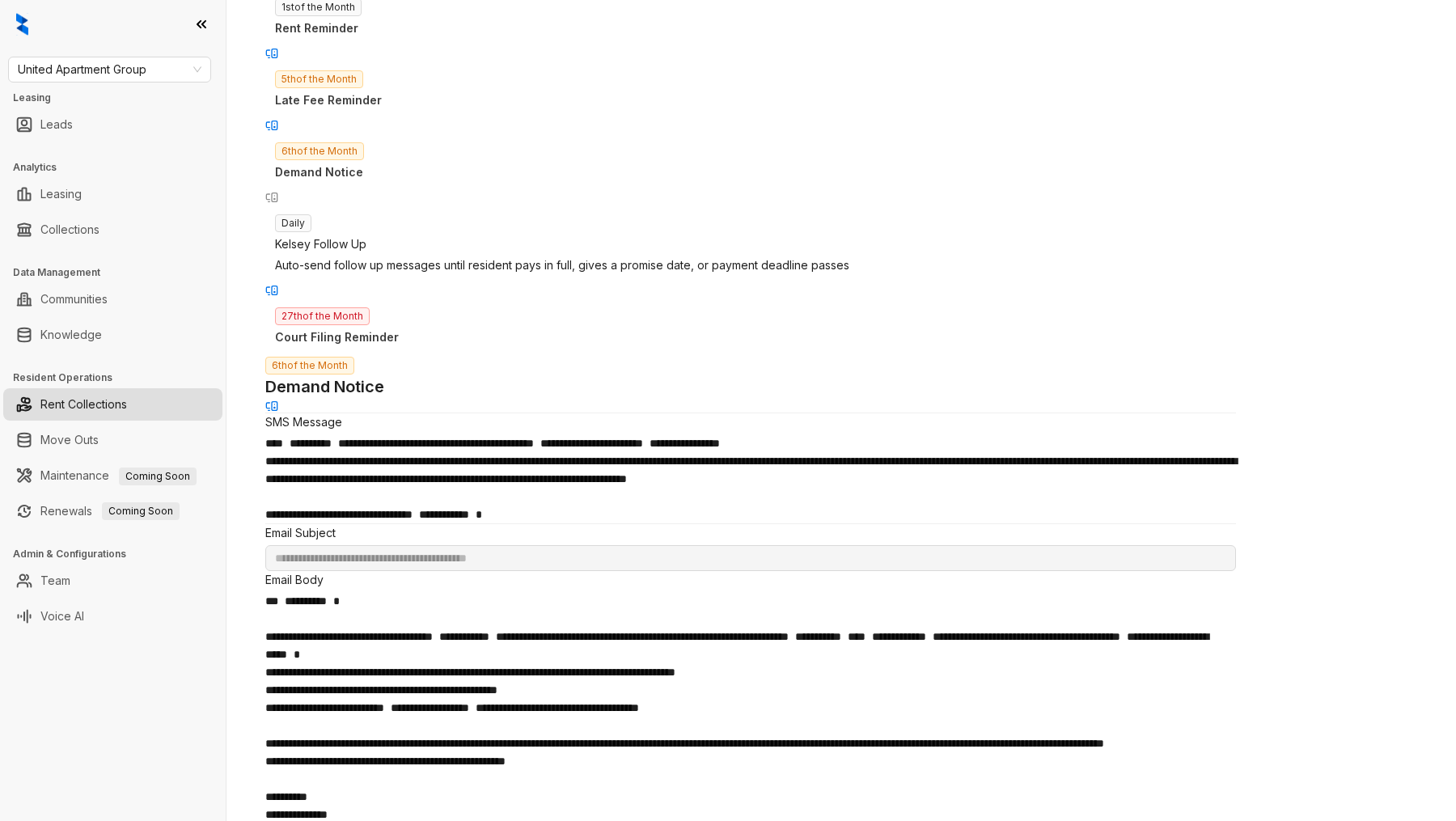 click on "5th  of the Month Late Fee Reminder" at bounding box center [751, 89] 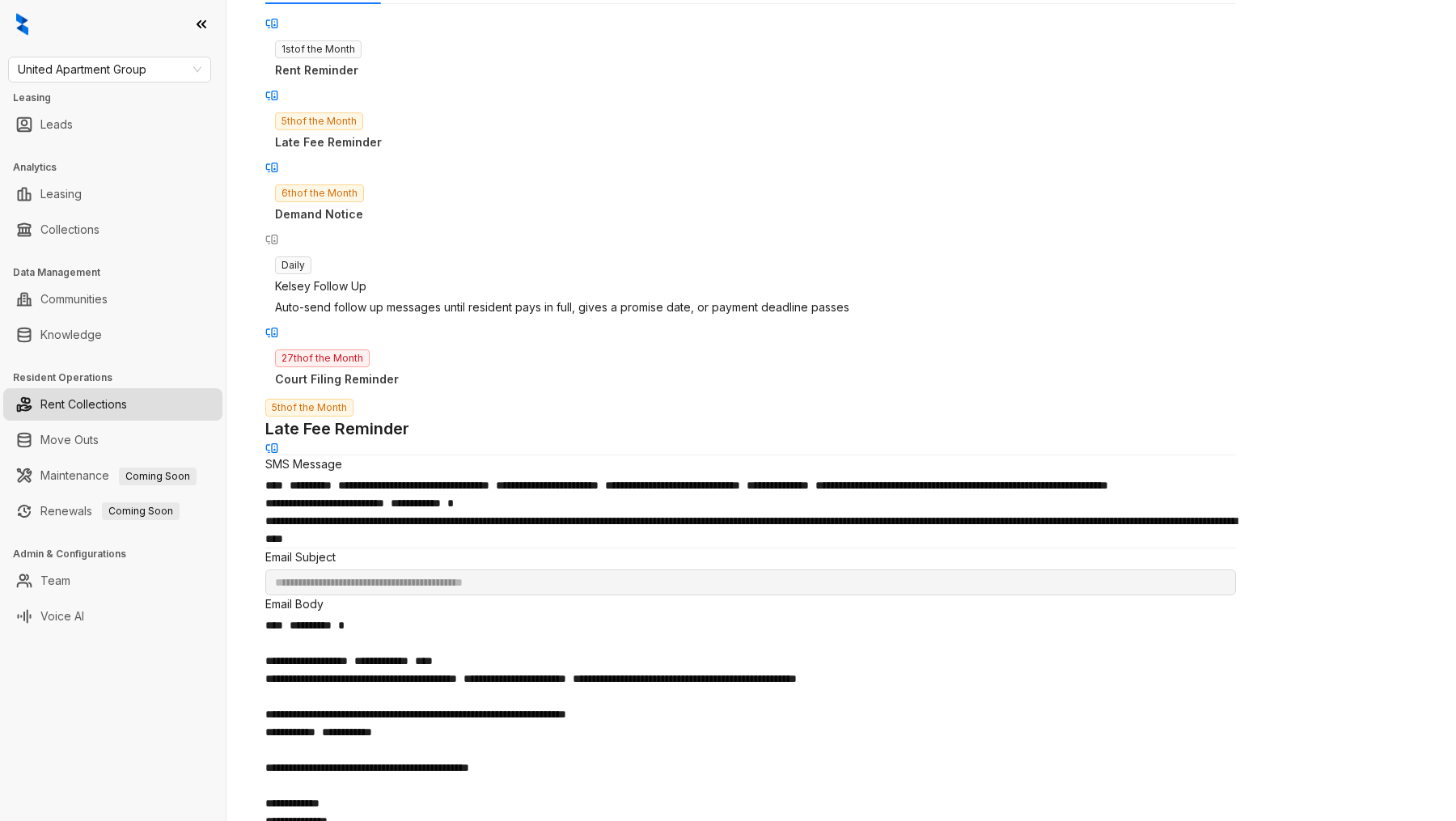 scroll, scrollTop: 225, scrollLeft: 0, axis: vertical 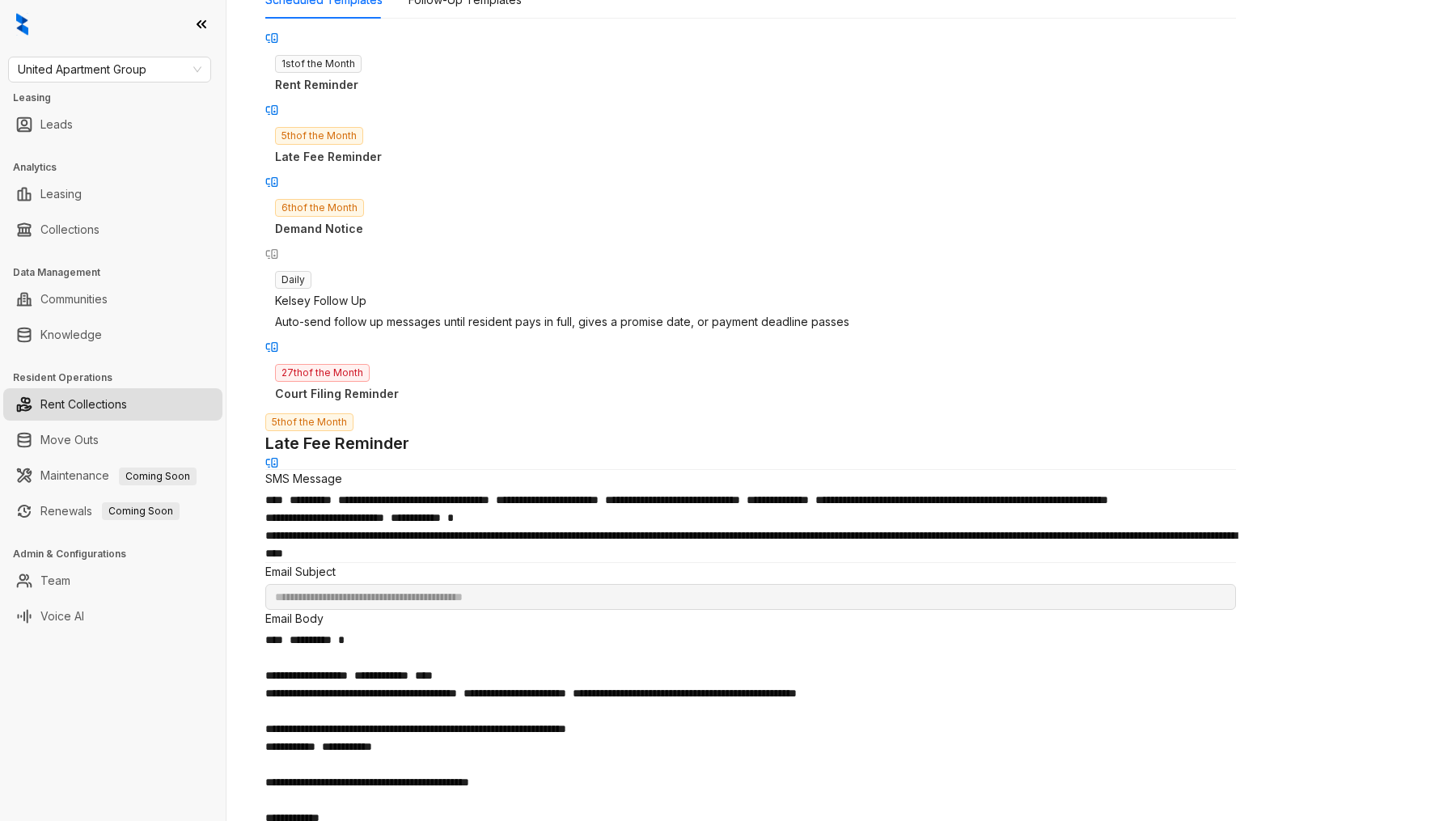 click on "Court Filing Reminder" at bounding box center (751, 394) 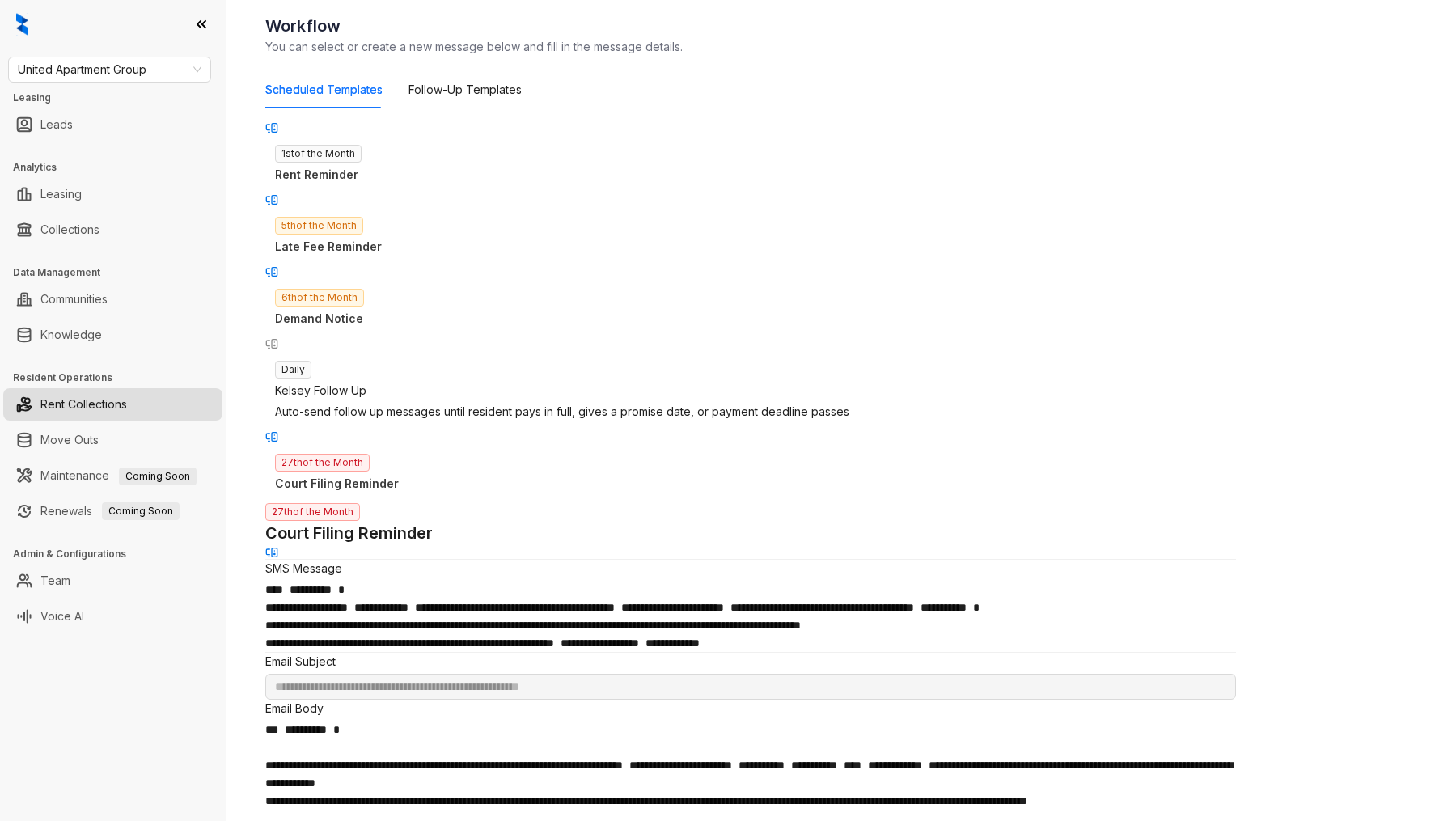 scroll, scrollTop: 130, scrollLeft: 0, axis: vertical 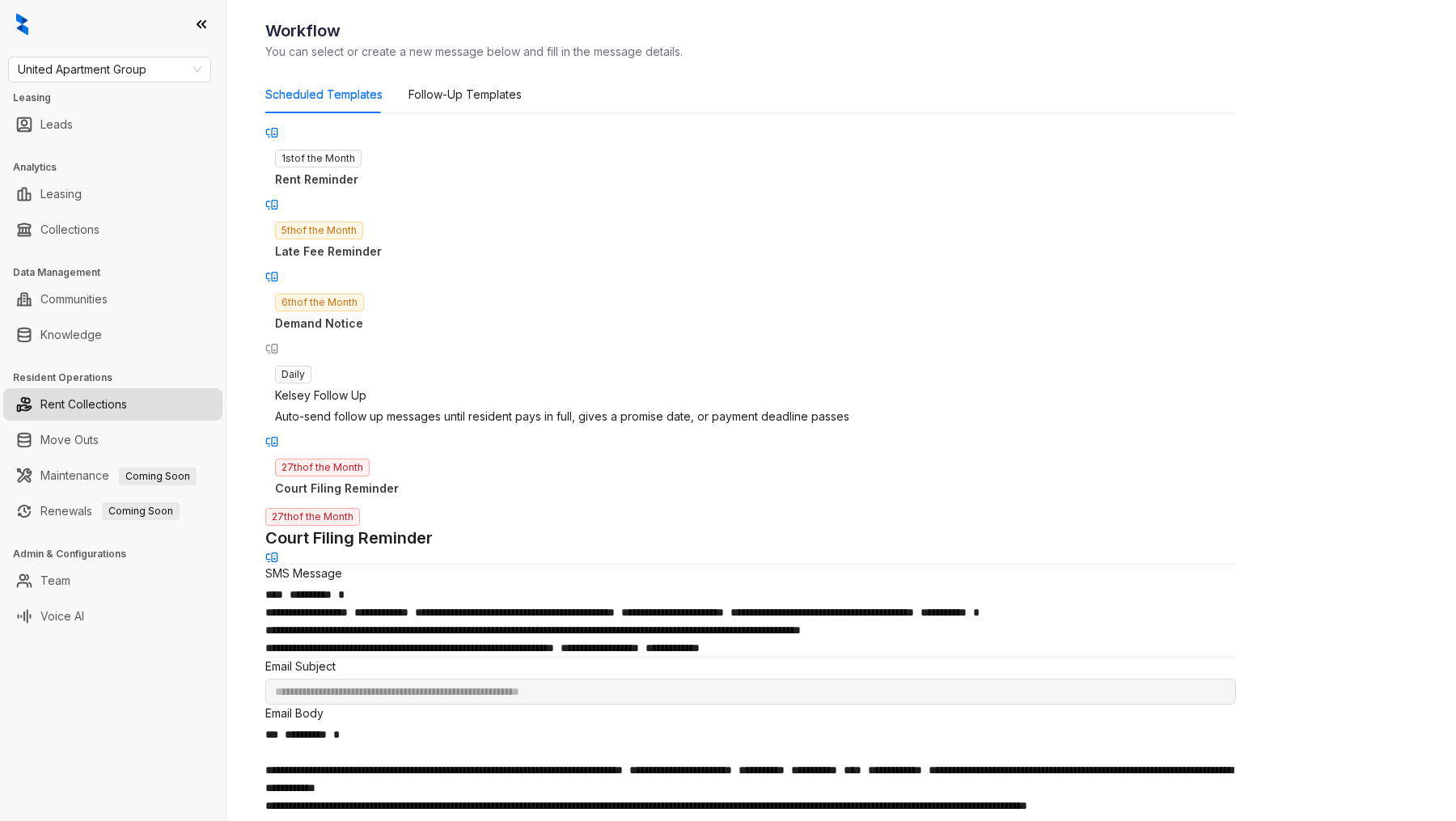 click on "**********" at bounding box center [751, 612] 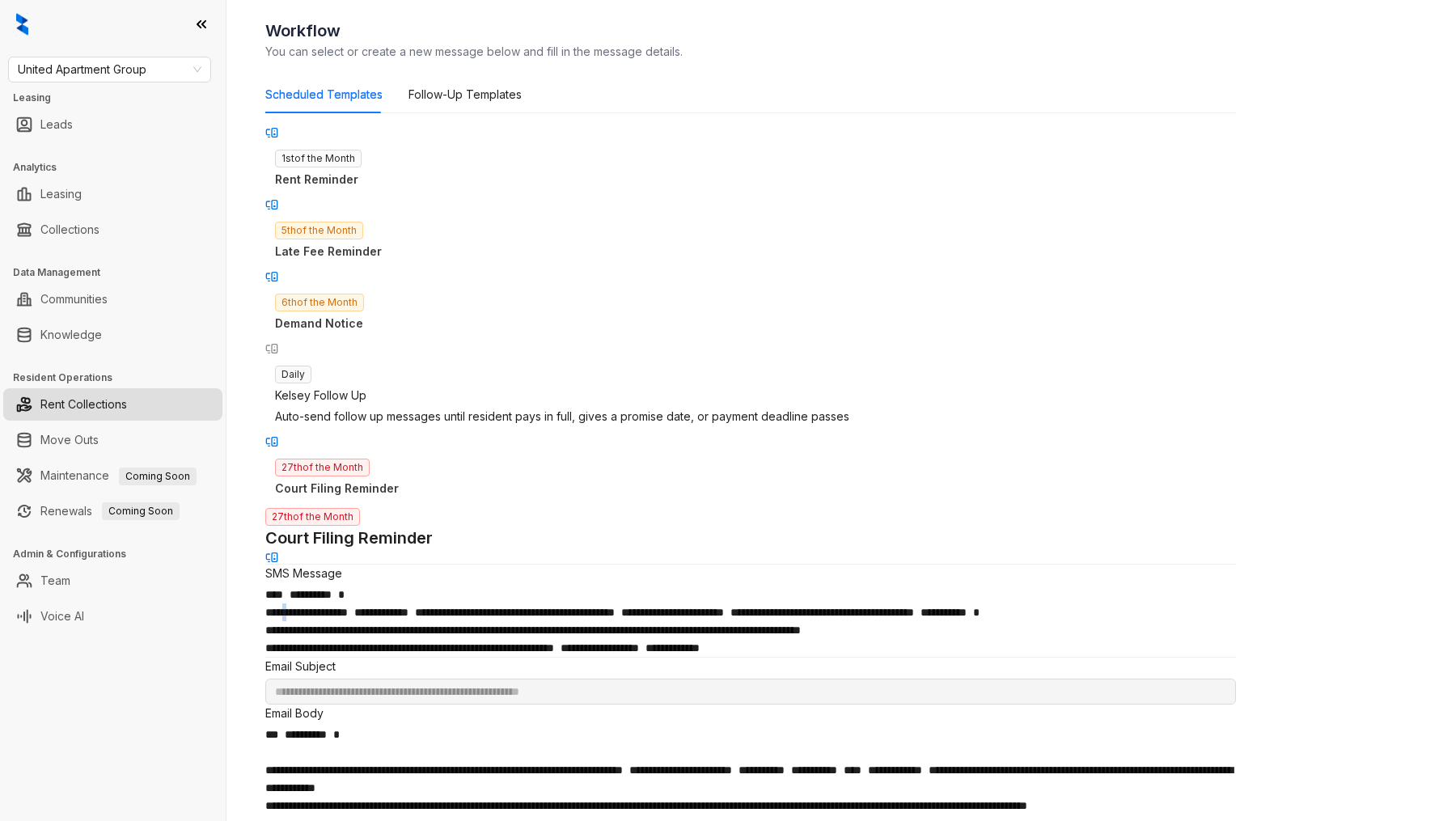 click on "**********" at bounding box center (751, 612) 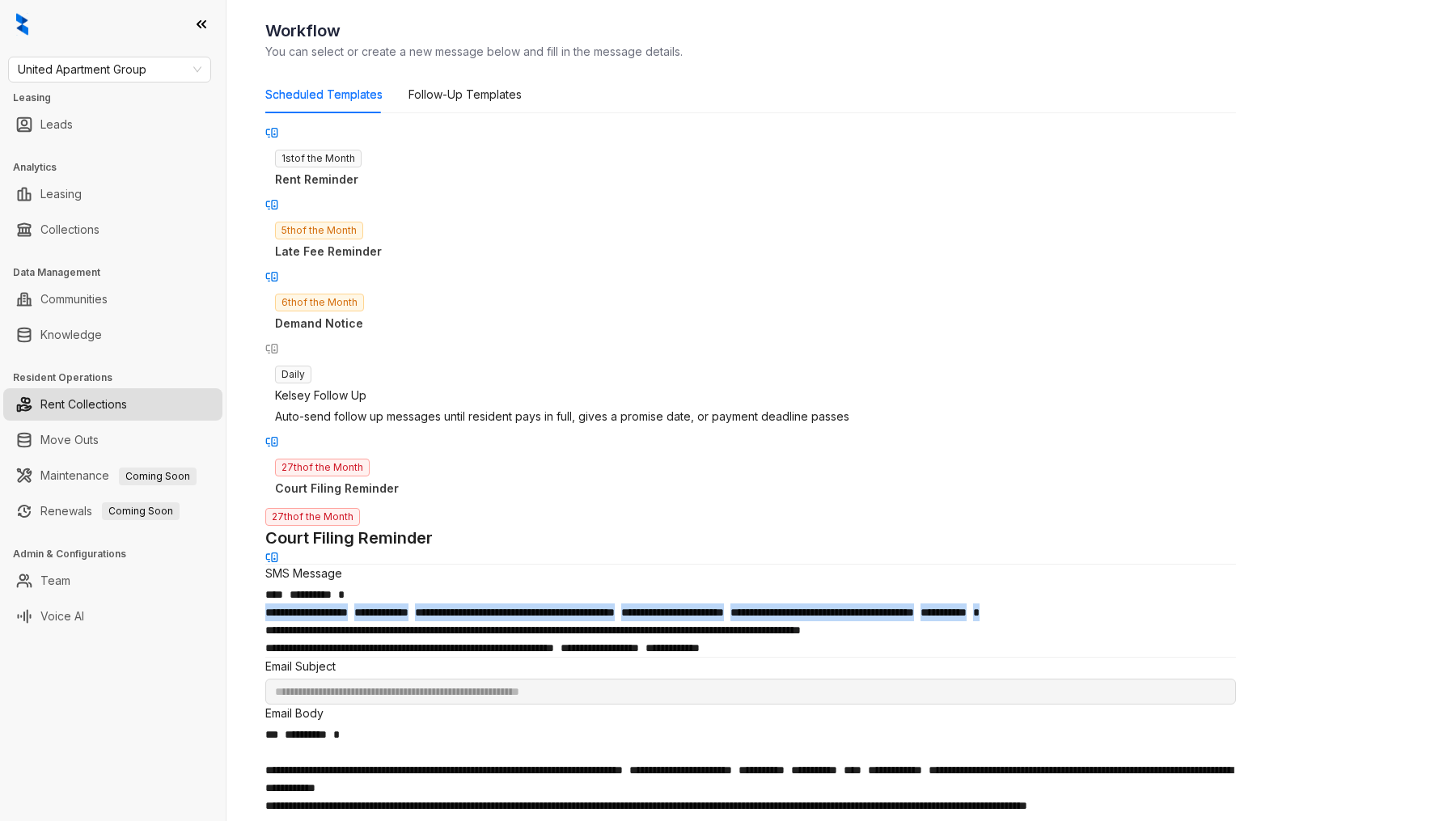 click on "**********" at bounding box center [751, 612] 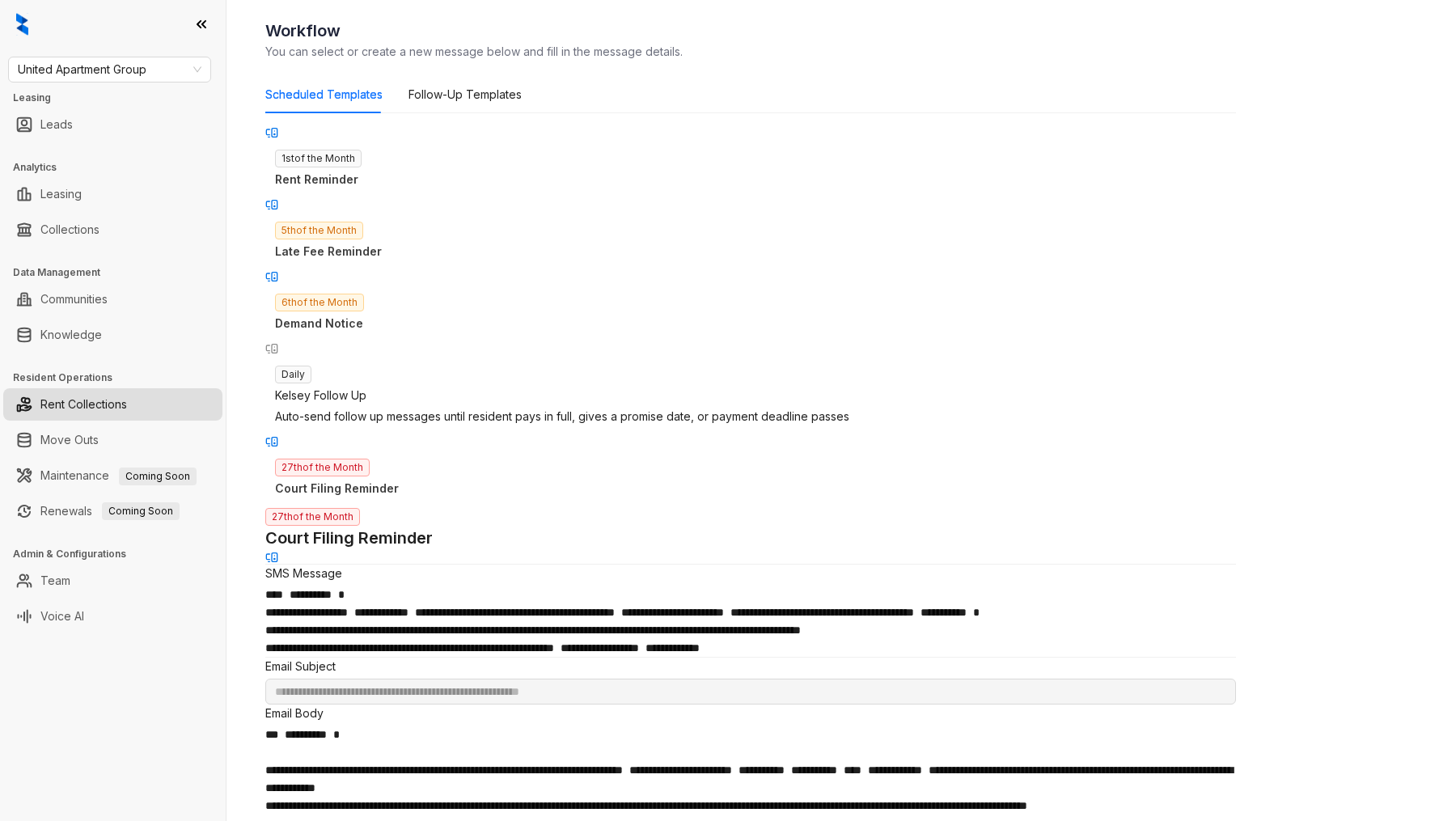 click on "**********" at bounding box center (409, 648) 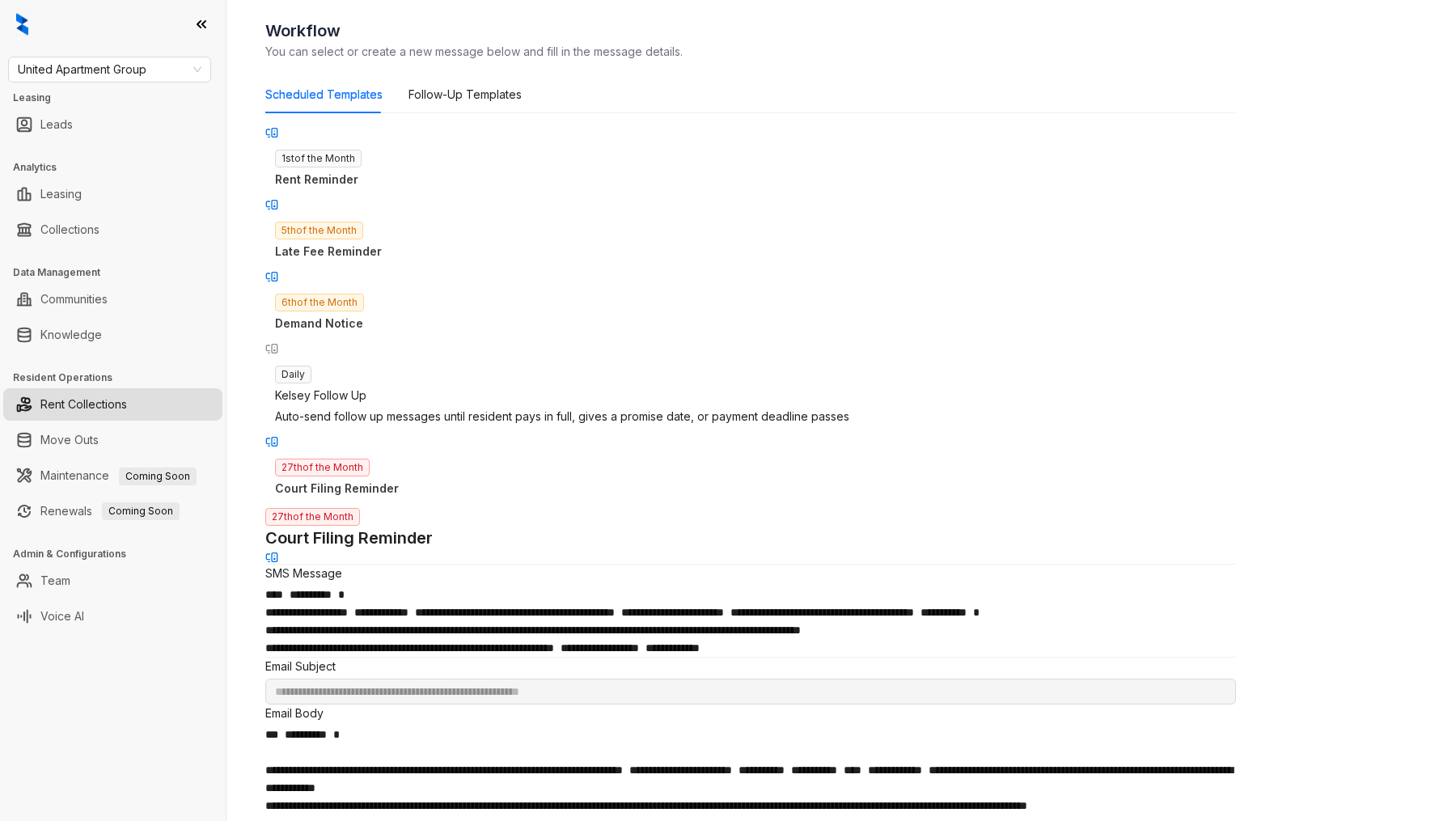 click on "5th  of the Month Late Fee Reminder" at bounding box center [751, 240] 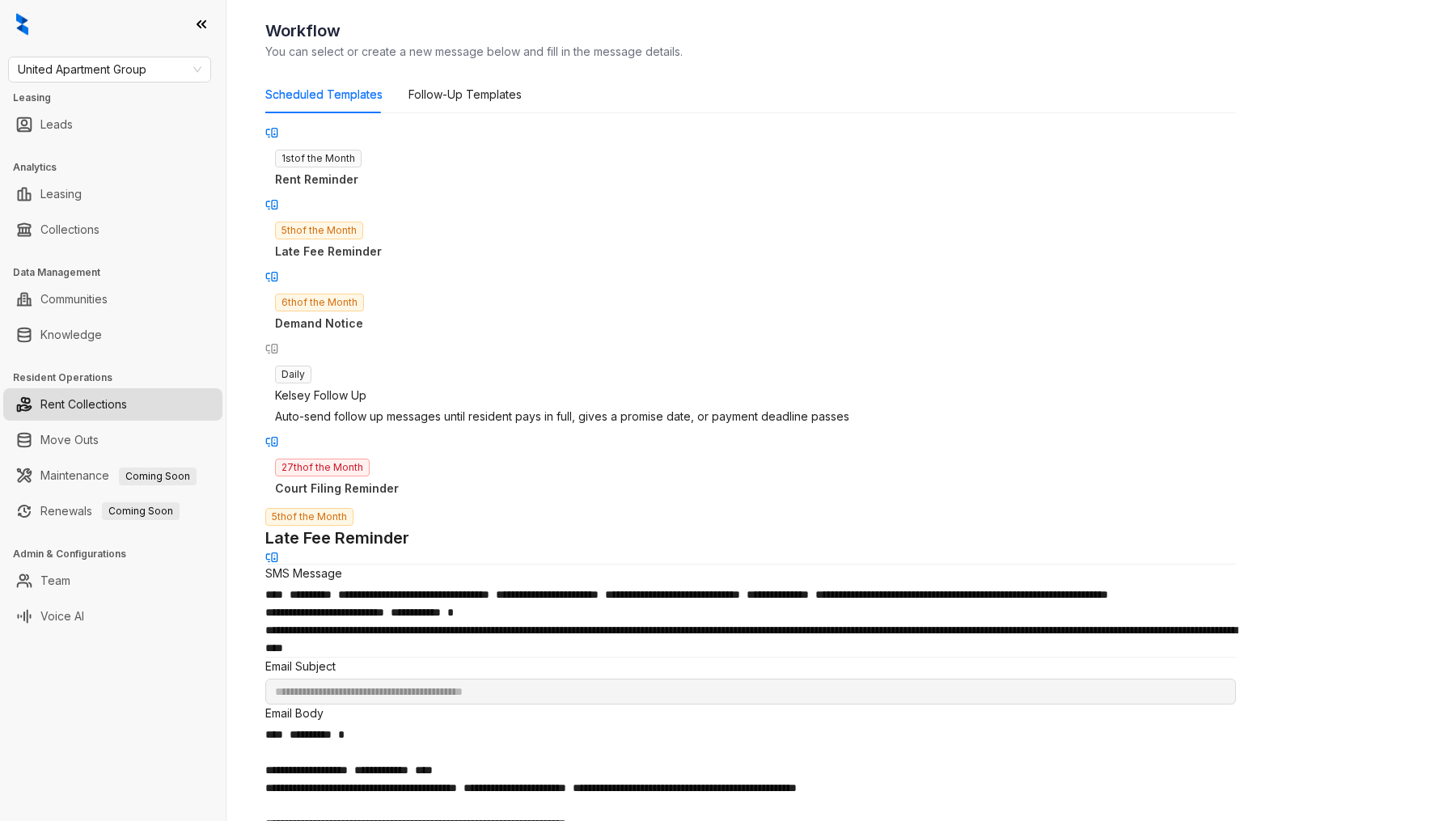 click on "Rent Reminder" at bounding box center [751, 180] 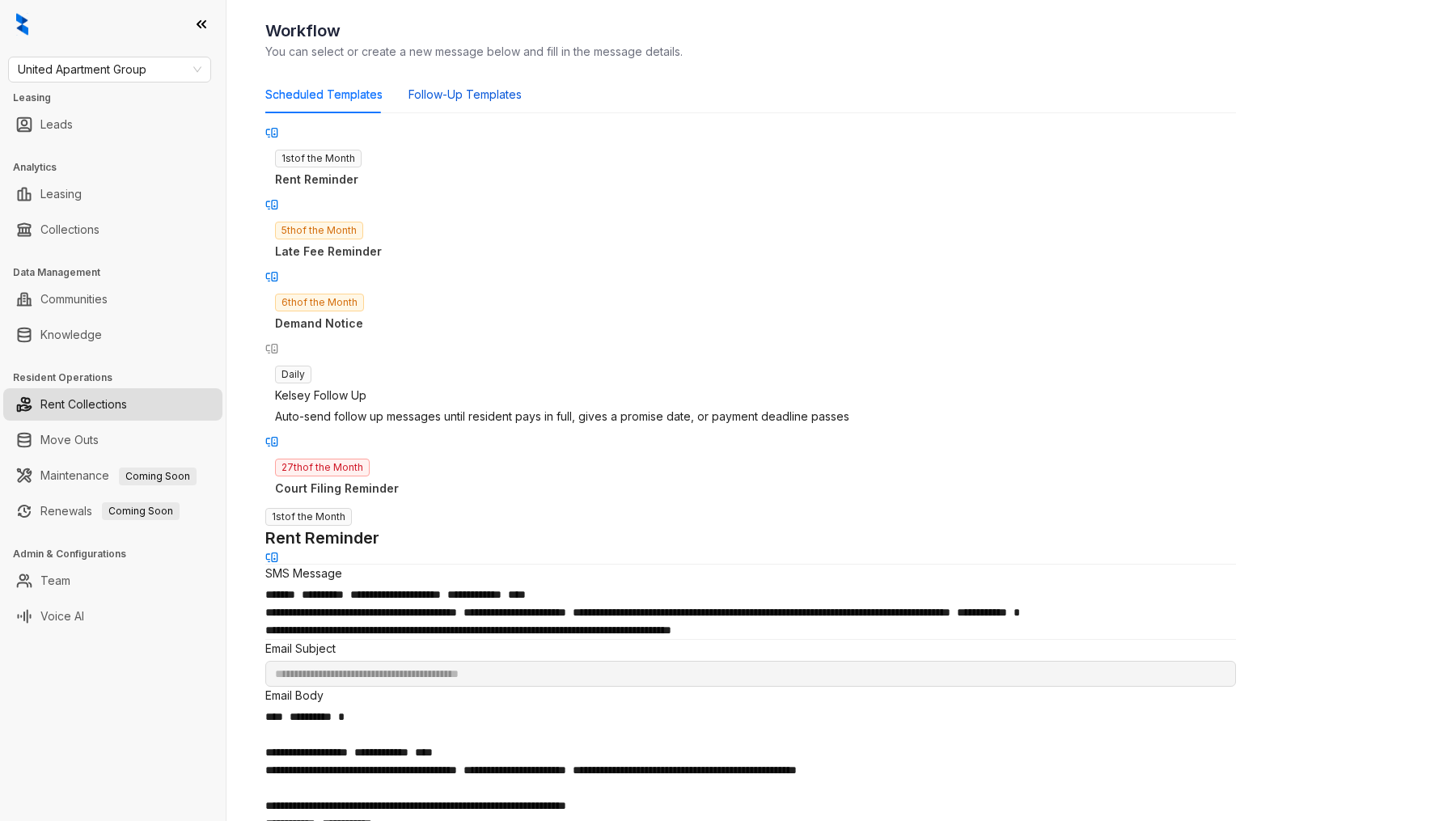 click on "Follow-Up Templates" at bounding box center [465, 95] 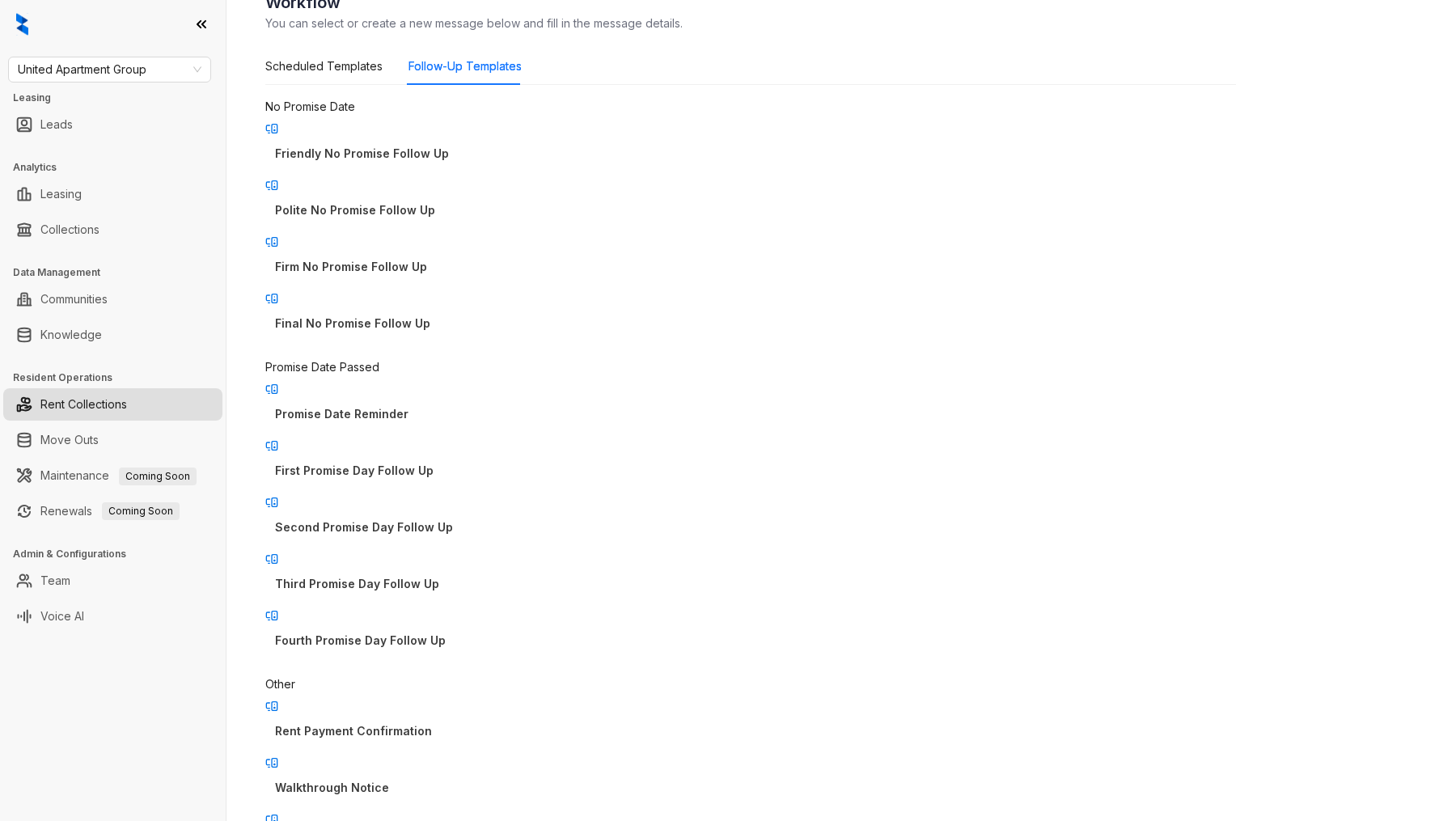 scroll, scrollTop: 158, scrollLeft: 0, axis: vertical 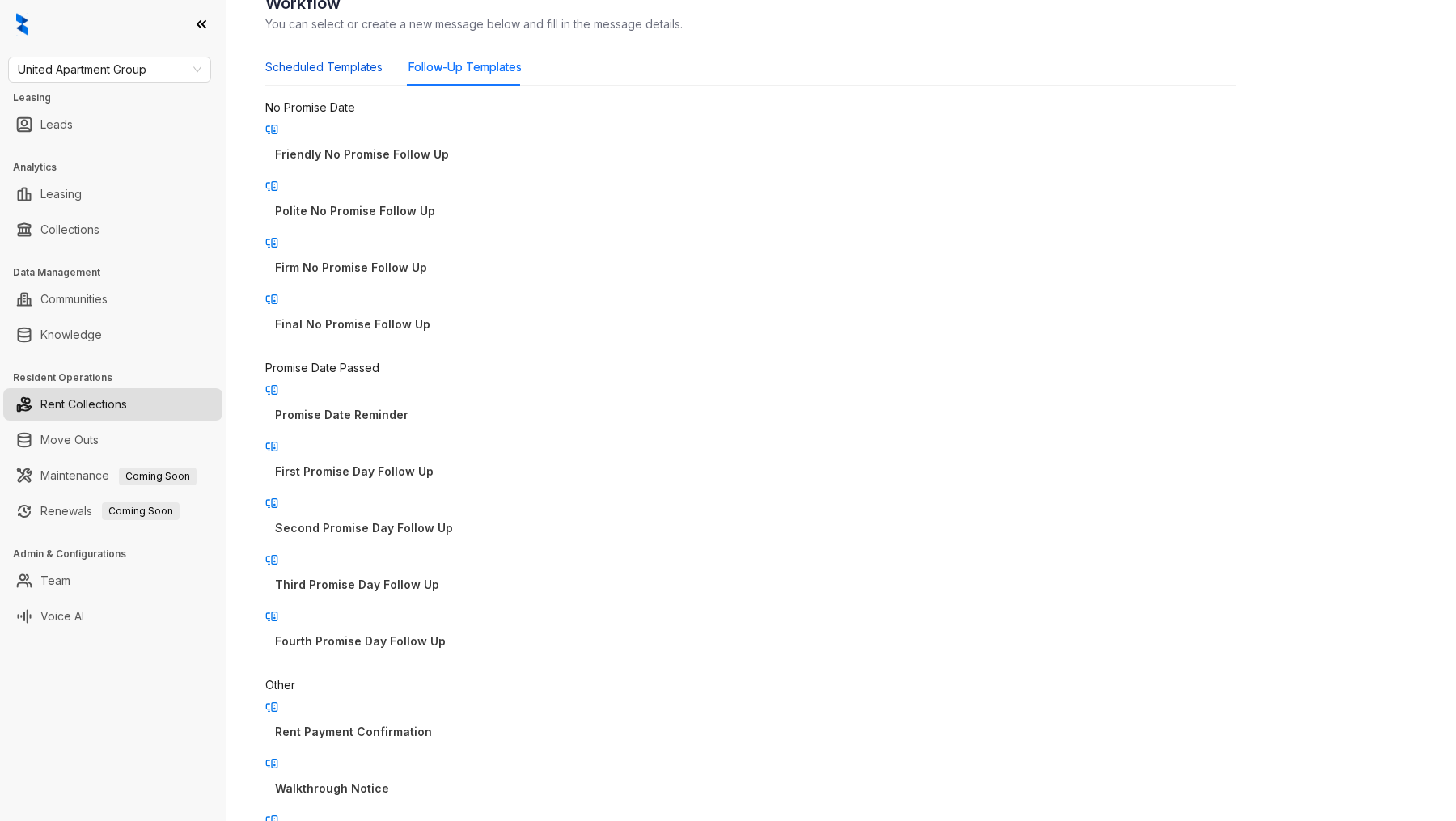 click on "Scheduled Templates" at bounding box center [324, 67] 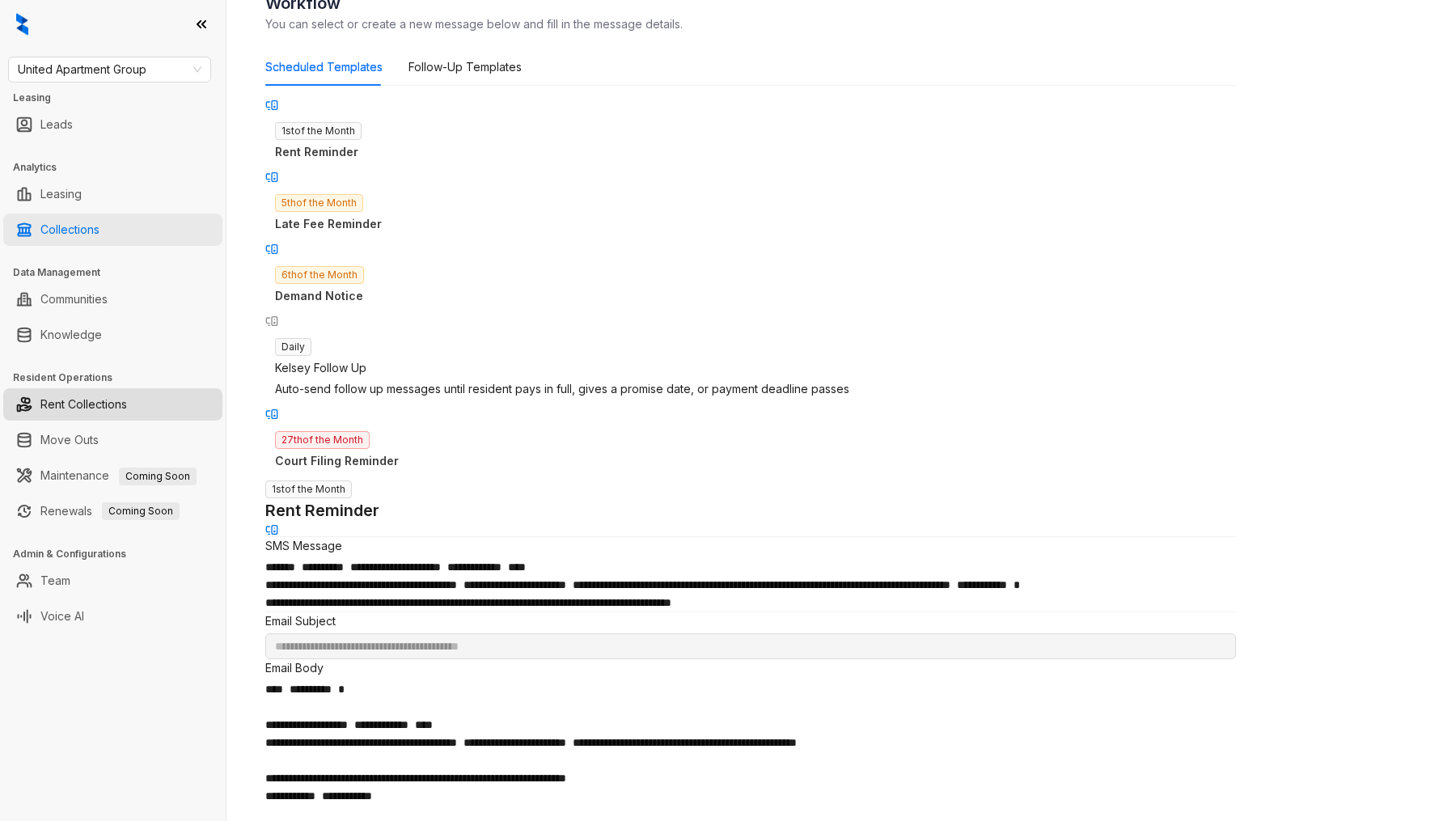 click on "Collections" at bounding box center [70, 230] 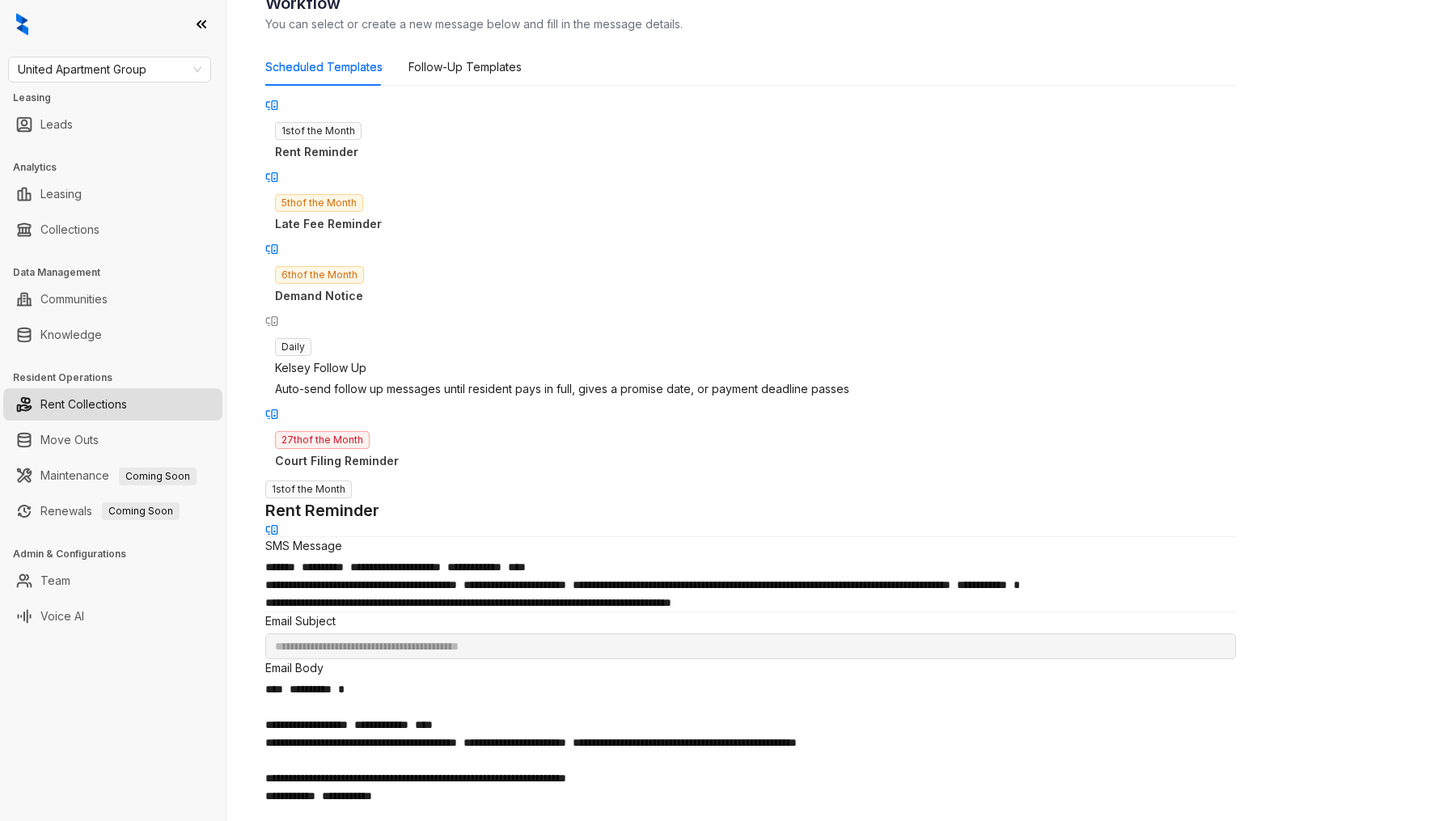 scroll, scrollTop: 0, scrollLeft: 0, axis: both 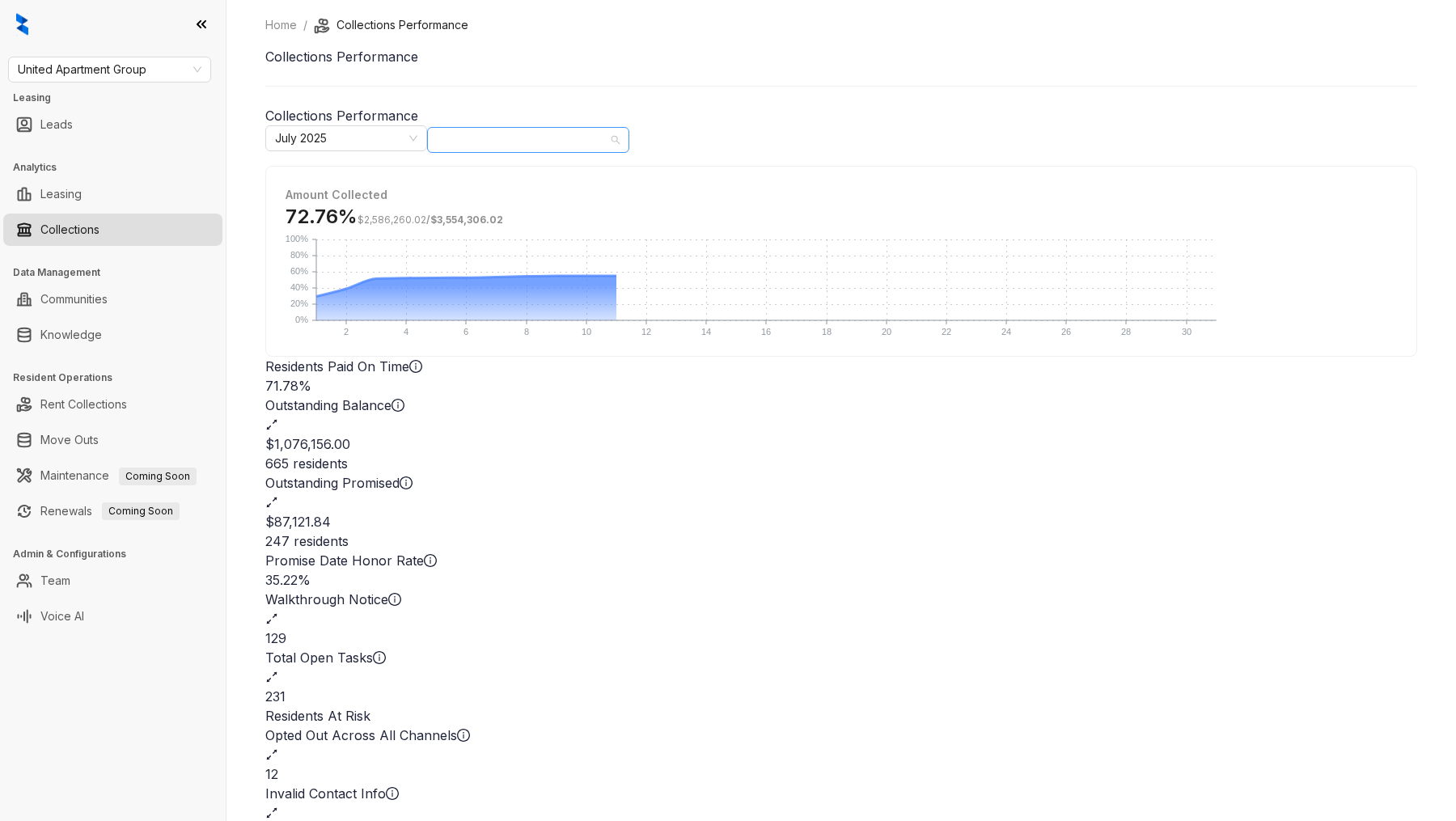 click at bounding box center [519, 140] 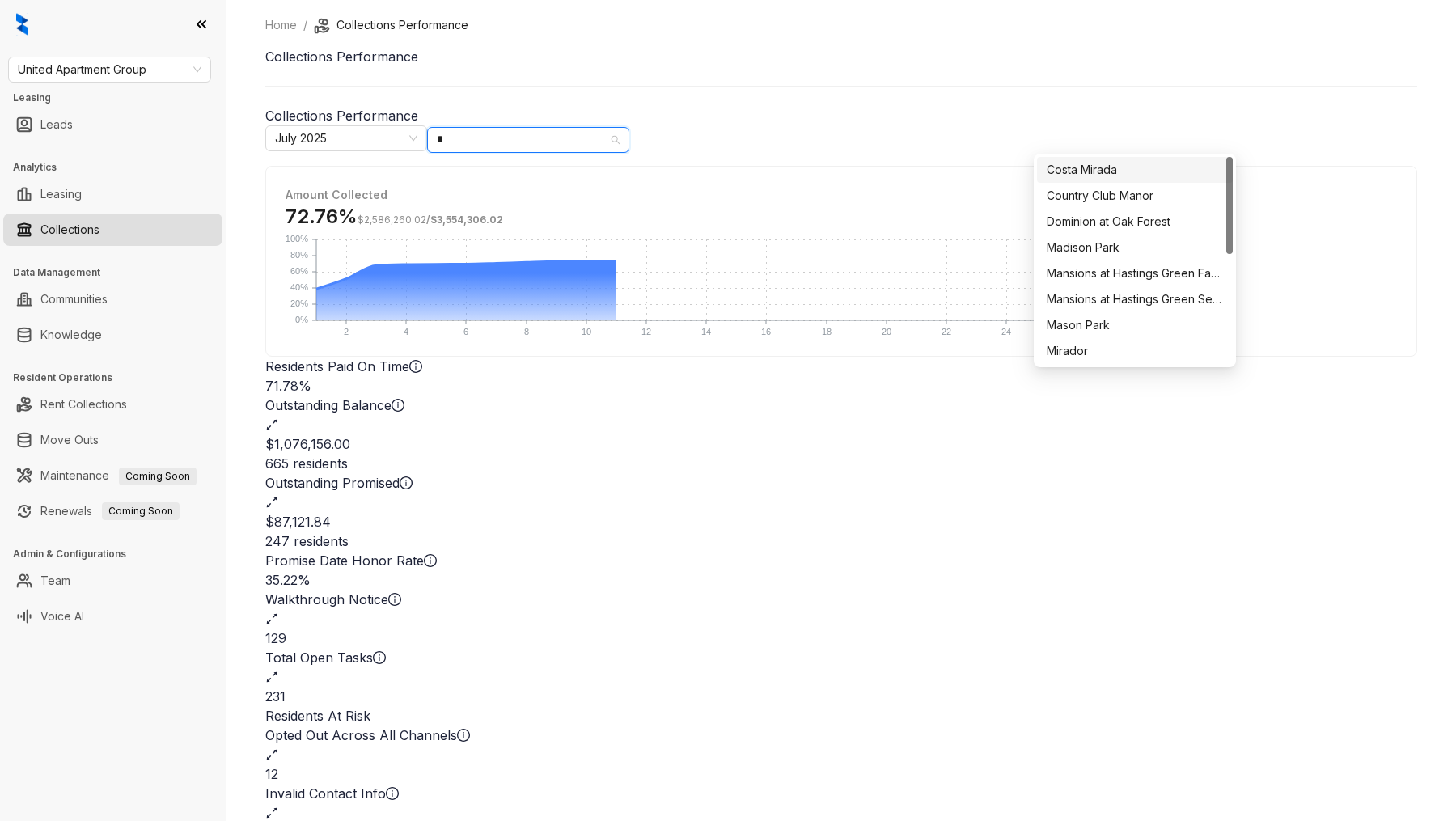 type on "**" 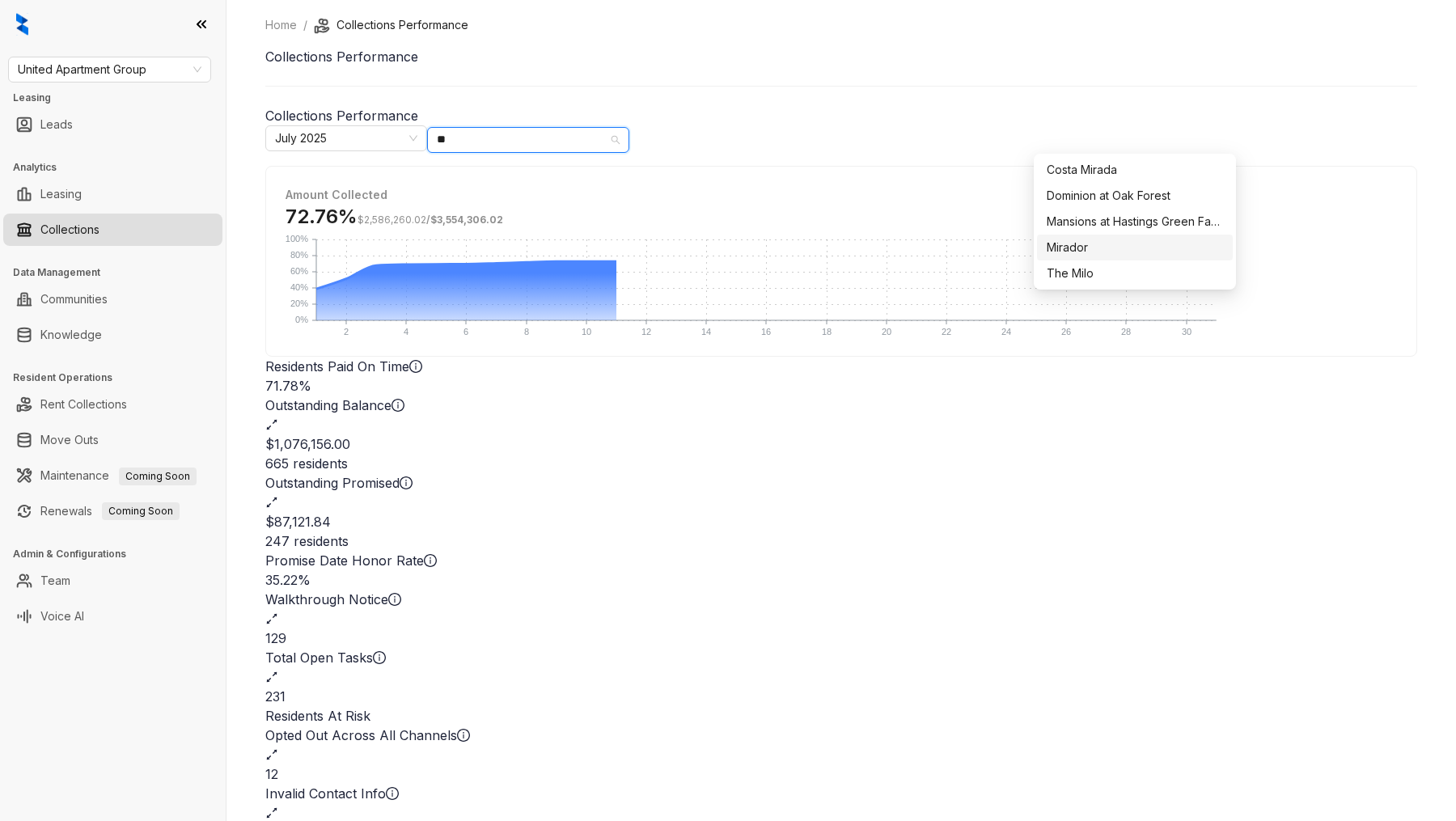 click on "Mirador" at bounding box center [1135, 248] 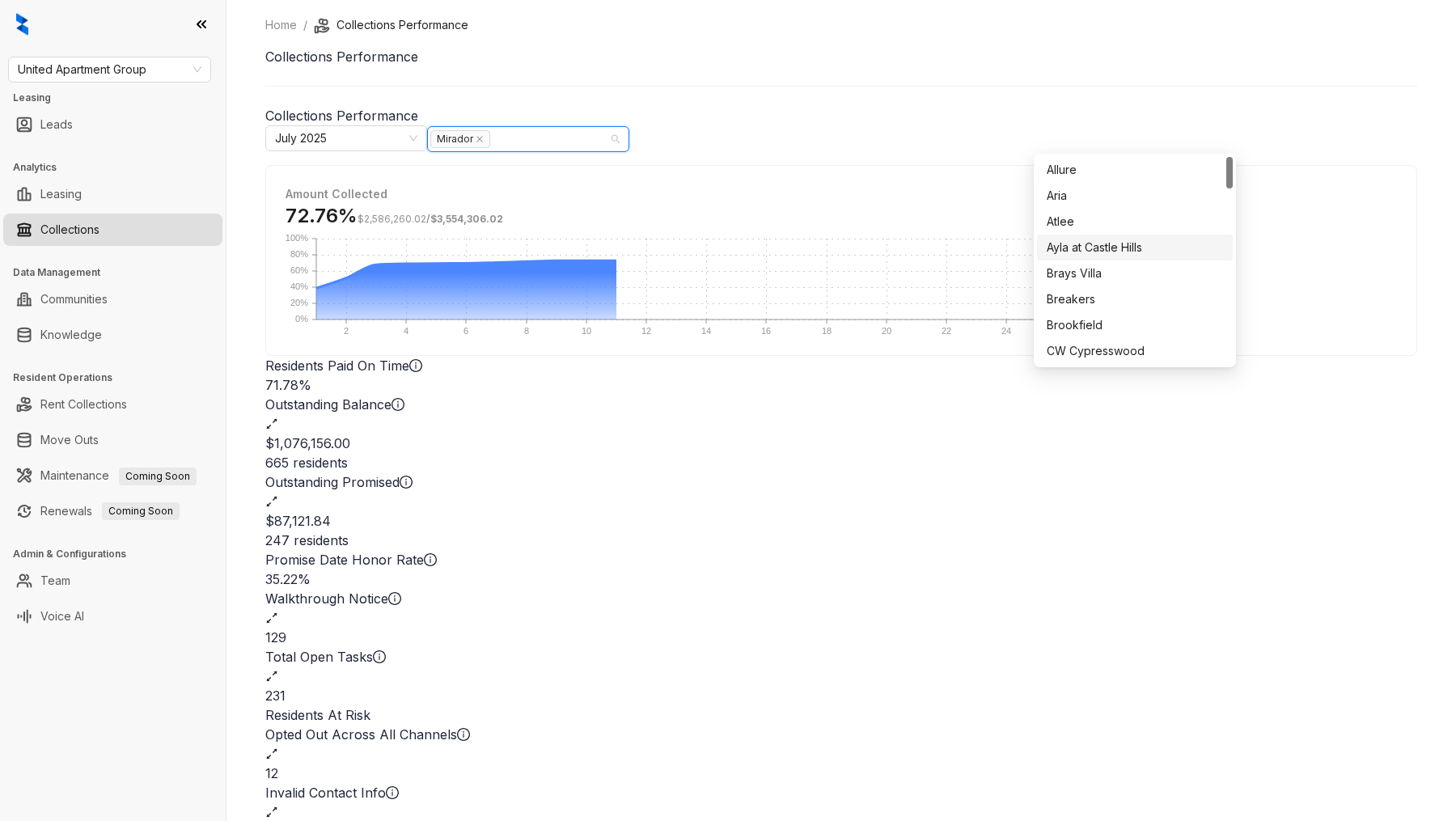 click on "Home / Collections Performance Collections Performance Collections Performance July 2025 Mirador   Amount Collected 72.76% $2,586,260.02  /  $3,554,306.02 2 2 4 4 6 6 8 8 10 10 12 12 14 14 16 16 18 18 20 20 22 22 24 24 26 26 28 28 30 30 0% 0% 20% 20% 40% 40% 60% 60% 80% 80% 100% 100% Residents Paid On Time 71.78% Outstanding Balance $1,076,156.00 665 residents Outstanding Promised $87,121.84 247 residents Promise Date Honor Rate 35.22% Walkthrough Notice 129 Total Open Tasks 231 Residents At Risk Opted Out Across All Channels 12 Invalid Contact Info 53 # of At Risk Residents 0" at bounding box center (841, 410) 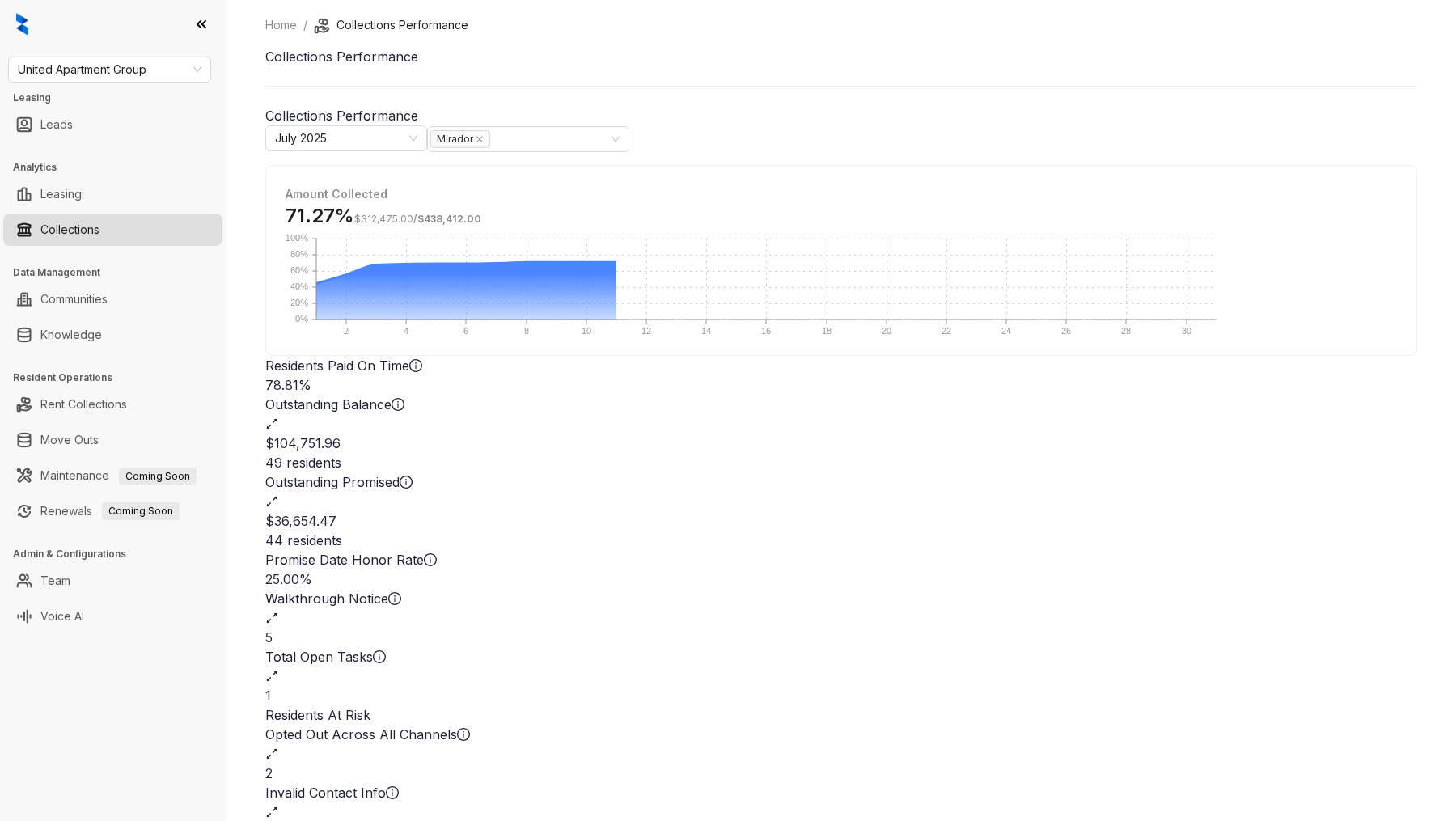 click on "$104,751.96" at bounding box center [841, 443] 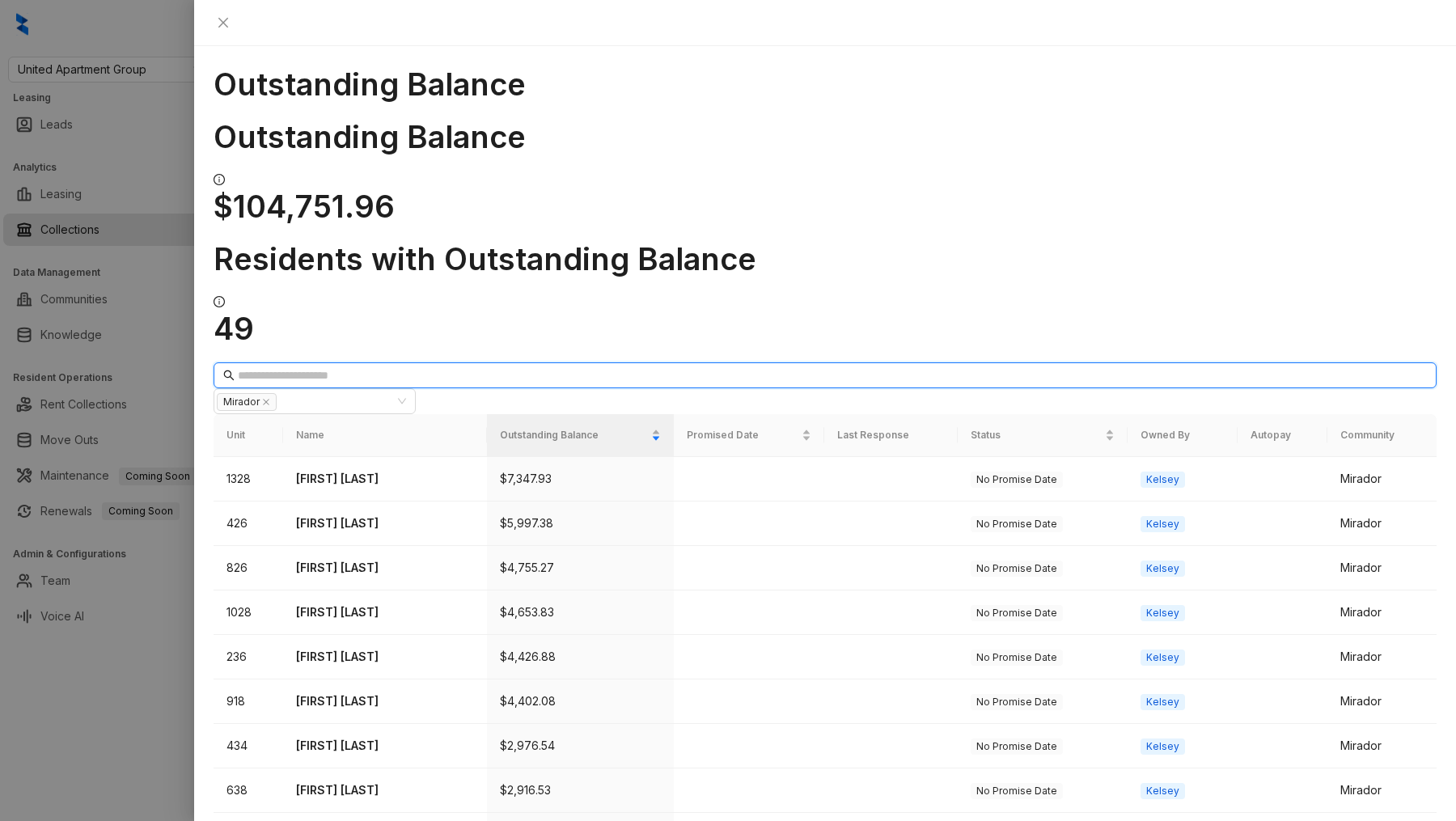 click at bounding box center [826, 375] 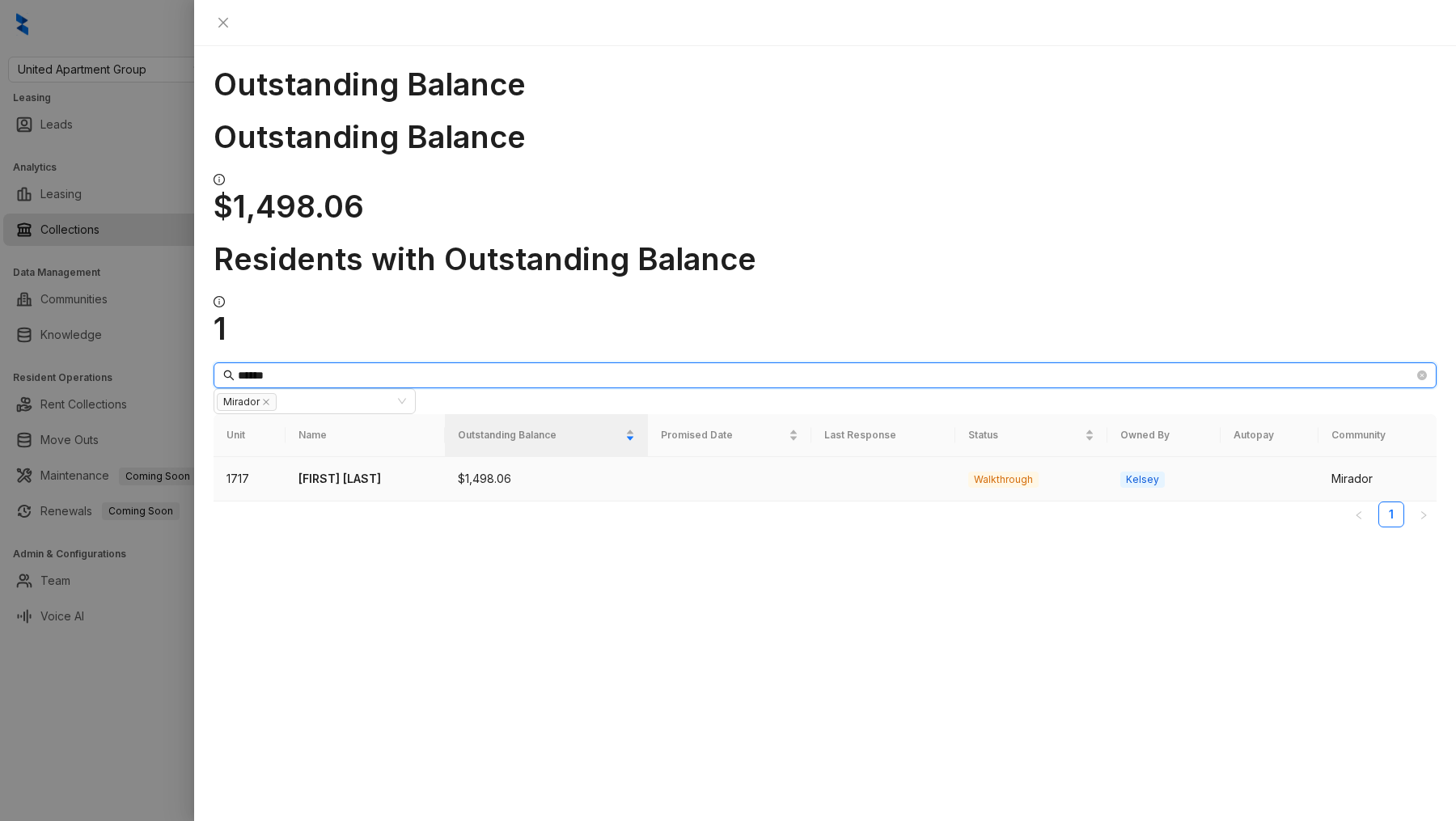 type on "******" 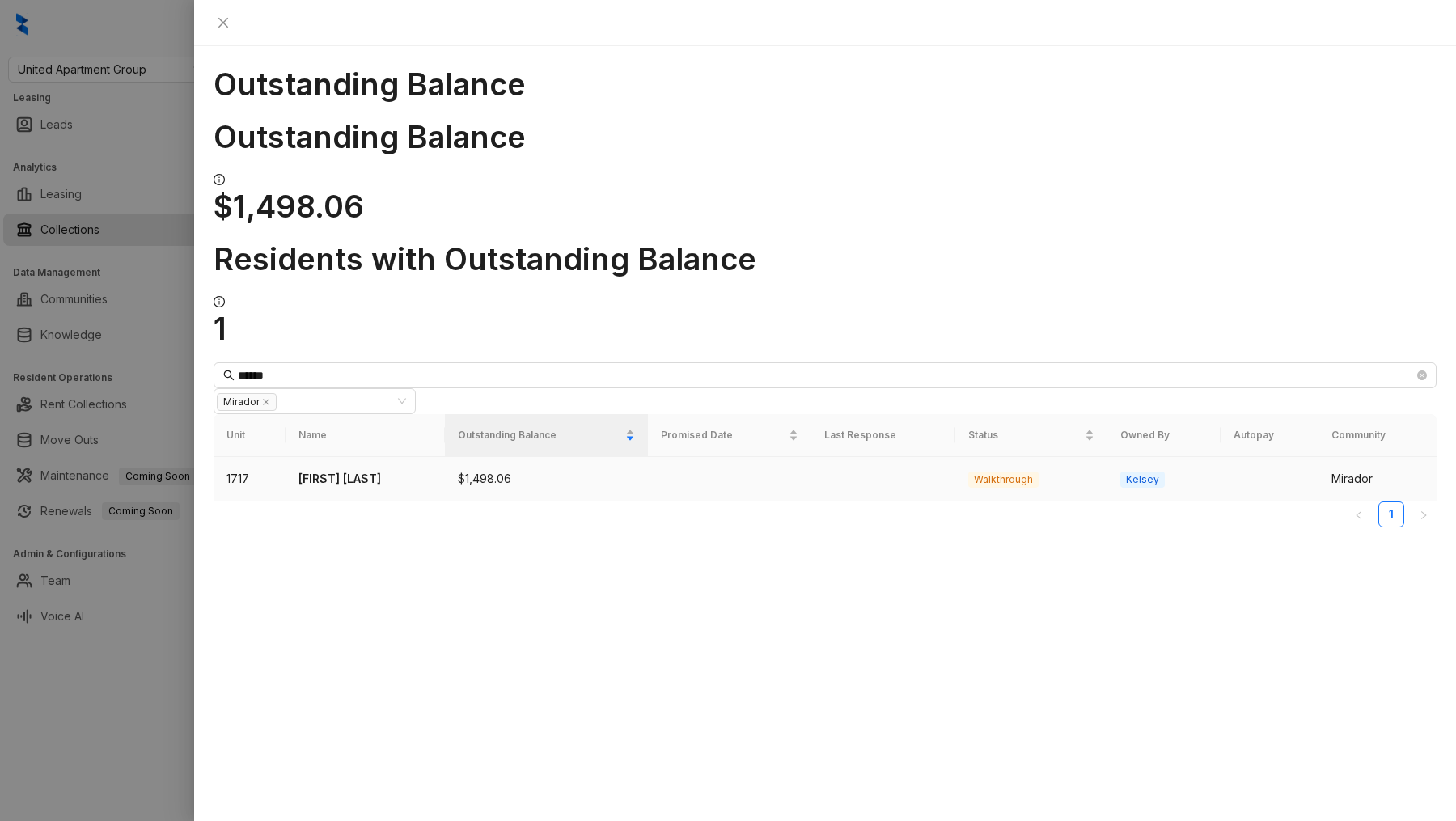 click on "Robert Puntenney Jr" at bounding box center [366, 479] 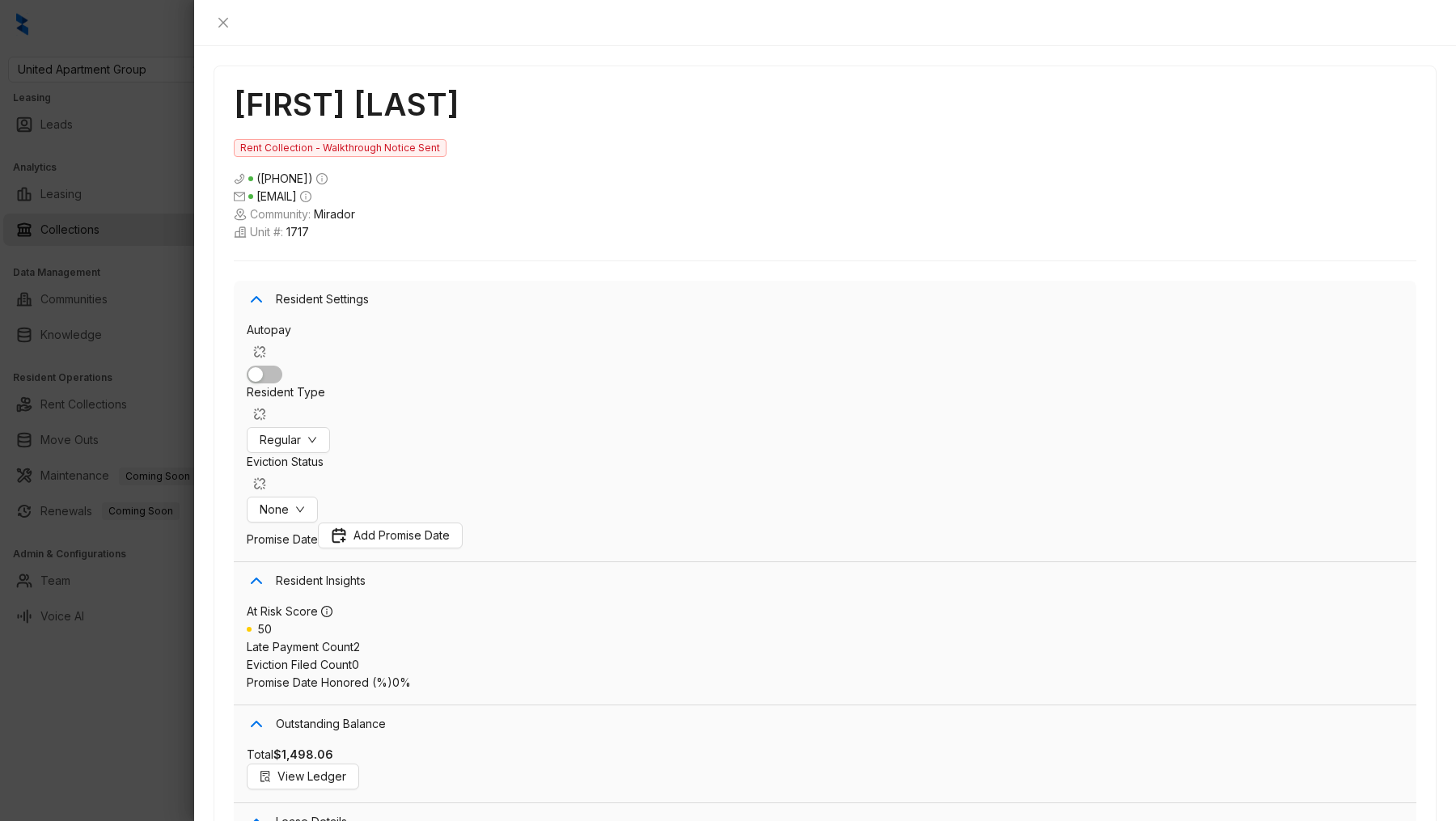 scroll, scrollTop: 692, scrollLeft: 0, axis: vertical 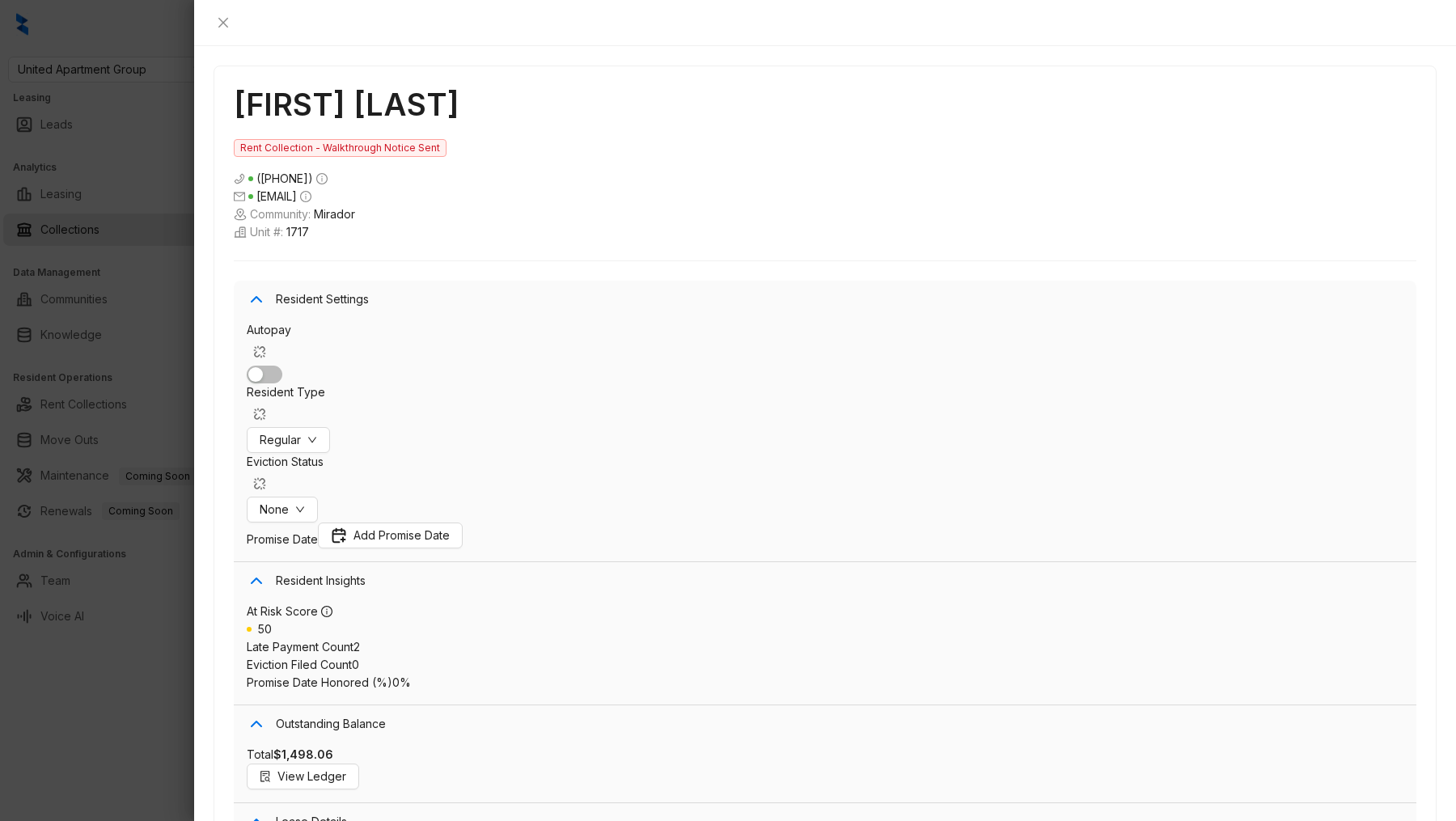 click on "Kelsey will re-engage the resident and resume any assigned automated workflows." at bounding box center [836, 2931] 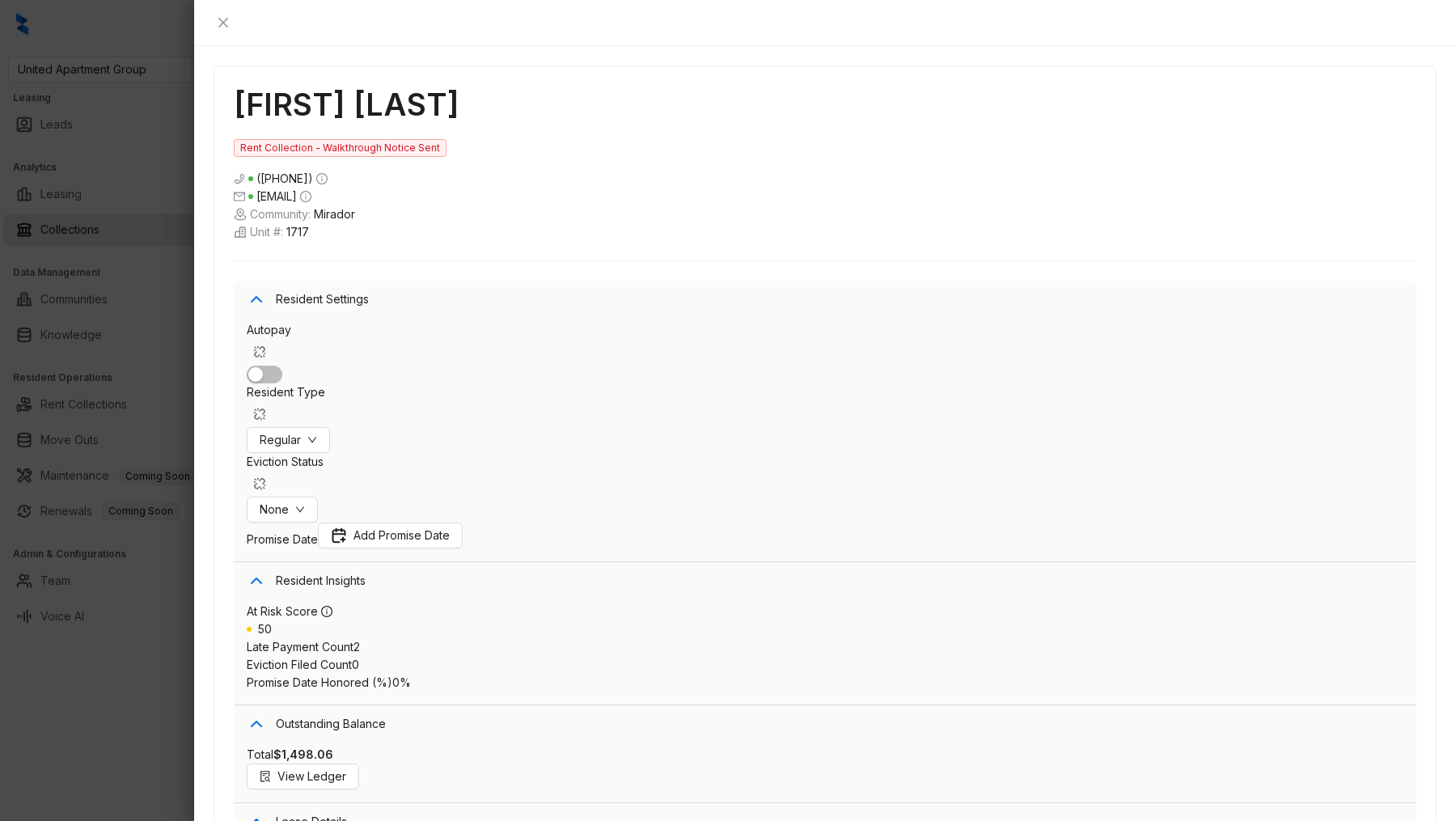 scroll, scrollTop: 912, scrollLeft: 0, axis: vertical 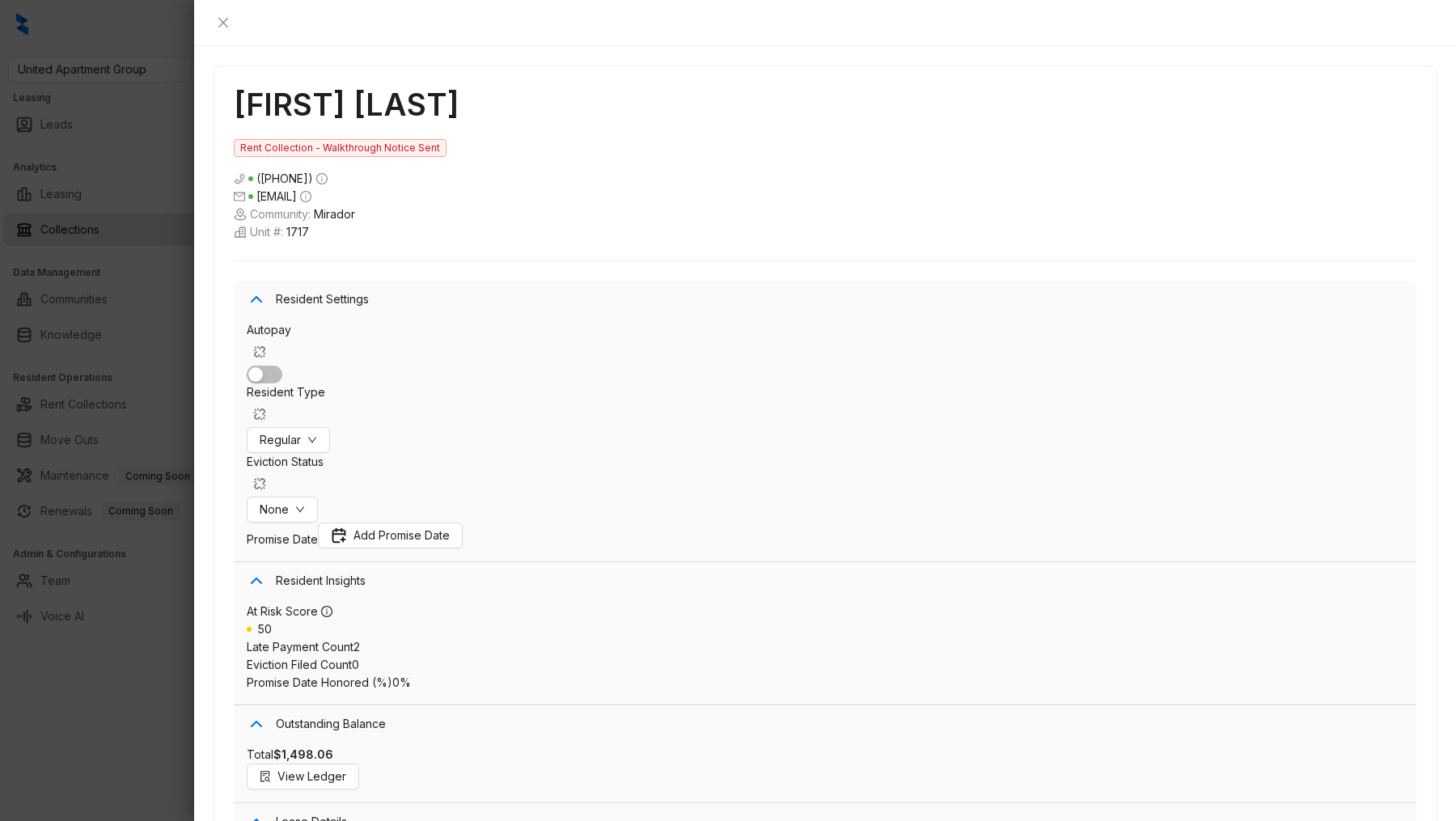 click at bounding box center [255, 2432] 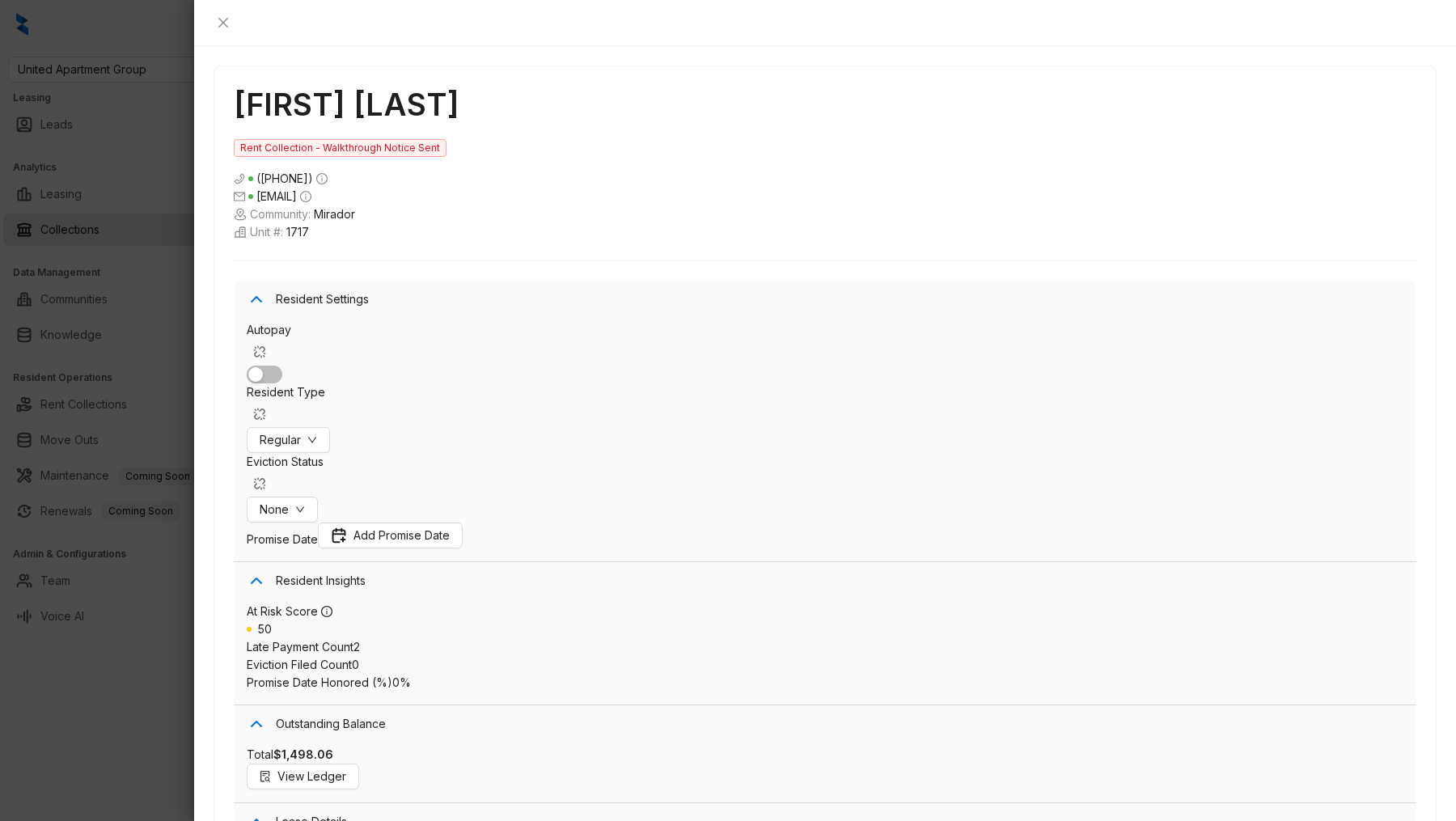 scroll, scrollTop: 858, scrollLeft: 0, axis: vertical 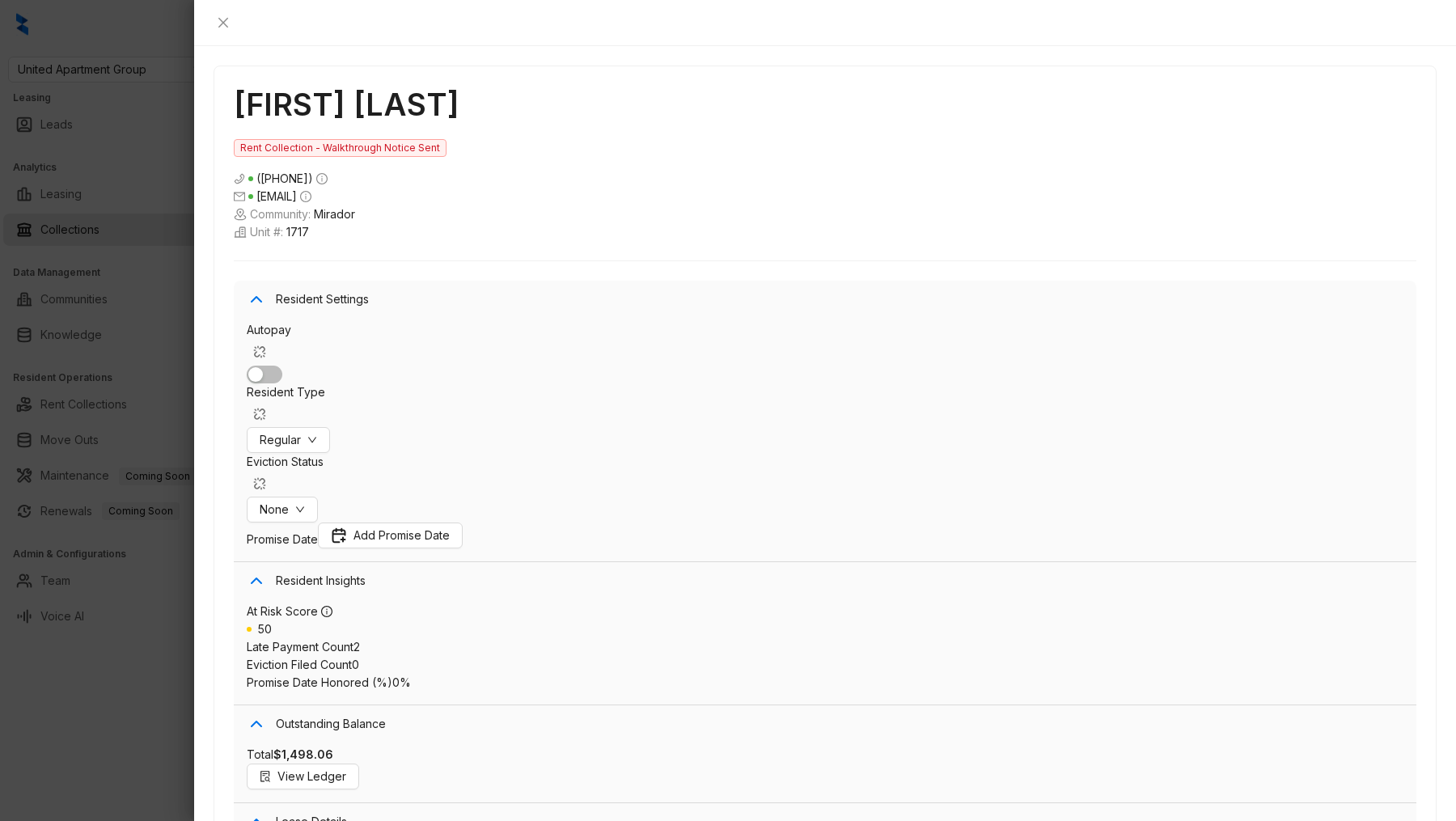 click on "Hey Robert, it's Kelsey at Mirador. We've been trying to reach you about your overdue balance of $1498.06. If we don't hear back by today, we will send a walk-through notice tomorrow.  Please contact us immediately with a promise date to pay to avoid this situation." at bounding box center [836, 2223] 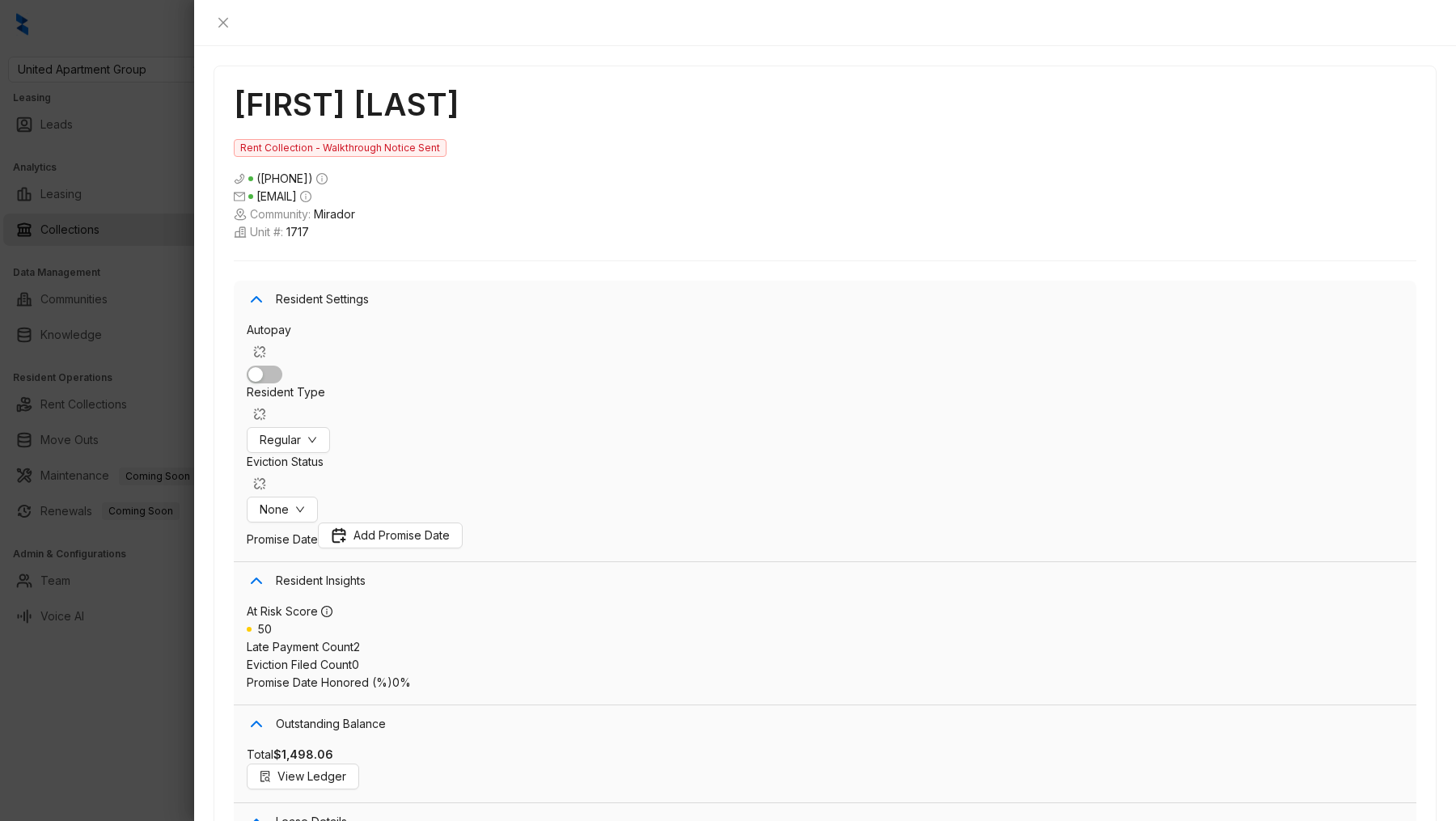 click on "Hi Robert, it's Kelsey at Mirador, we've been trying to reach you regarding your overdue balance of $1498.06. It has been over 3 days since we heard from you, if we don't hear from you by tomorrow, we walk through your apartment, #1717, to check for occupancy and begin legal proceedings. Please contact us immediately with a promise date to pay in order to avoid this and prevent legal action being taken." at bounding box center (836, 2328) 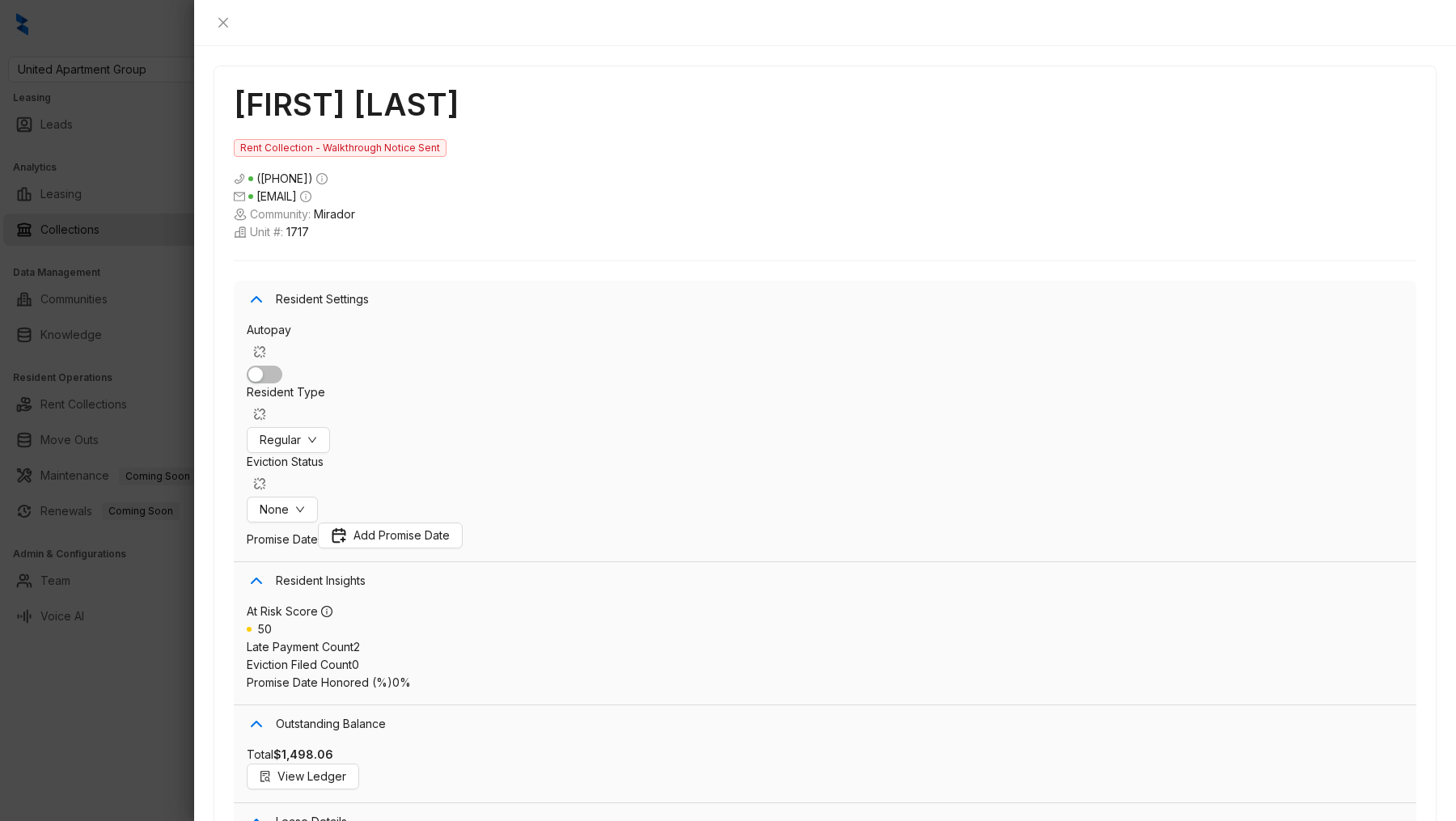 click on "Hi Robert, it's Kelsey at Mirador, we've been trying to reach you regarding your overdue balance of $1498.06. It has been over 3 days since we heard from you, if we don't hear from you by tomorrow, we walk through your apartment, #1717, to check for occupancy and begin legal proceedings. Please contact us immediately with a promise date to pay in order to avoid this and prevent legal action being taken." at bounding box center [836, 2328] 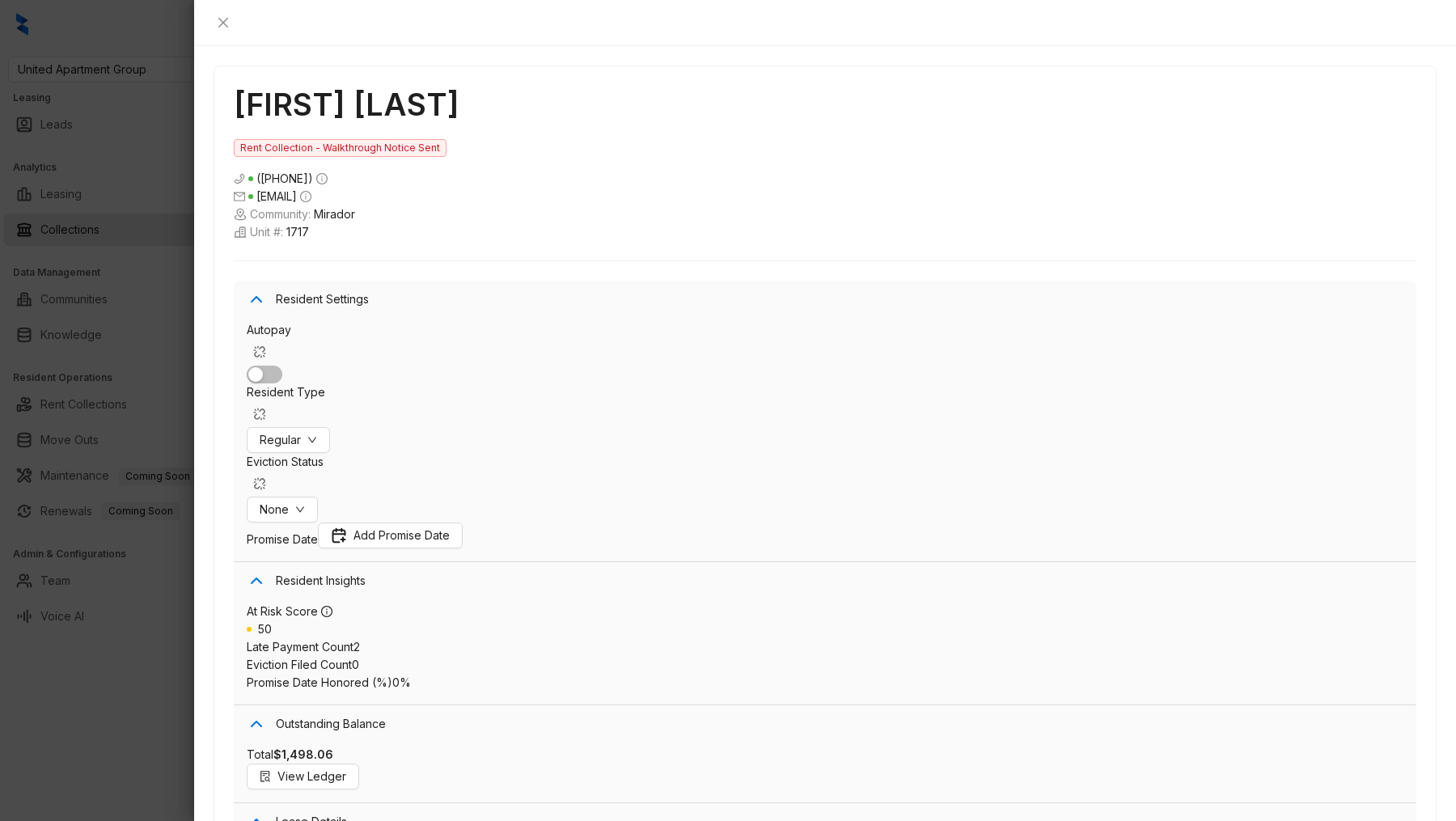 click on "Hey Robert, it's Kelsey at Mirador. We've been trying to reach you about your overdue balance of $1498.06. If we don't hear back by today, we will send a walk-through notice tomorrow.  Please contact us immediately with a promise date to pay to avoid this situation." at bounding box center (836, 2223) 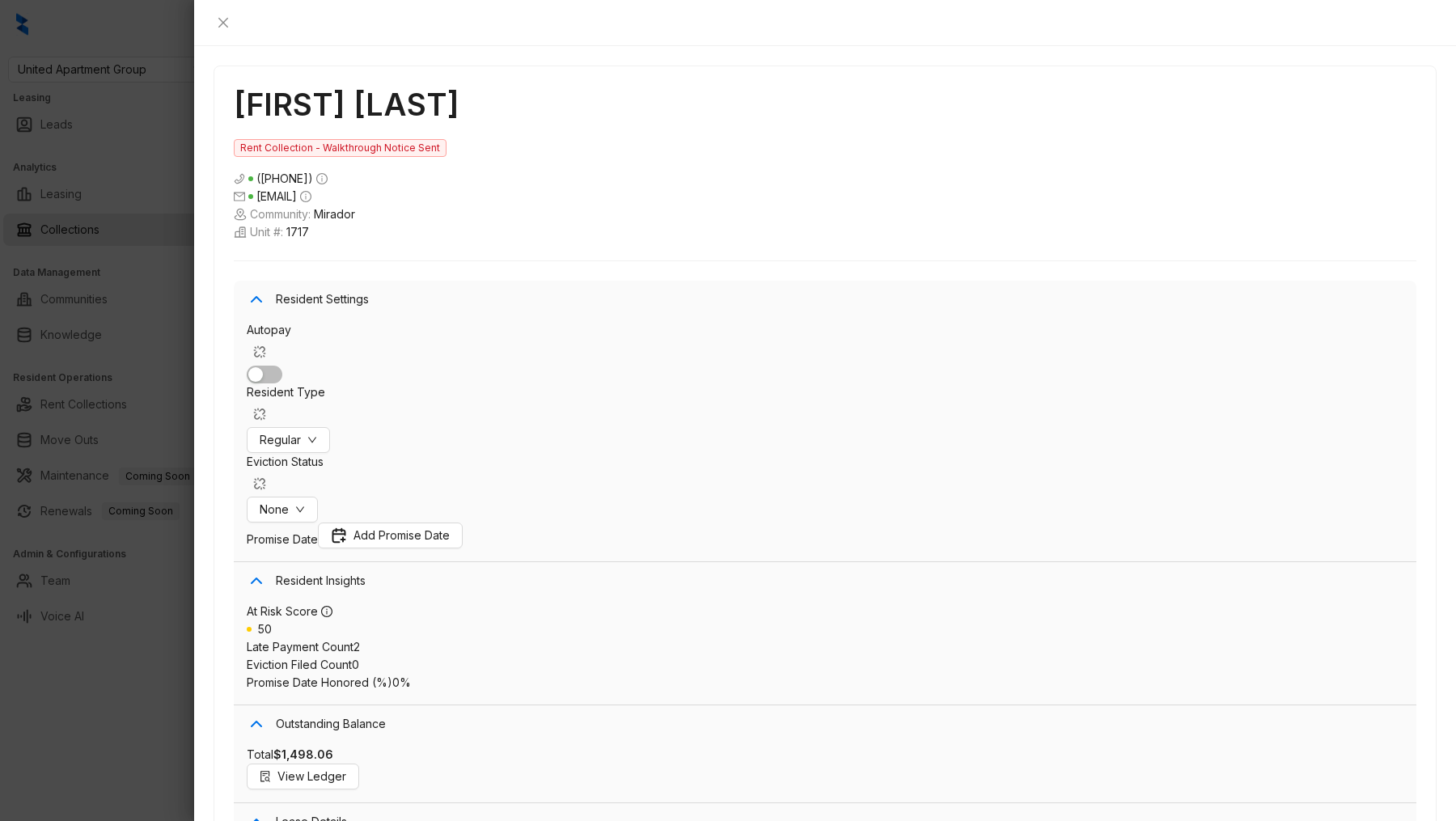 click on "Hey Robert, it's Kelsey at Mirador. We've been trying to reach you about your overdue balance of $1498.06. If we don't hear back by today, we will send a walk-through notice tomorrow.  Please contact us immediately with a promise date to pay to avoid this situation." at bounding box center [836, 2223] 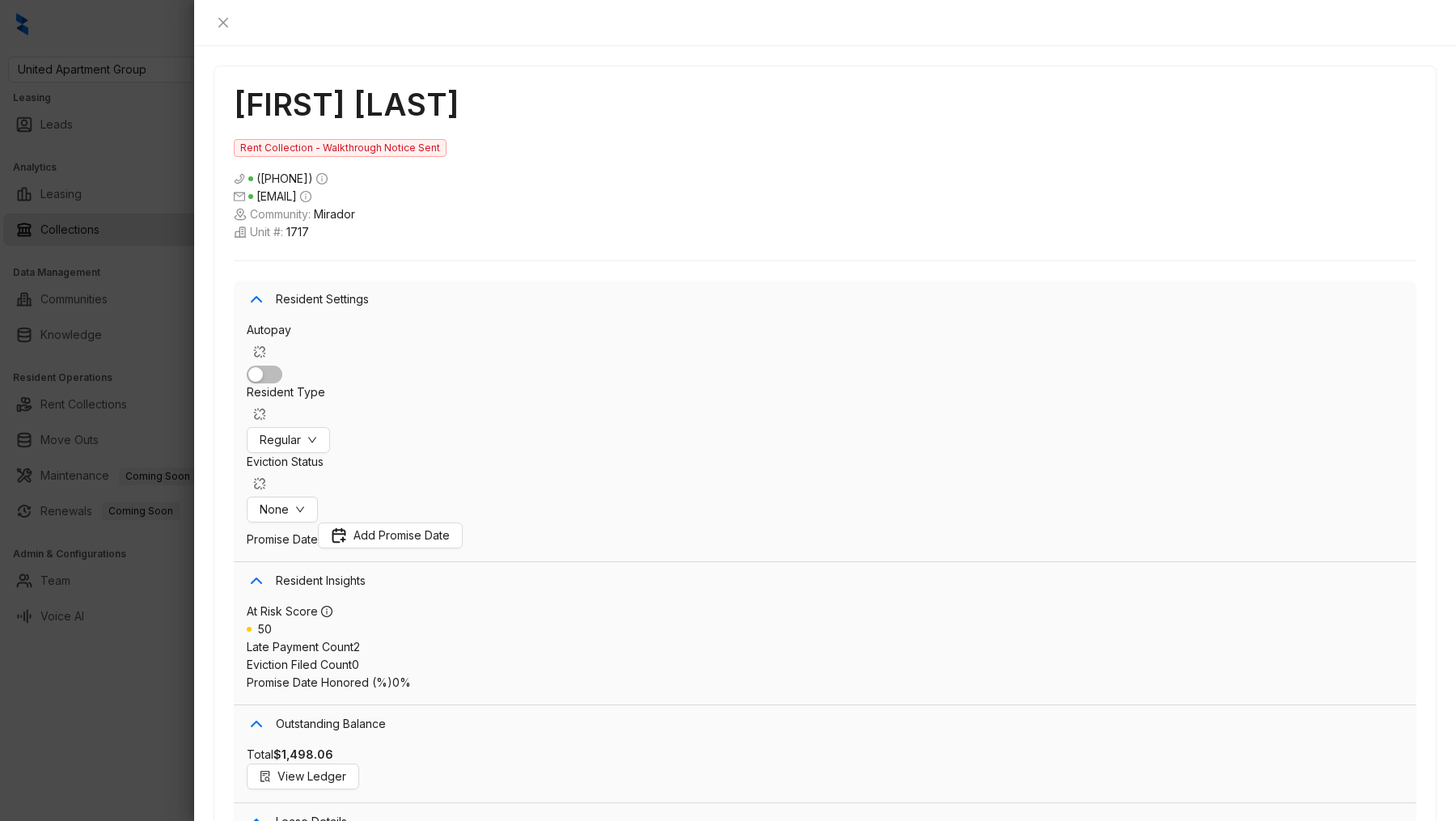 click on "Hi Robert, it's Kelsey at Mirador, we've been trying to reach you regarding your overdue balance of $1498.06. It has been over 3 days since we heard from you, if we don't hear from you by tomorrow, we walk through your apartment, #1717, to check for occupancy and begin legal proceedings. Please contact us immediately with a promise date to pay in order to avoid this and prevent legal action being taken." at bounding box center [836, 2328] 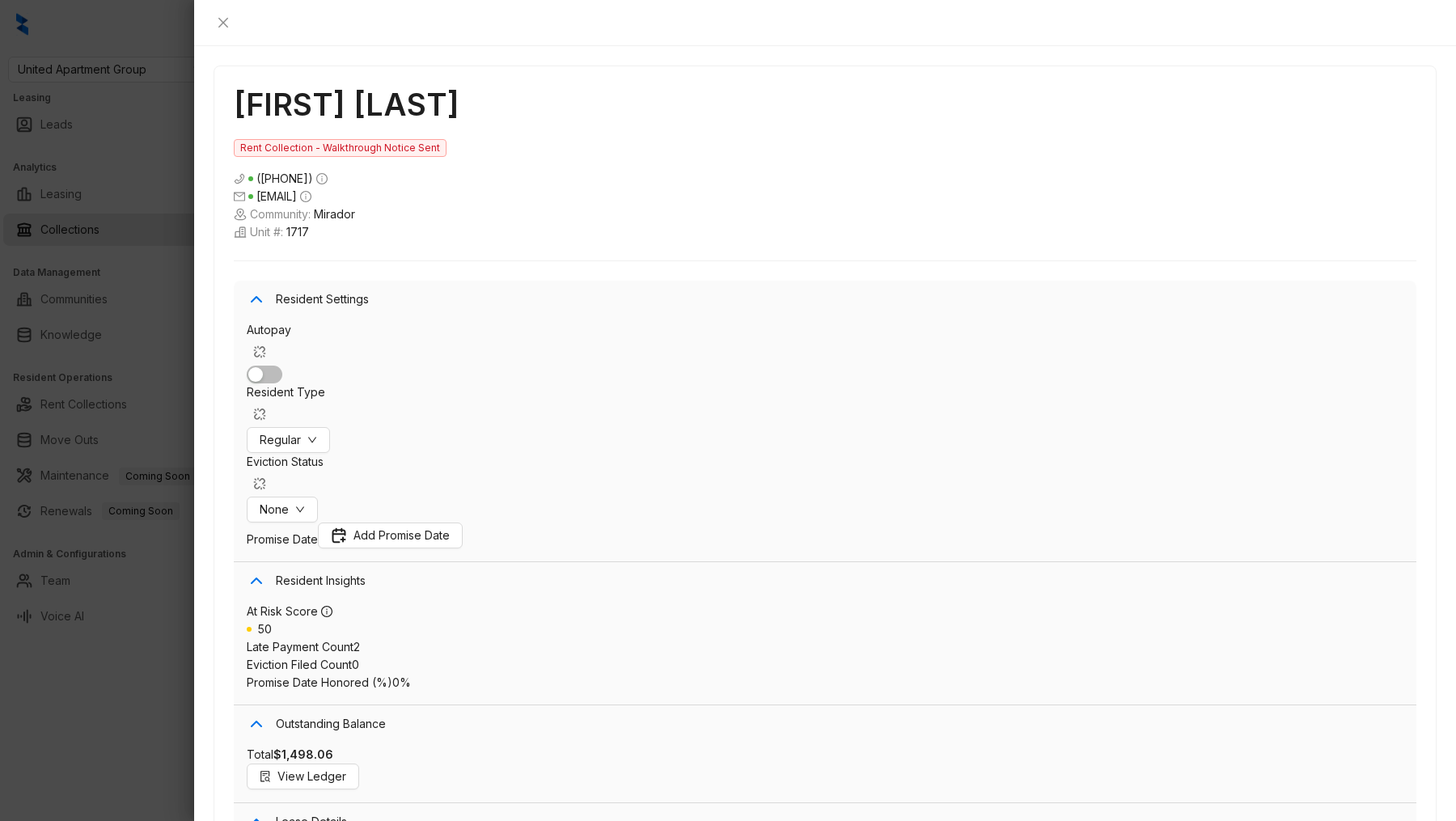 scroll, scrollTop: 1212, scrollLeft: 0, axis: vertical 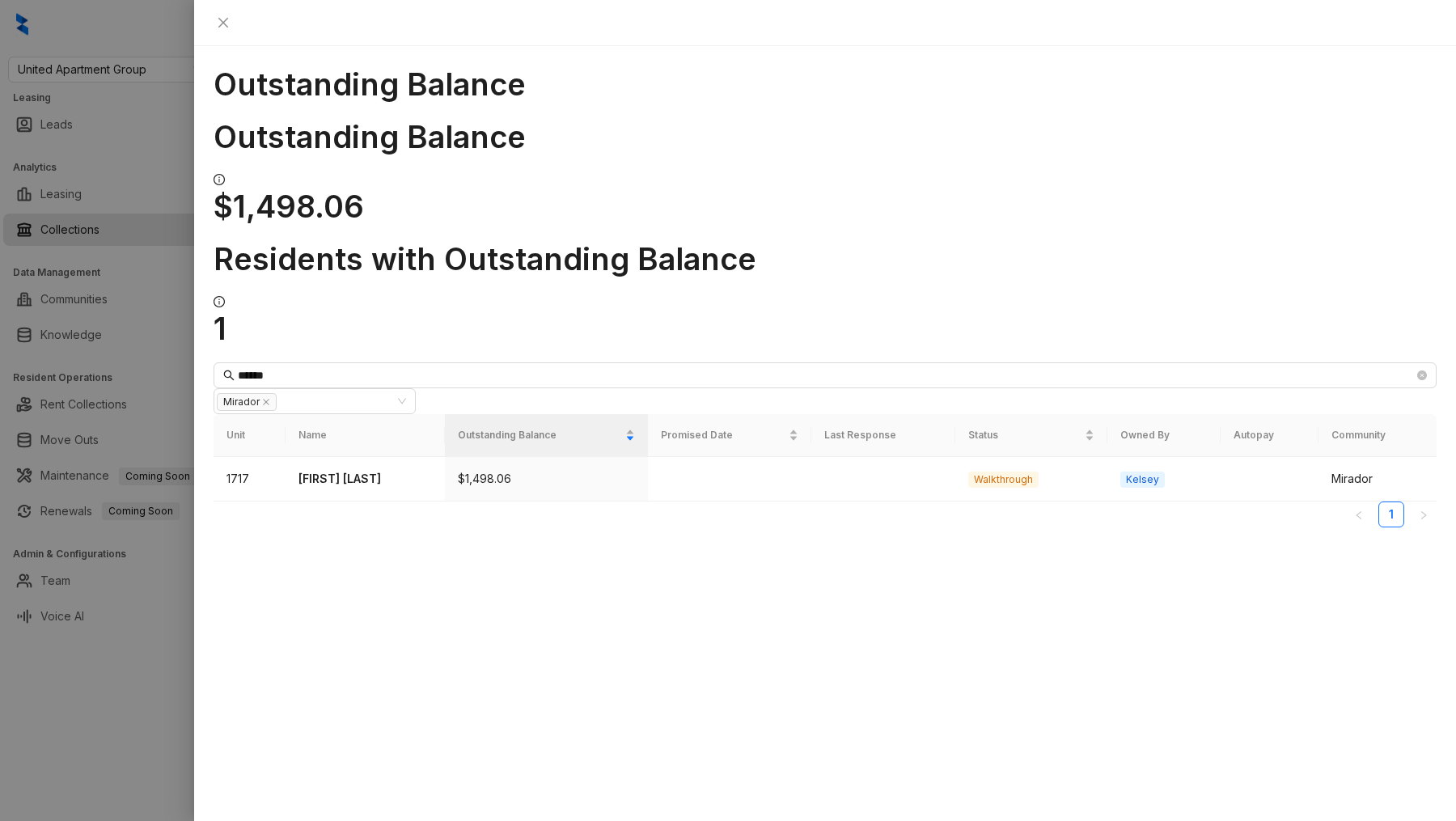 click at bounding box center [728, 410] 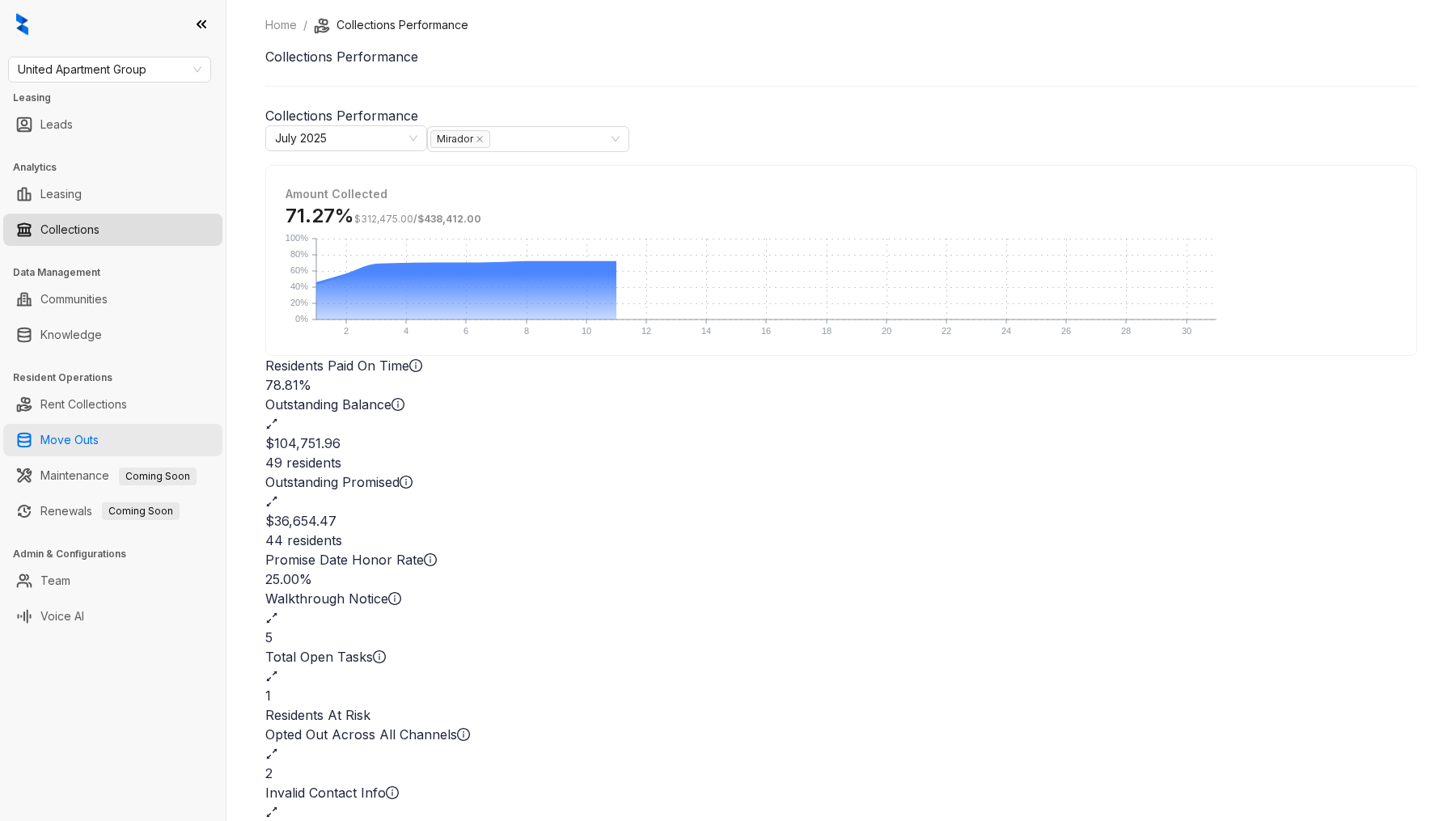 click on "Move Outs" at bounding box center (70, 440) 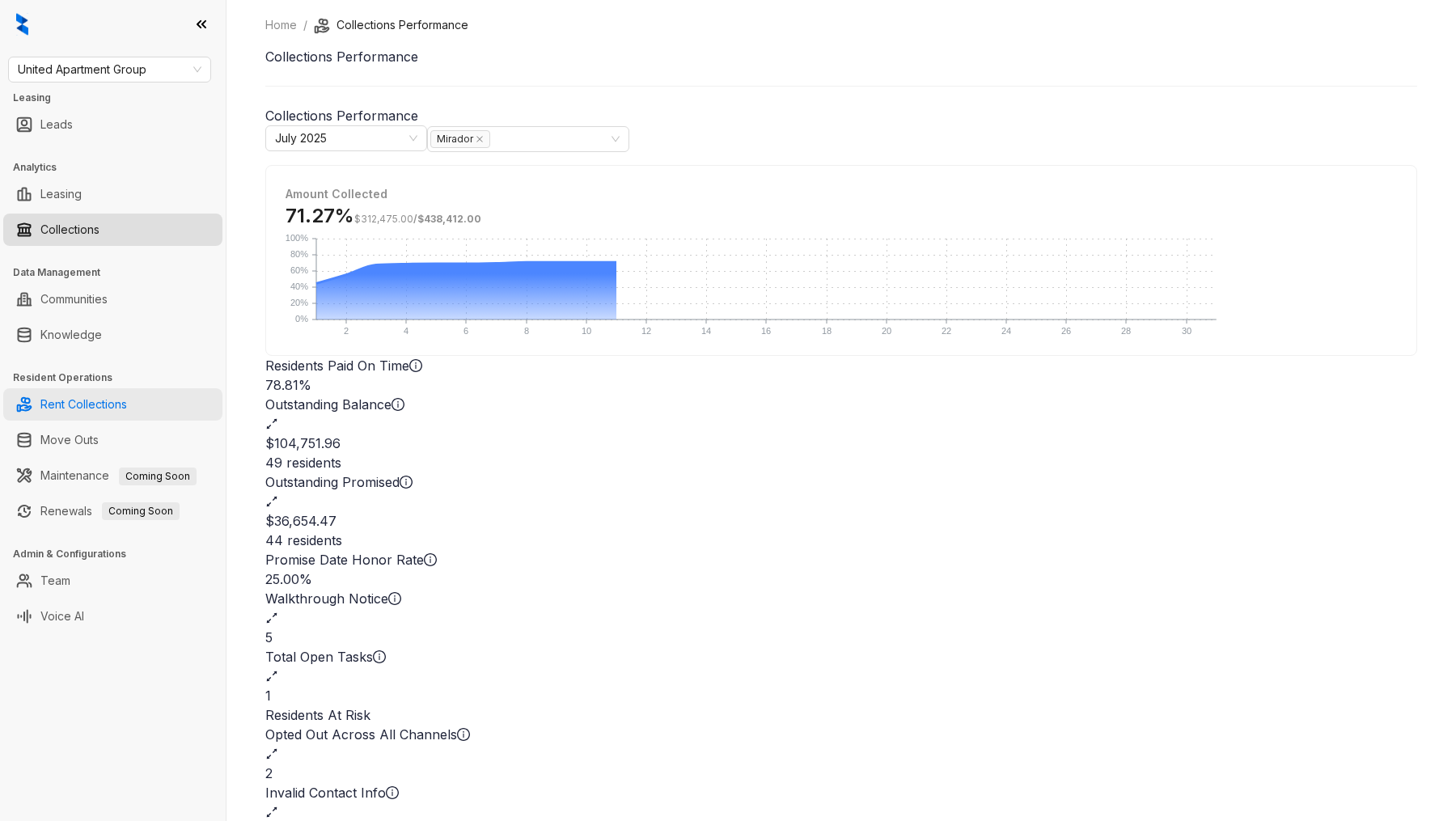 click on "Rent Collections" at bounding box center [83, 404] 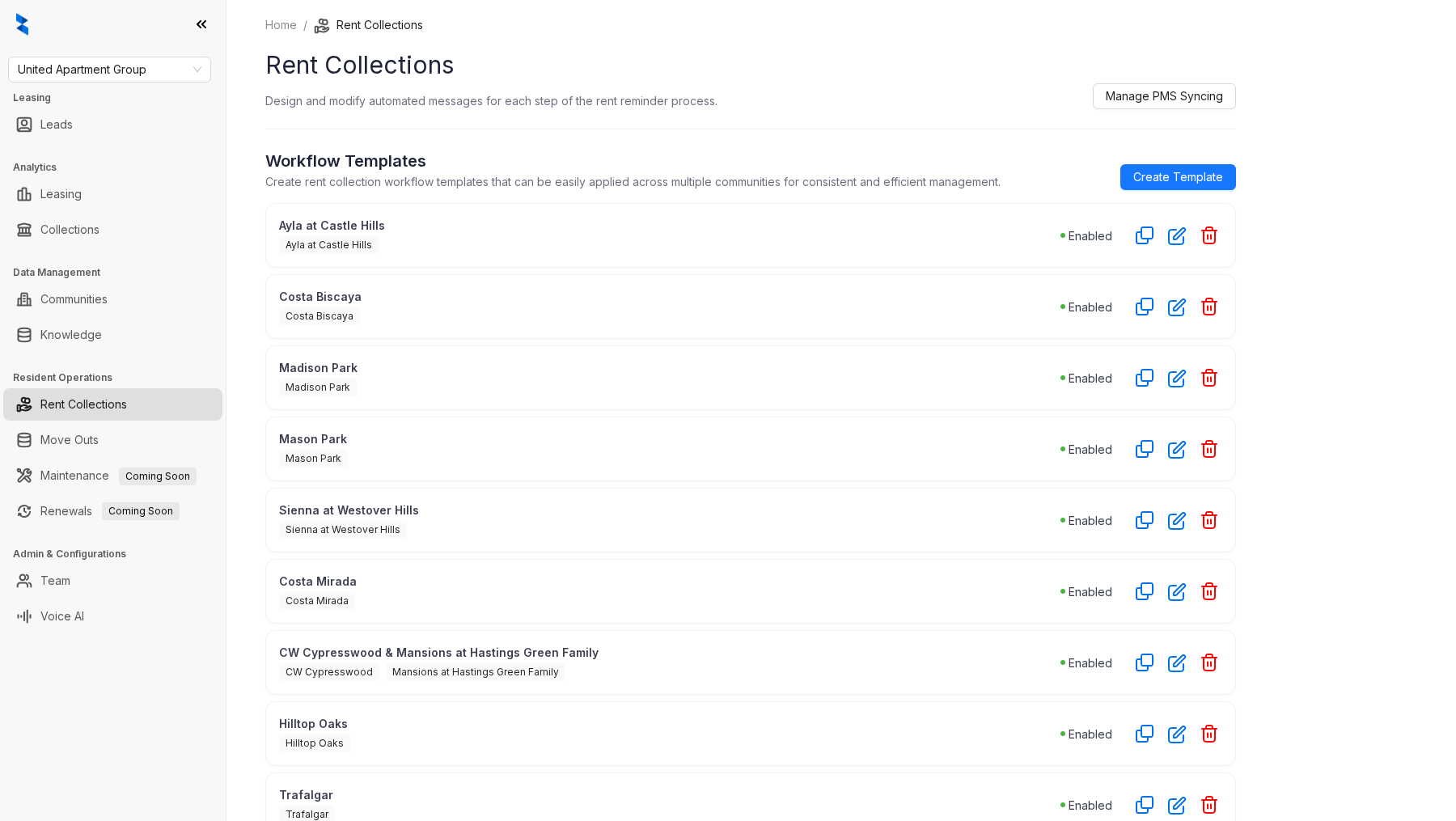 scroll, scrollTop: 444, scrollLeft: 0, axis: vertical 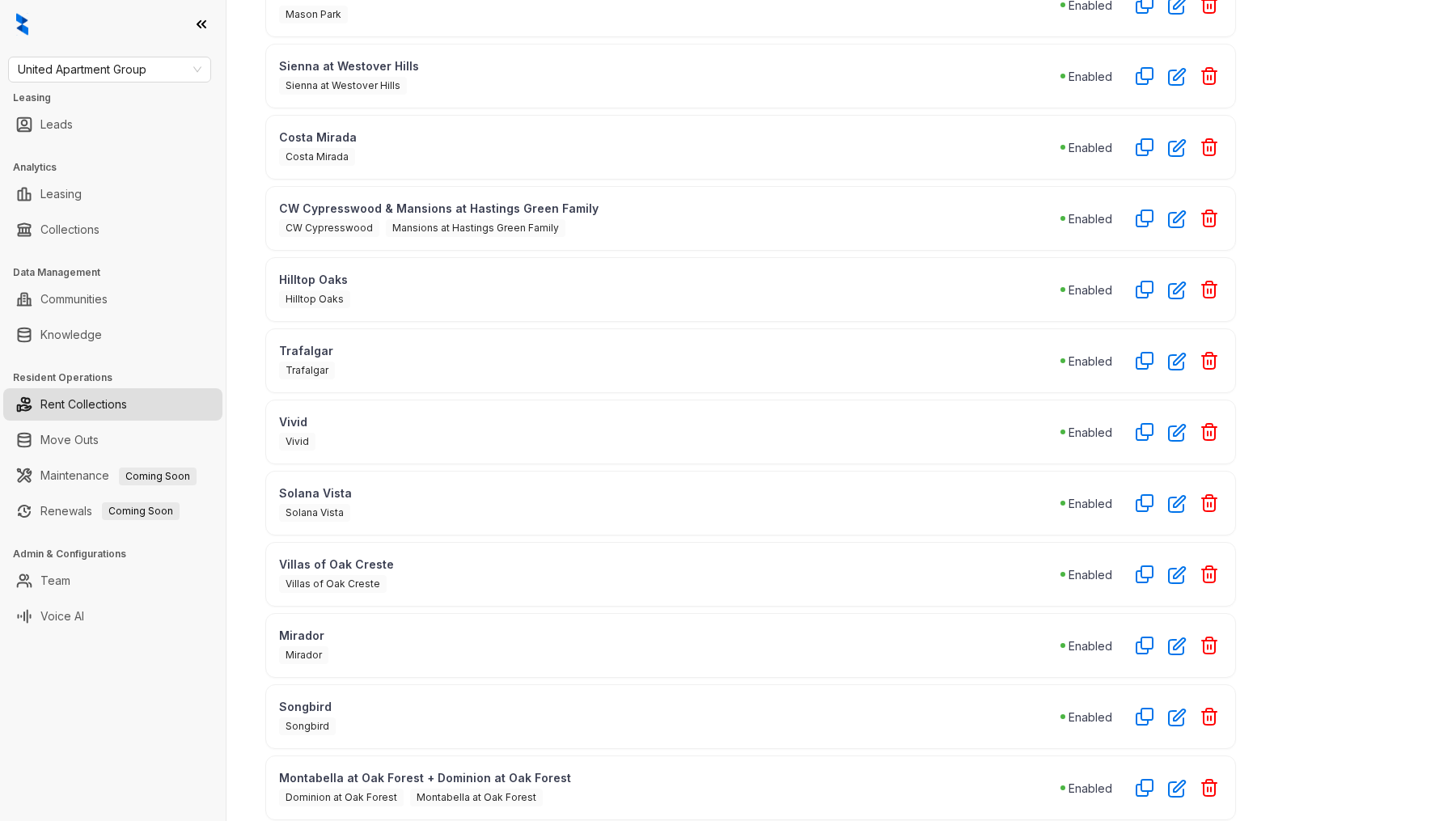 click on "Mirador" at bounding box center [670, 635] 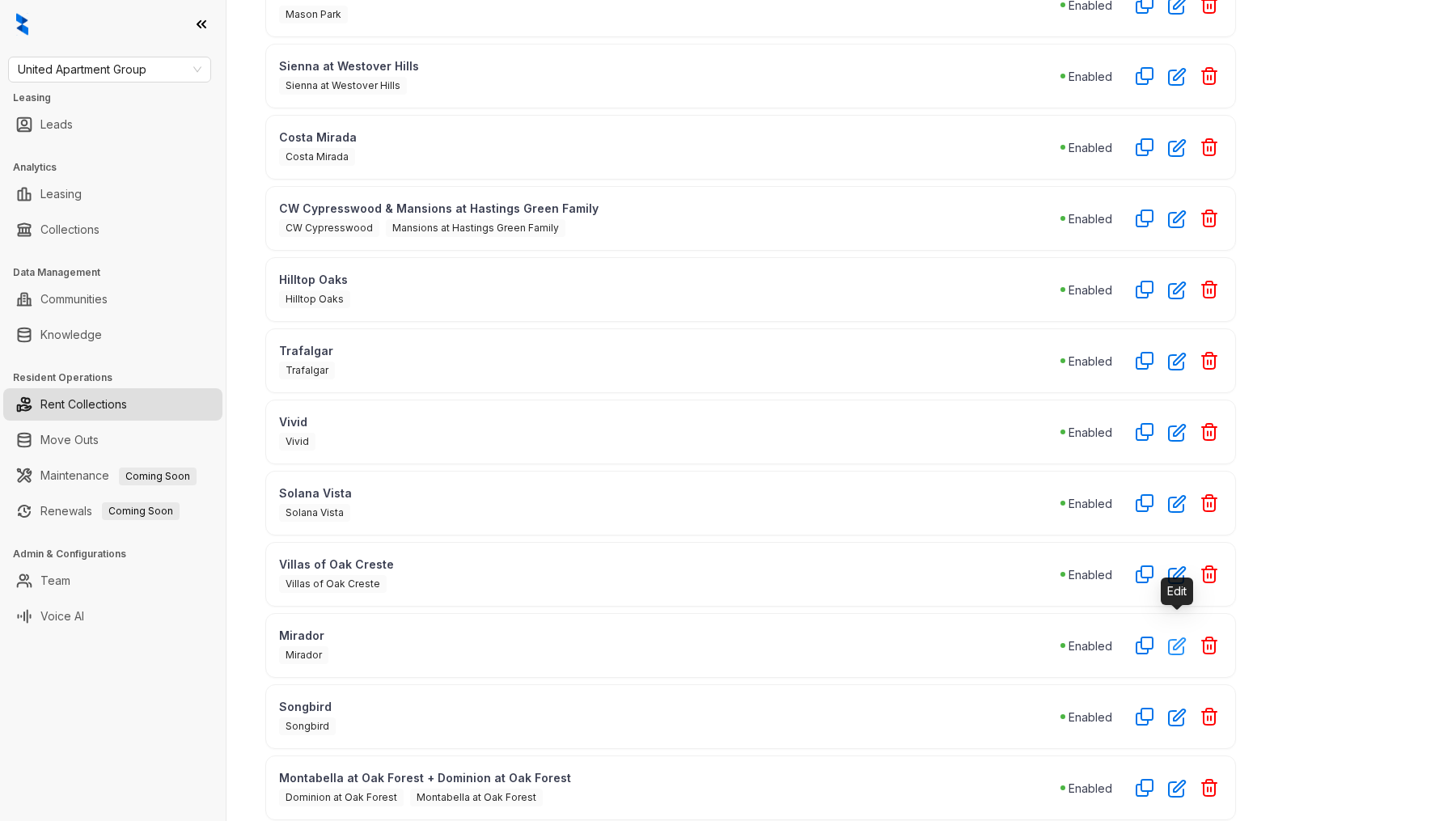 click 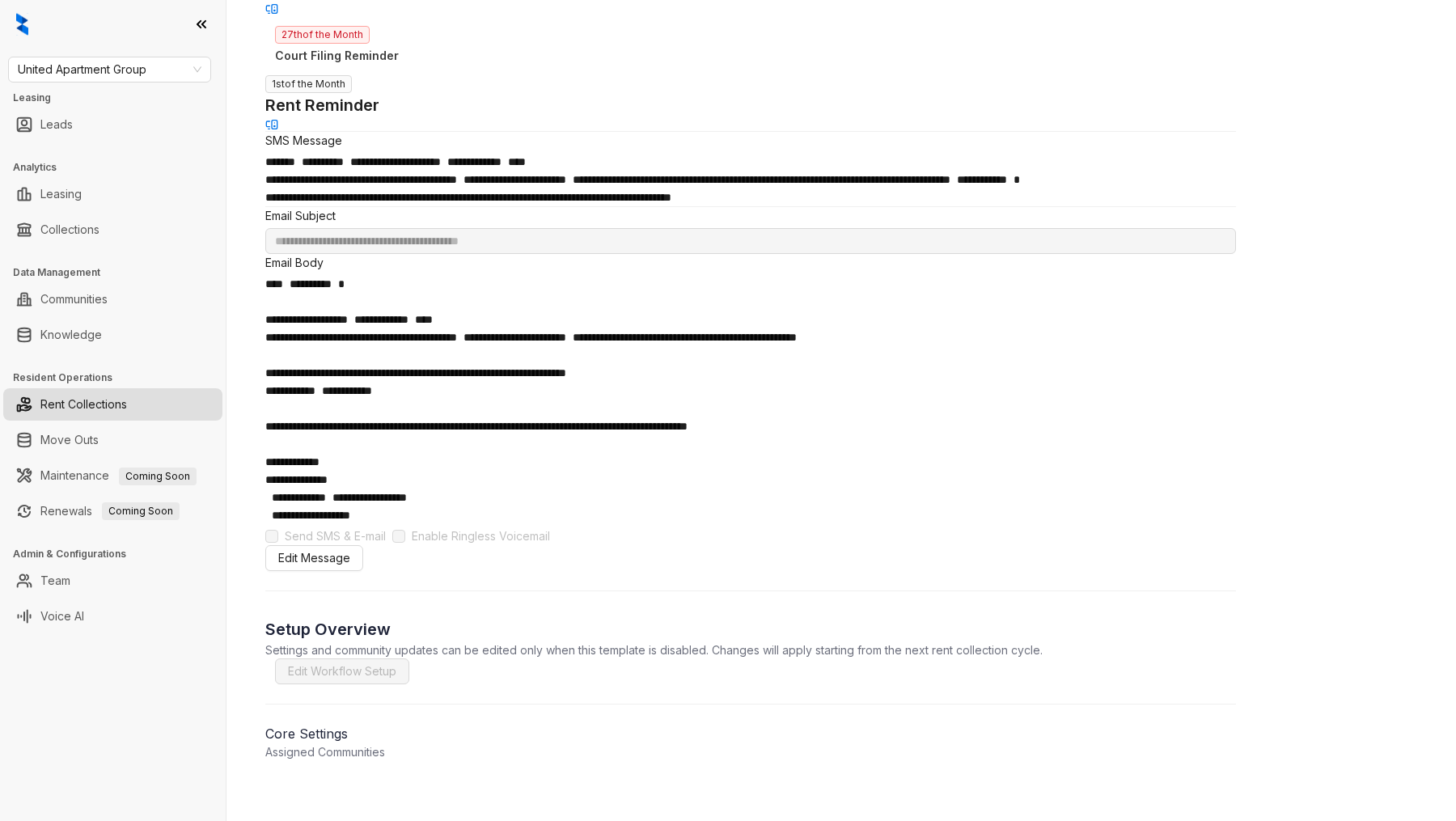 scroll, scrollTop: 814, scrollLeft: 0, axis: vertical 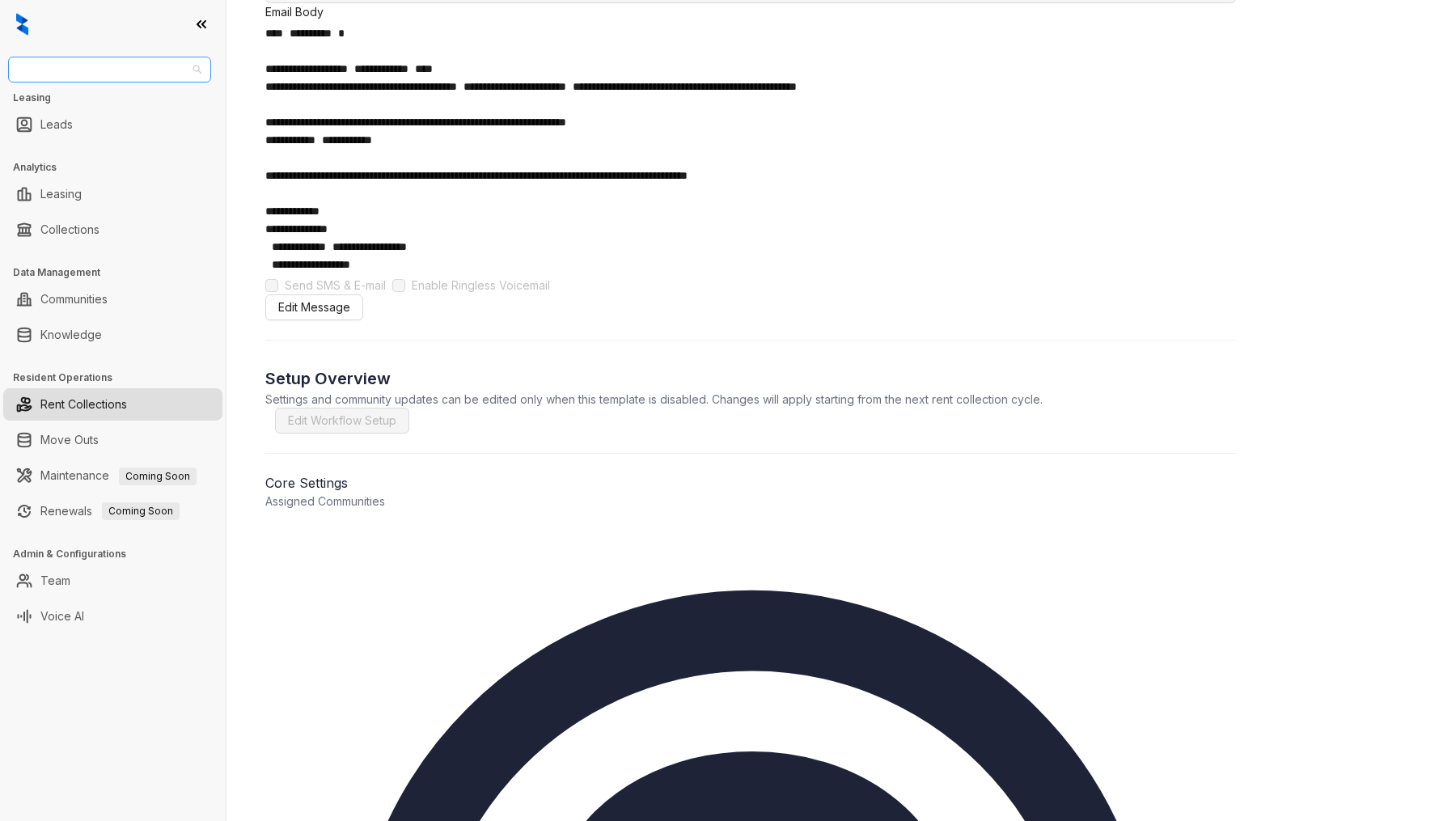 click on "United Apartment Group" at bounding box center [109, 70] 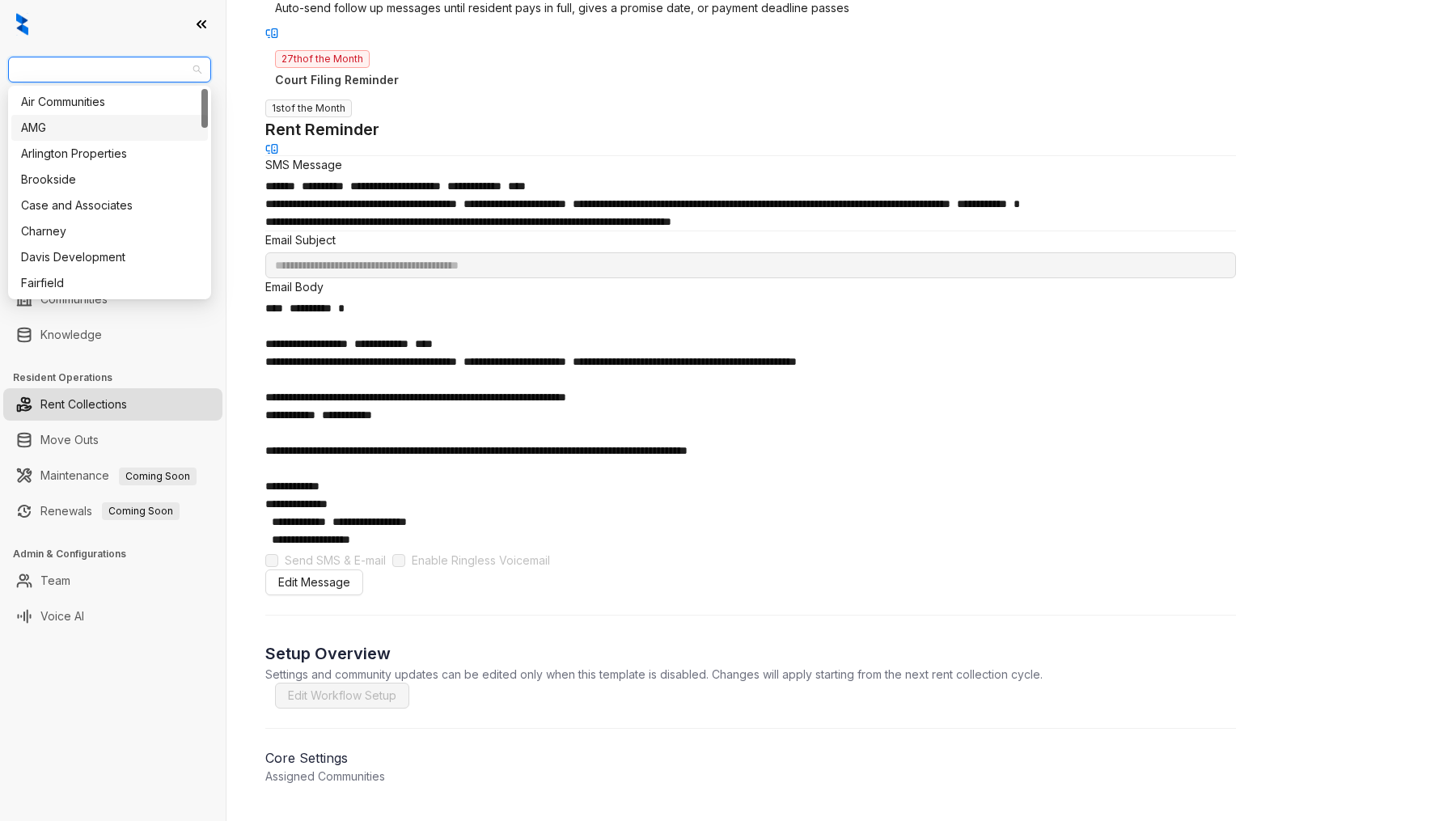 scroll, scrollTop: 0, scrollLeft: 0, axis: both 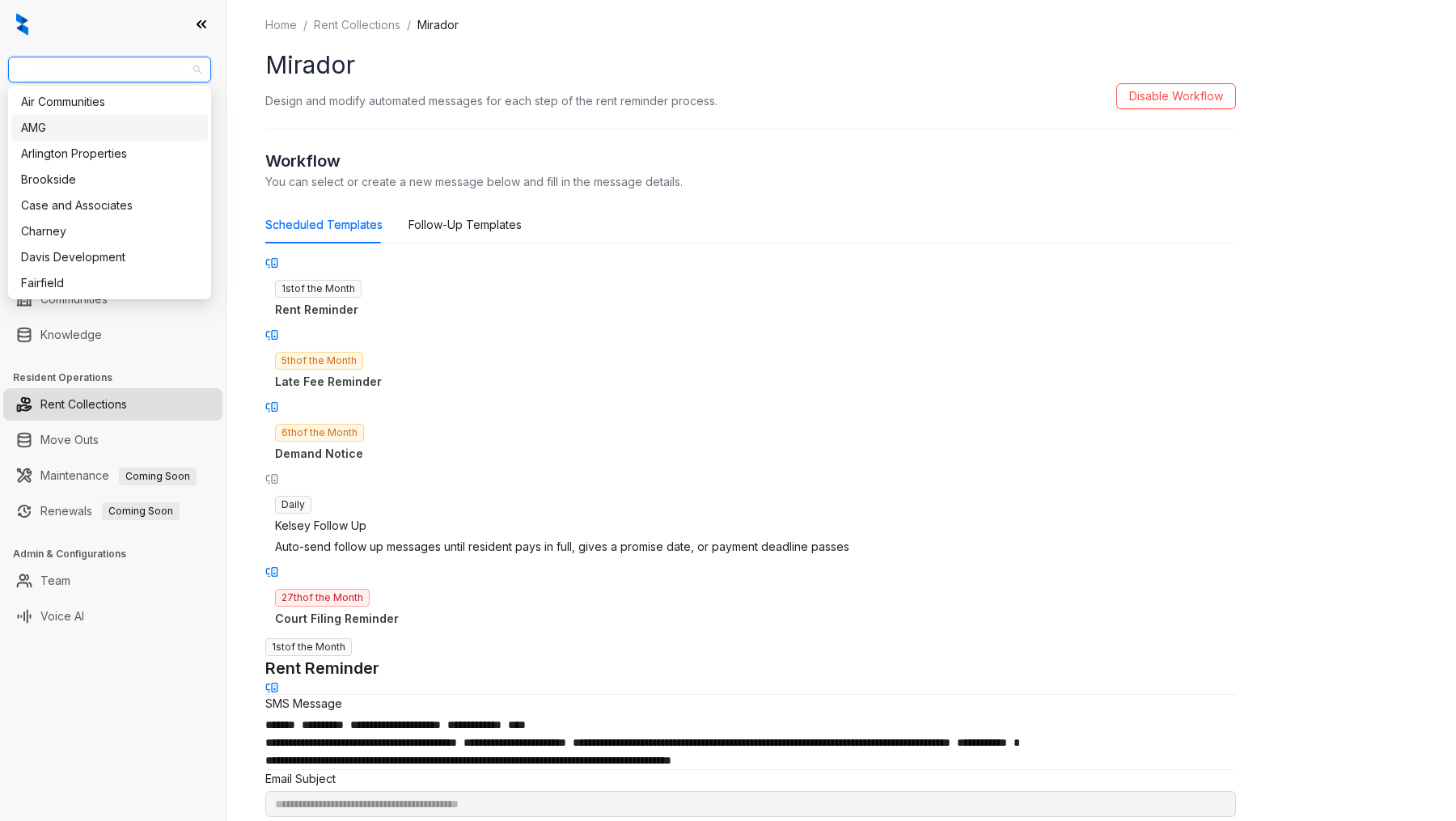 click on "Daily Kelsey Follow Up Auto-send follow up messages until resident pays in full, gives a promise date, or payment deadline passes" at bounding box center [751, 525] 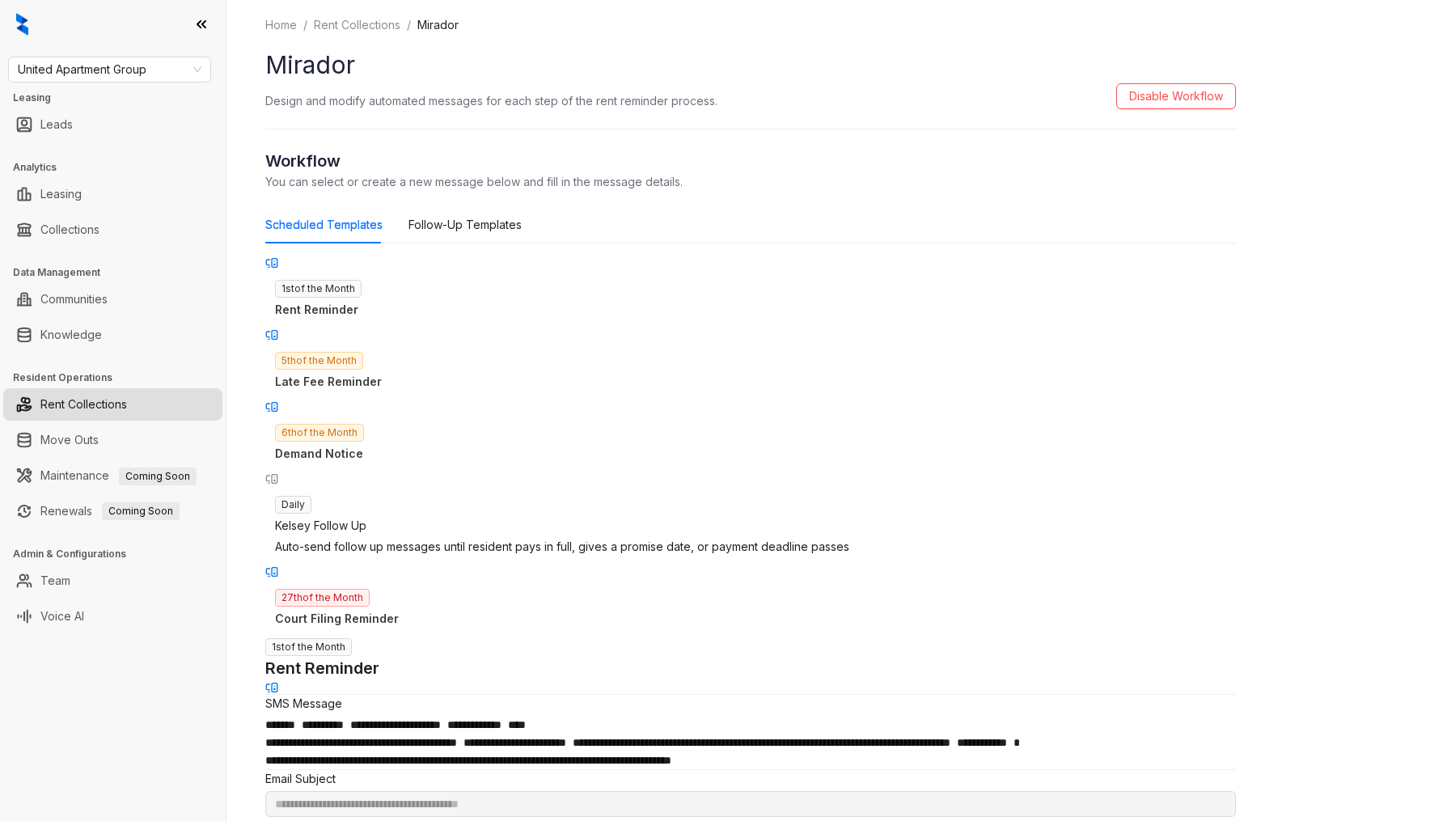 click on "Demand Notice" at bounding box center [751, 454] 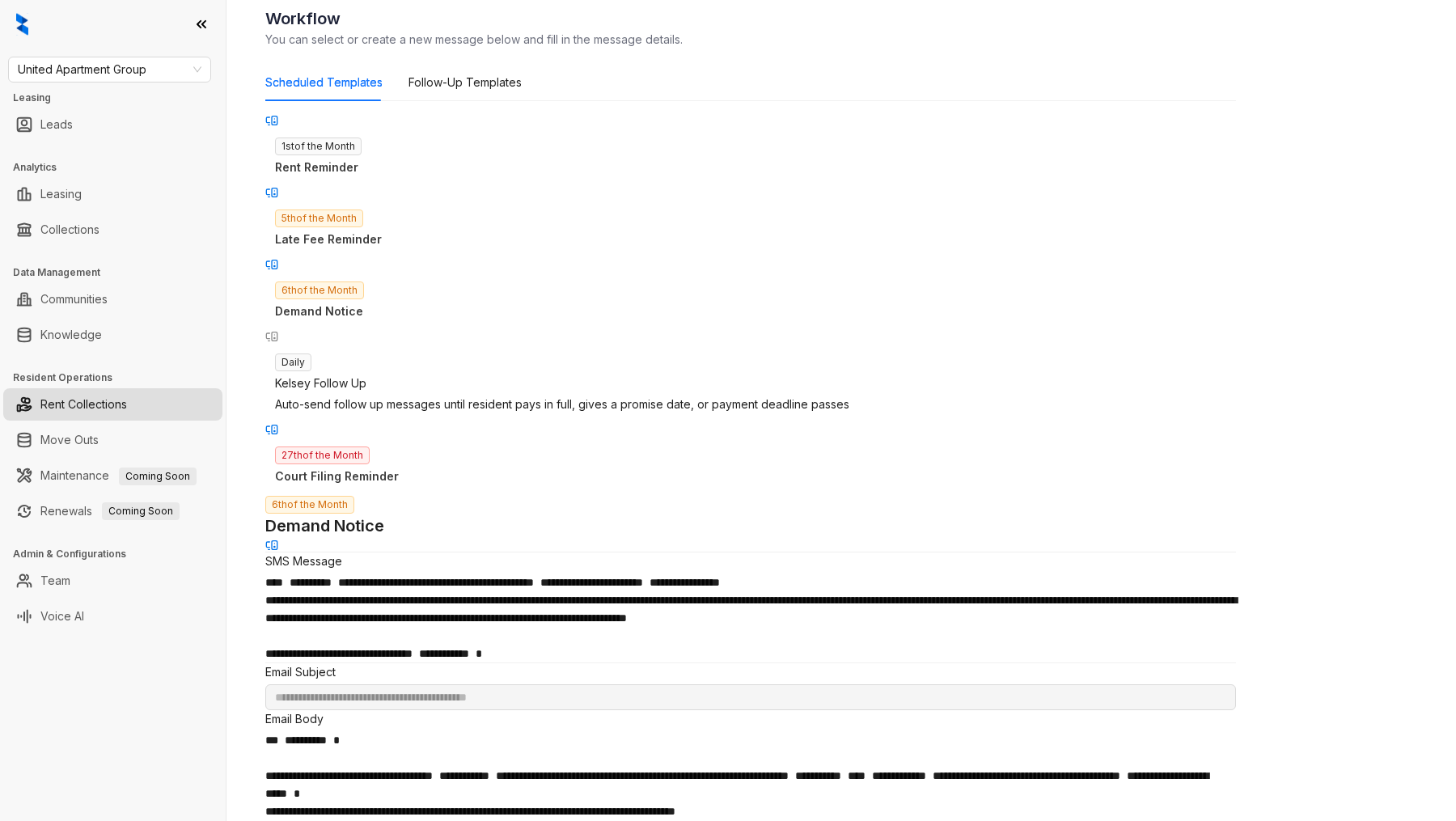 scroll, scrollTop: 147, scrollLeft: 0, axis: vertical 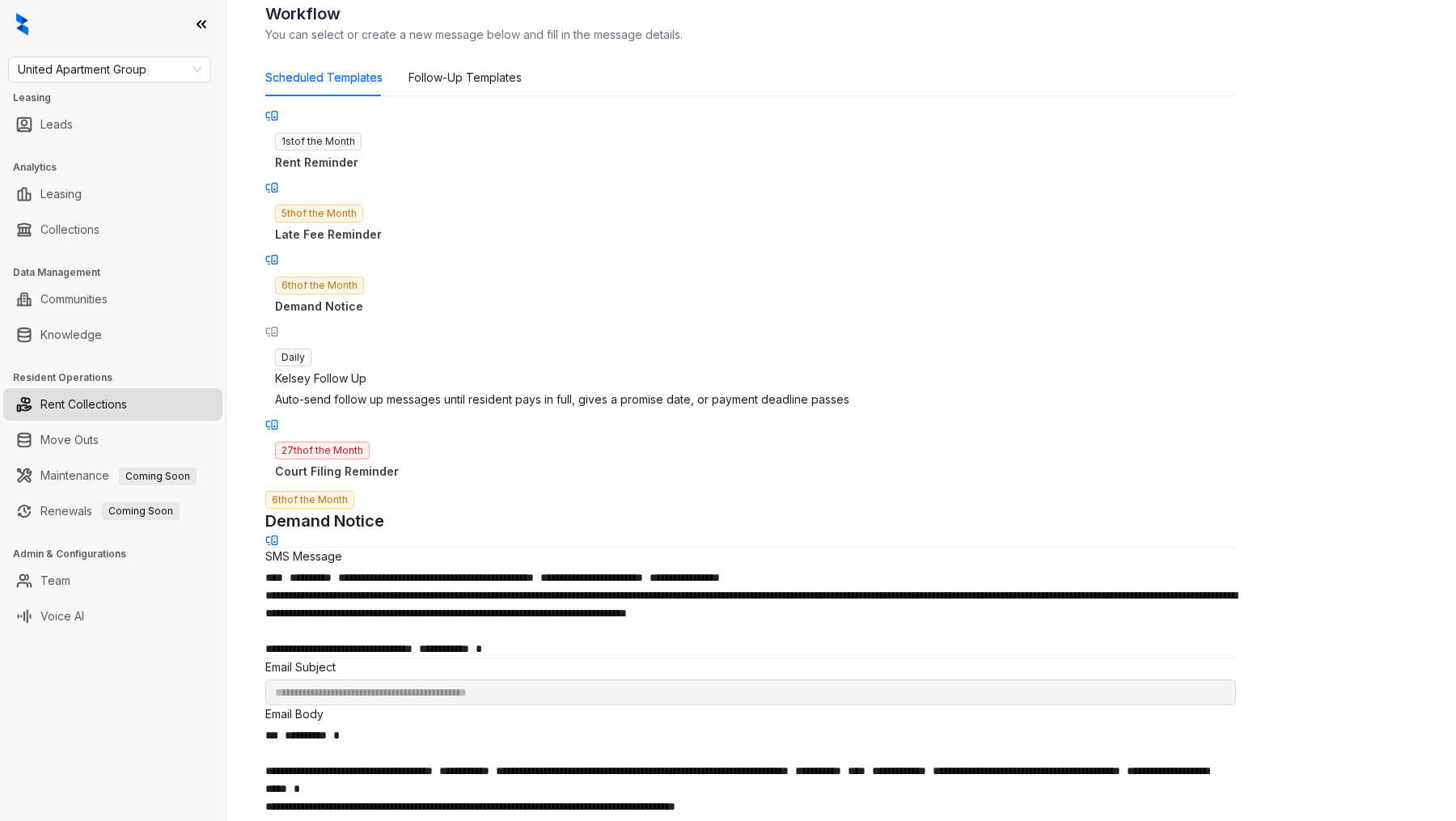 click on "**********" at bounding box center (470, 806) 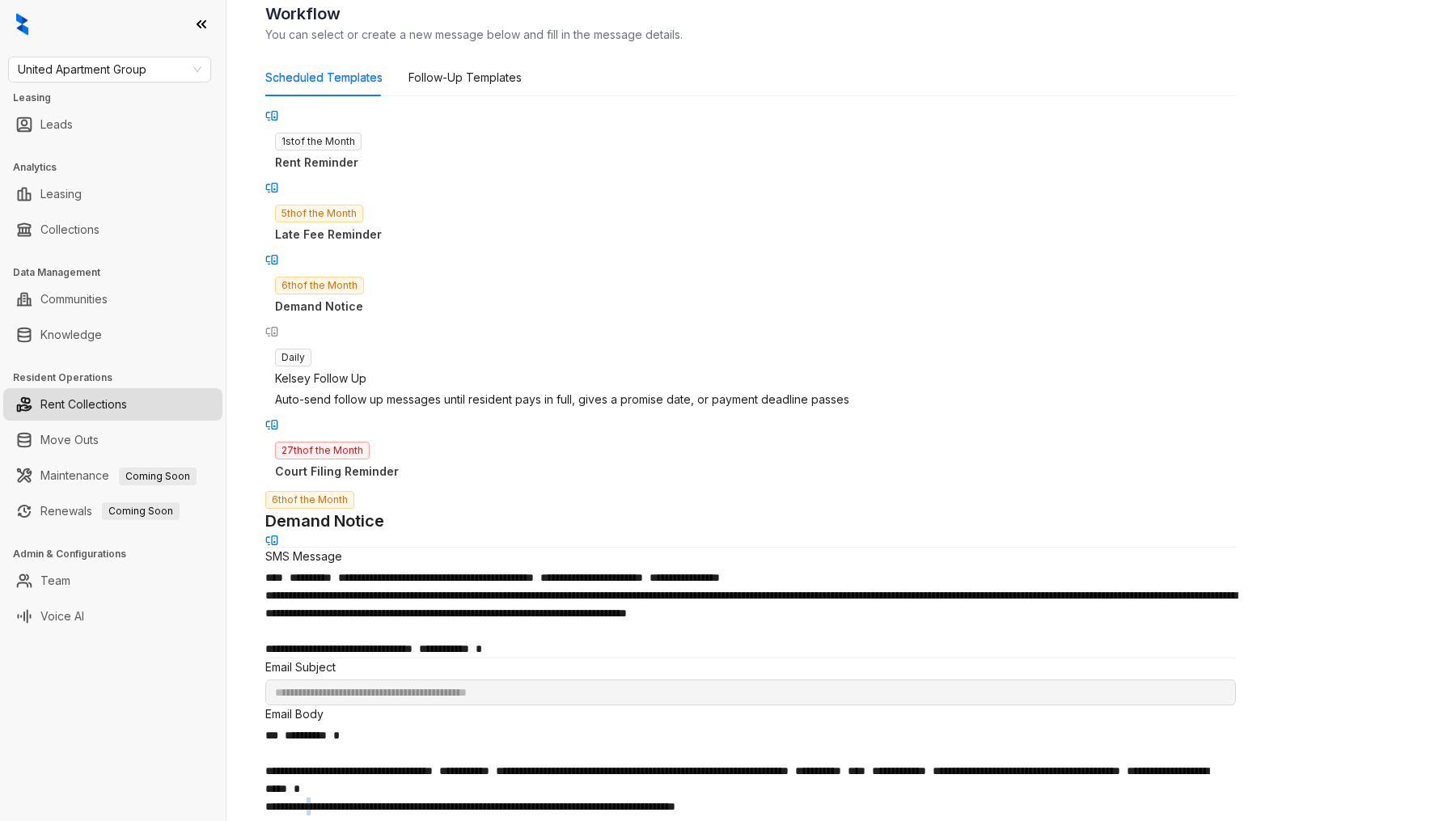 click on "**********" at bounding box center [470, 806] 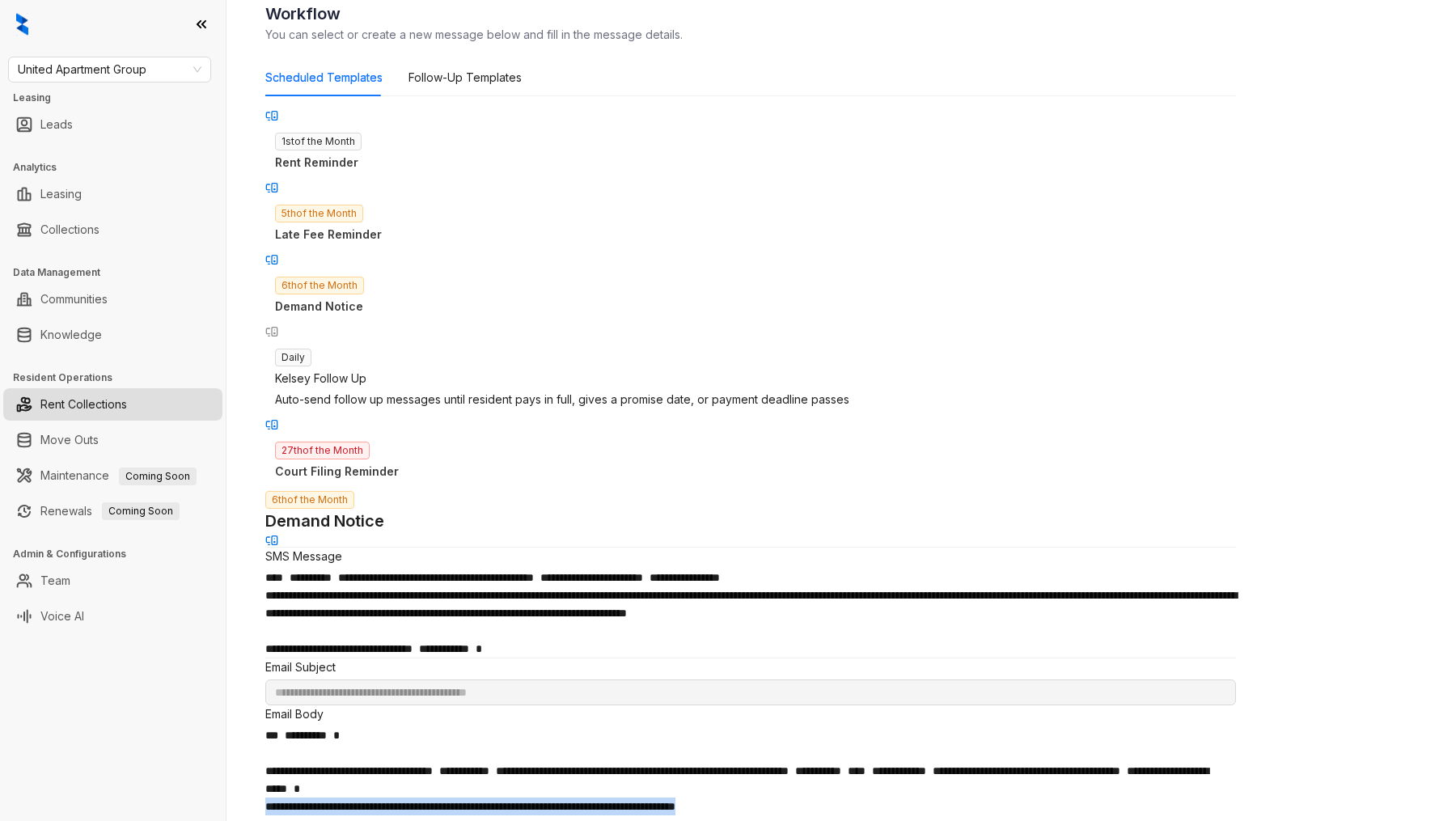 click on "**********" at bounding box center [470, 806] 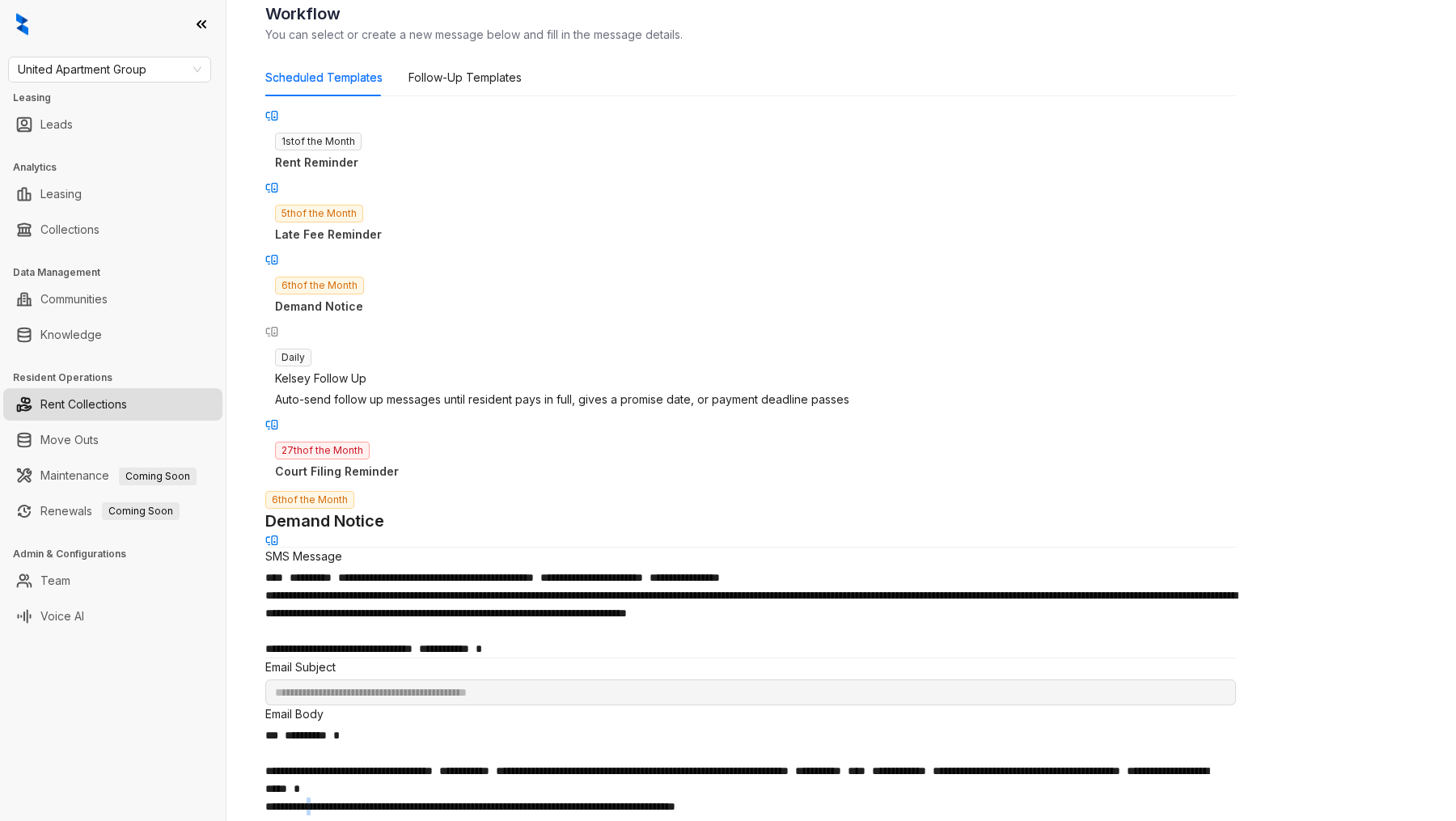 click on "**********" at bounding box center (470, 806) 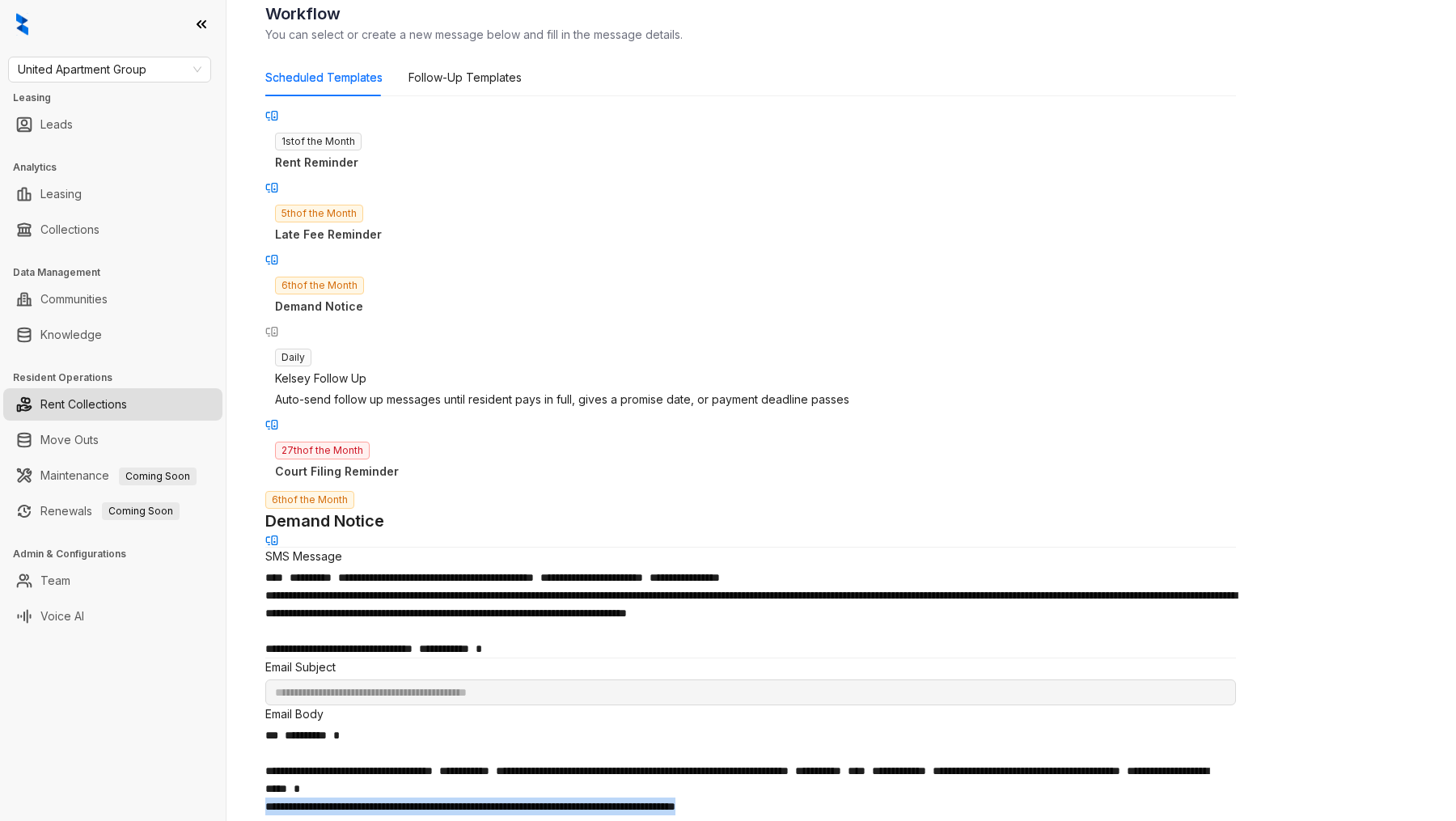 click on "**********" at bounding box center [470, 806] 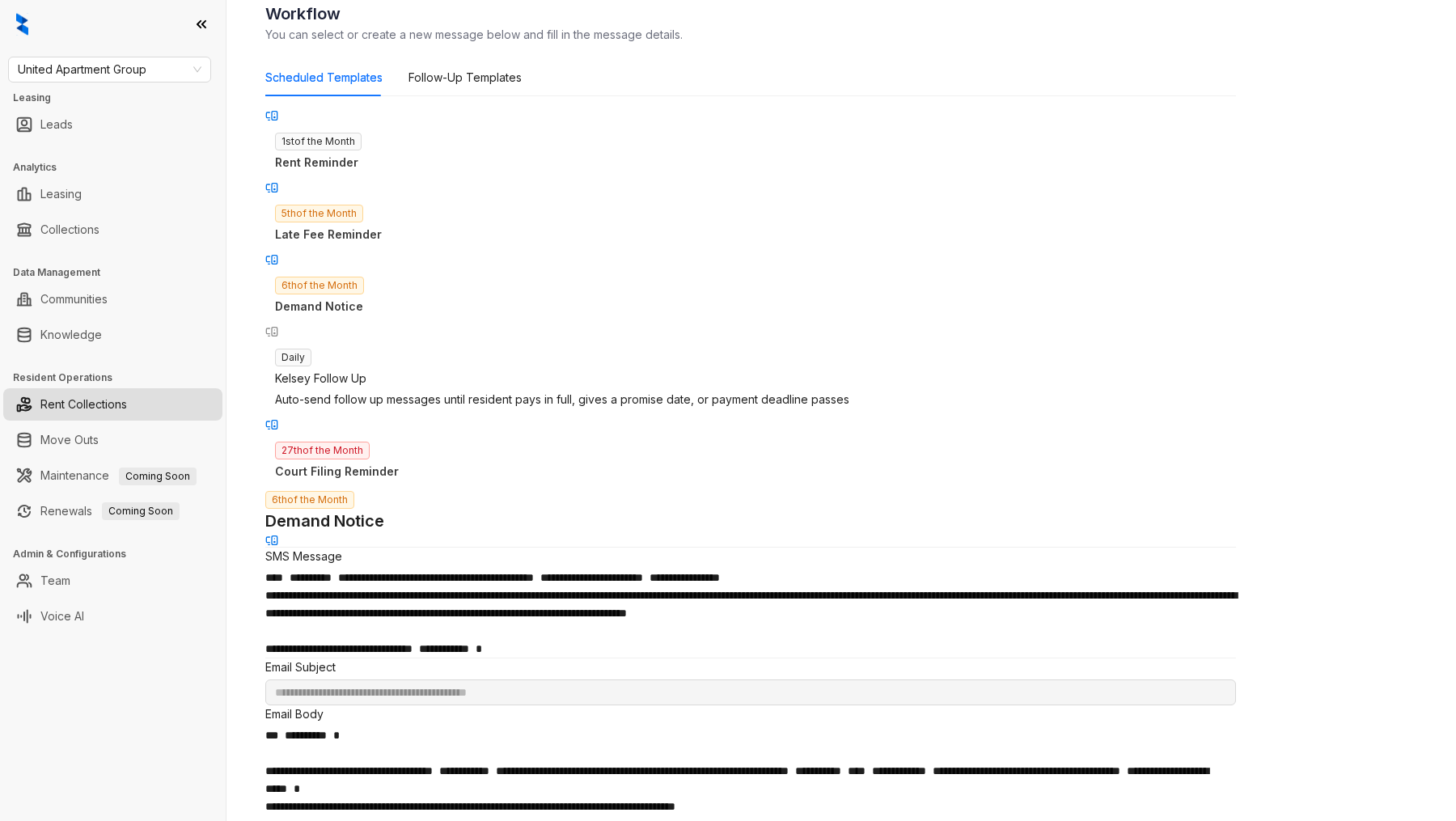 click on "**********" at bounding box center (751, 824) 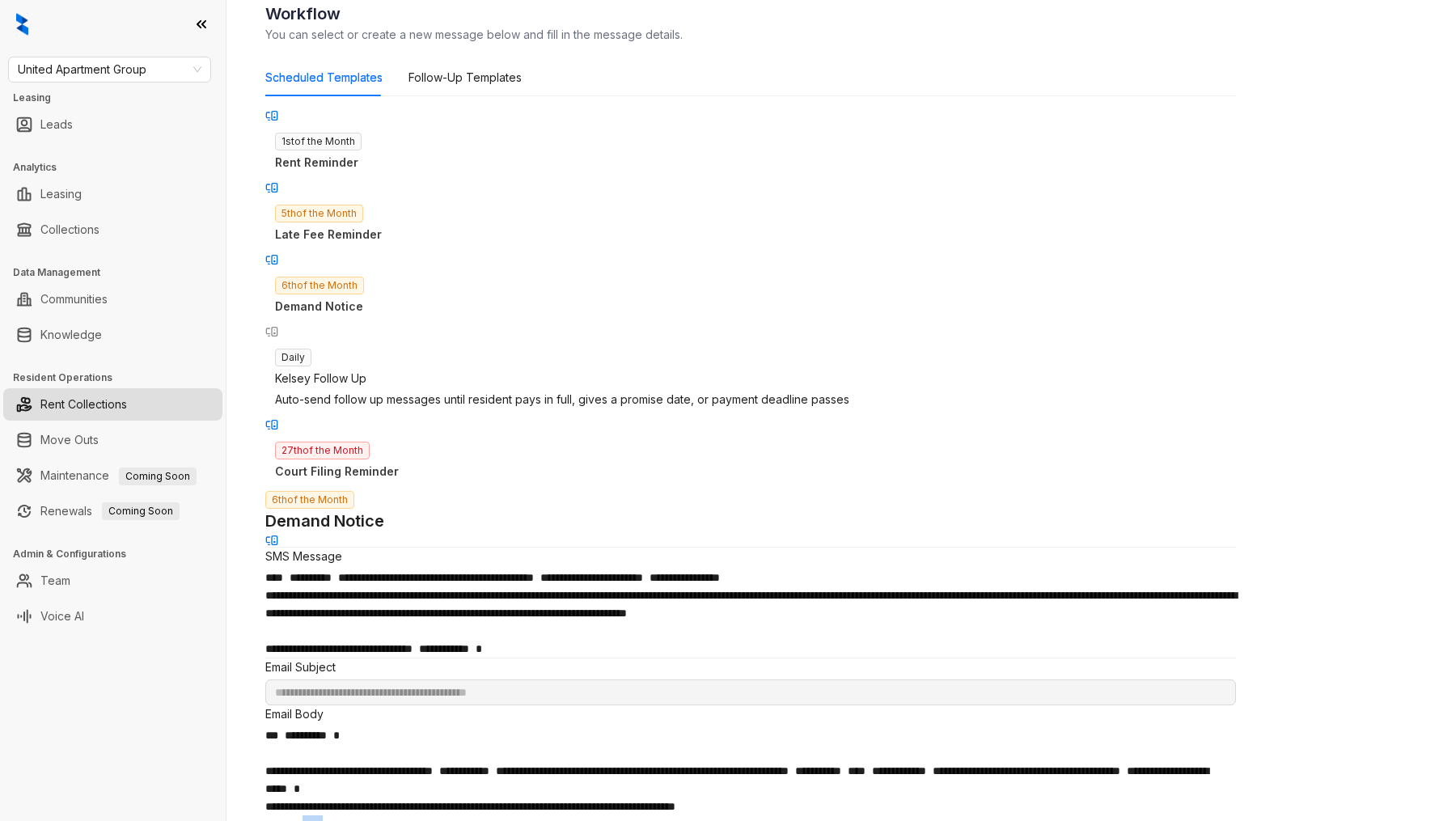 click on "**********" at bounding box center [751, 824] 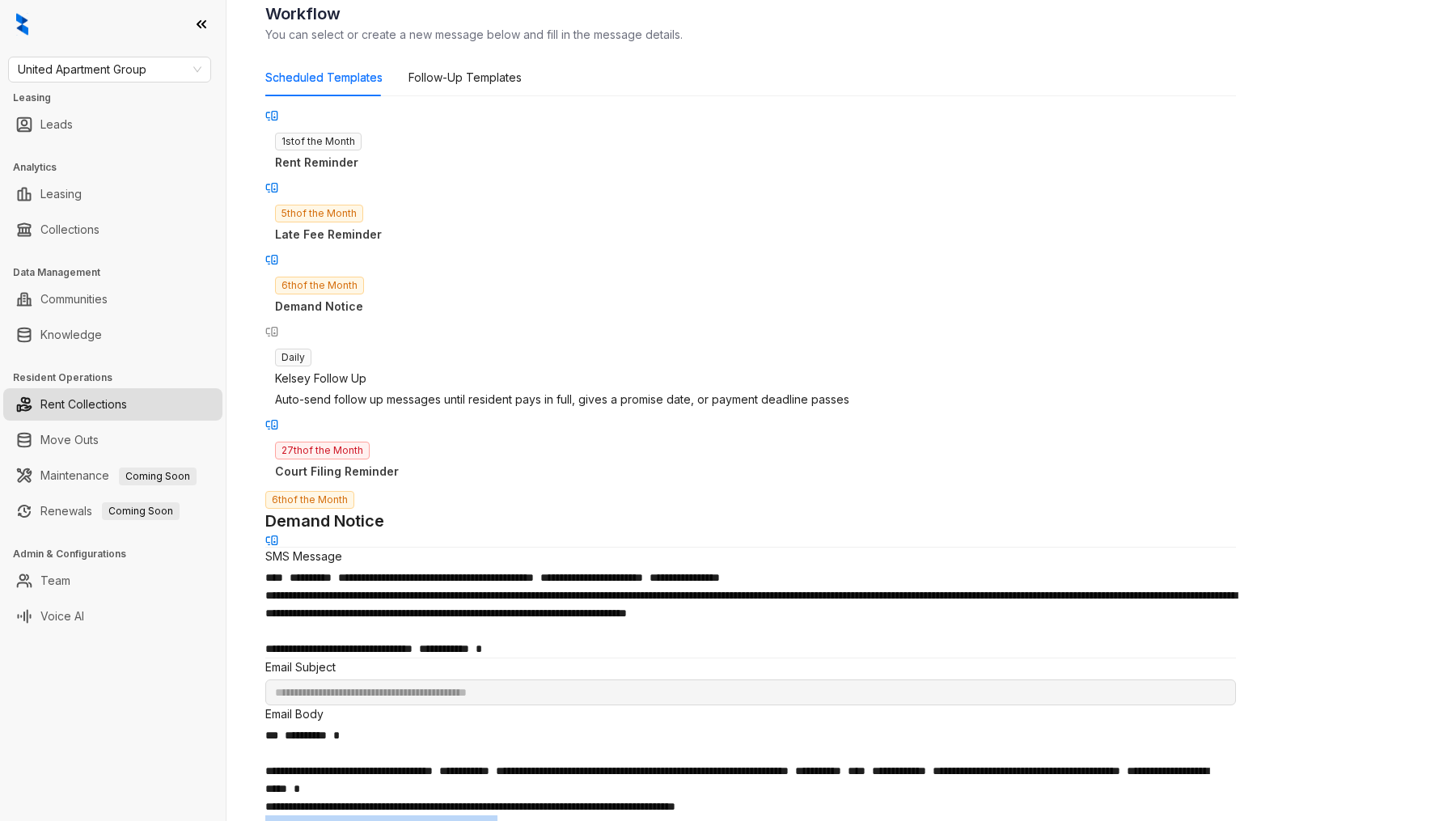 click on "**********" at bounding box center (751, 824) 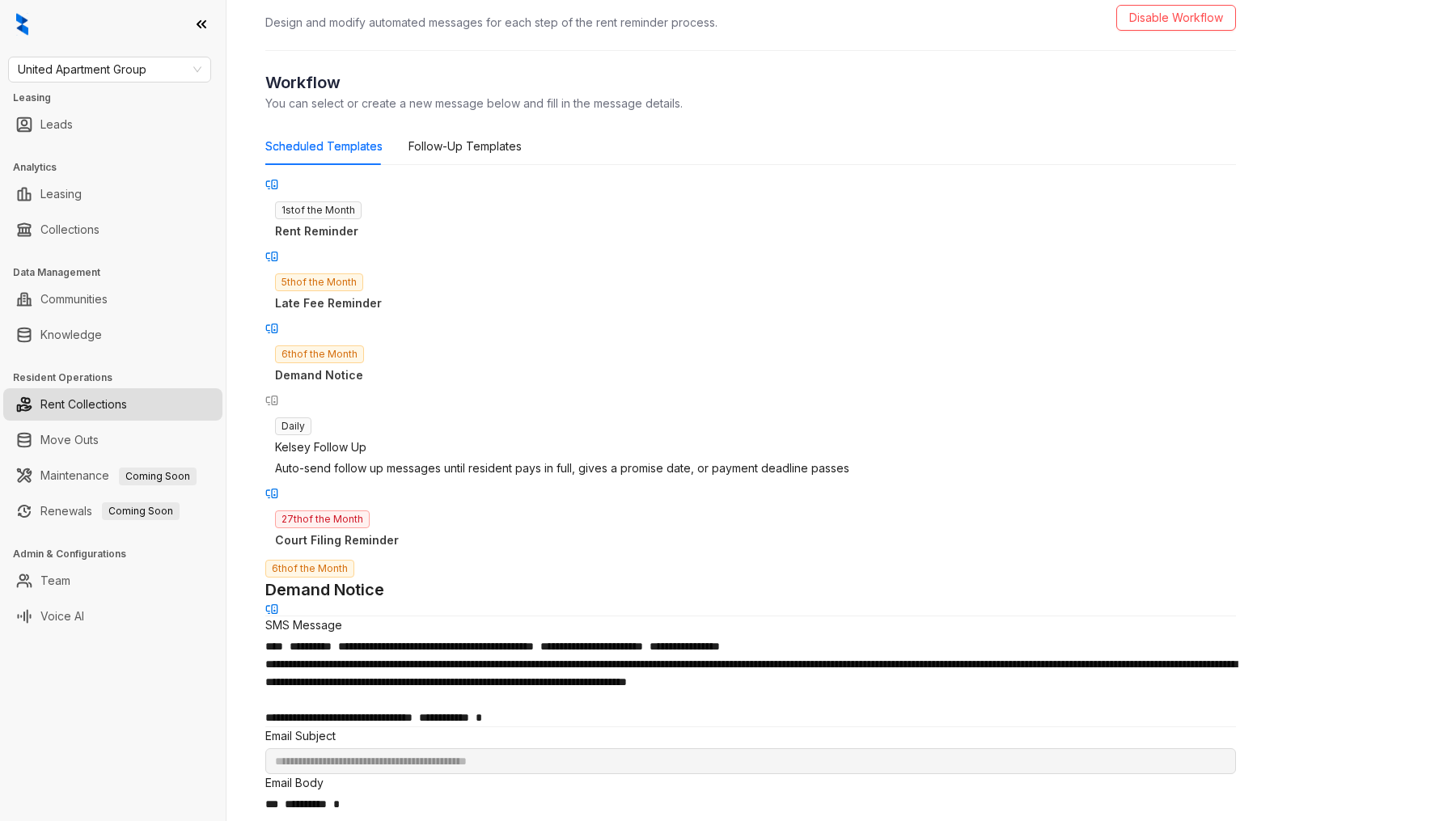 scroll, scrollTop: 36, scrollLeft: 0, axis: vertical 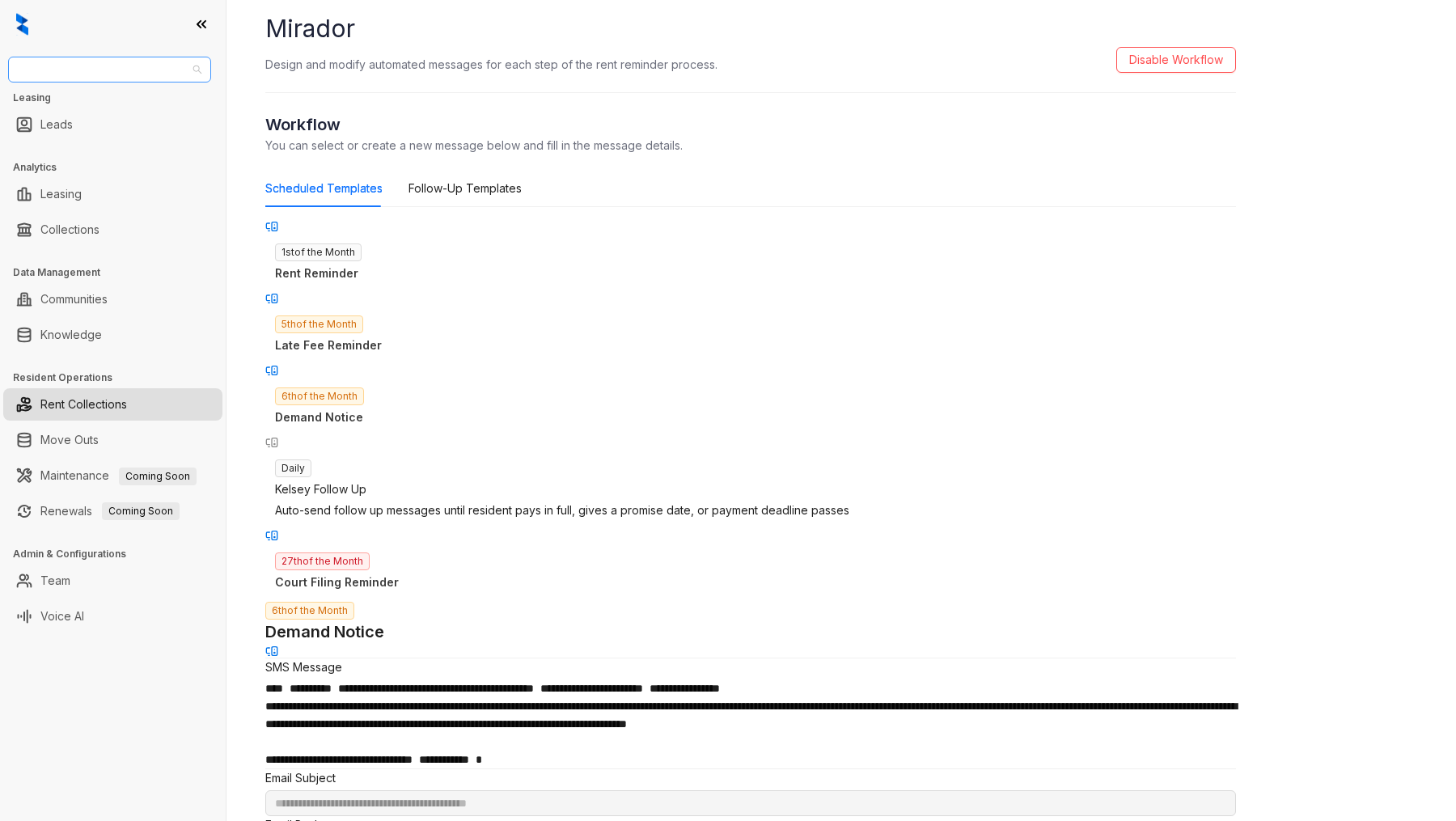 click on "United Apartment Group" at bounding box center [109, 70] 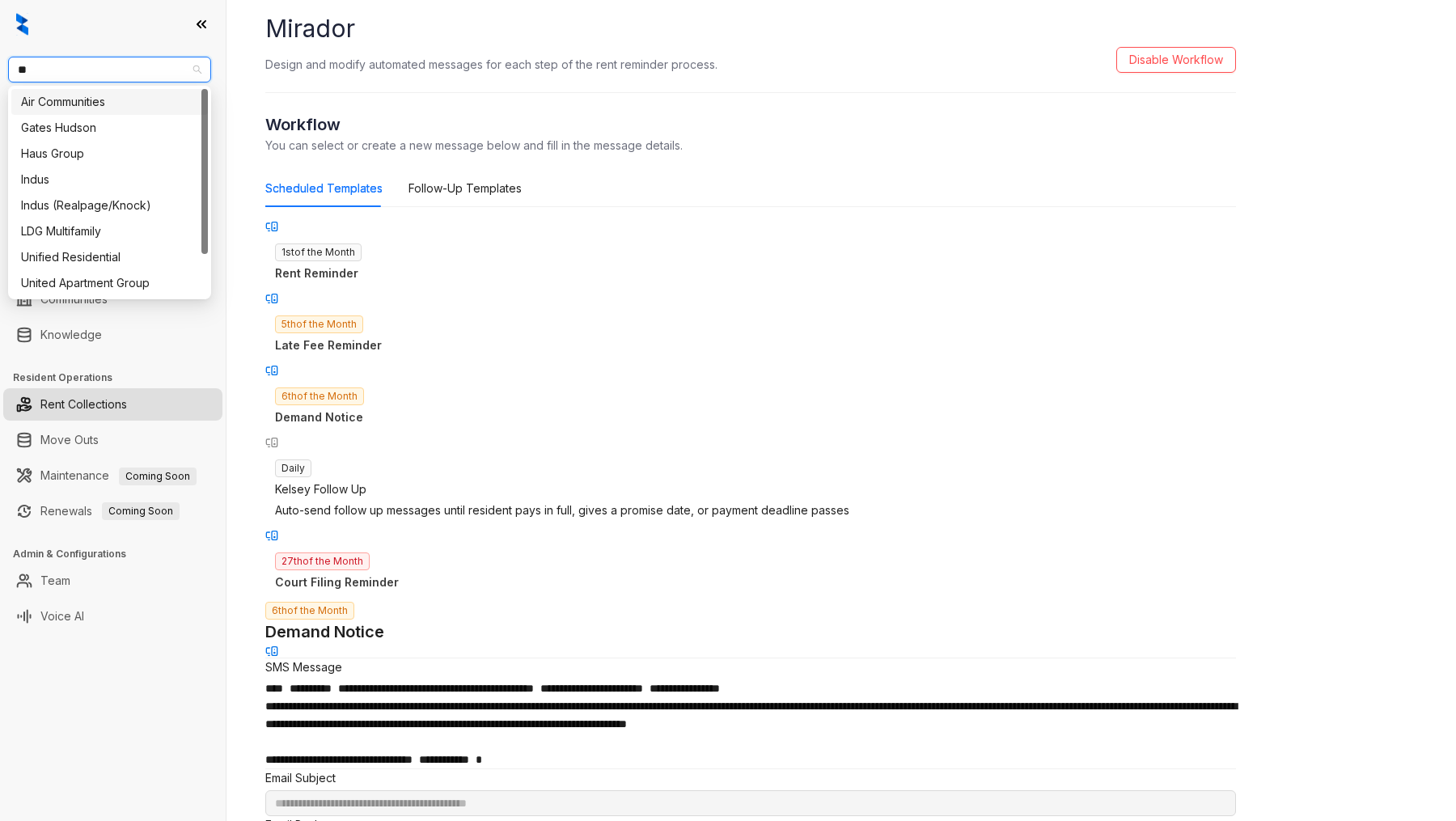 type on "***" 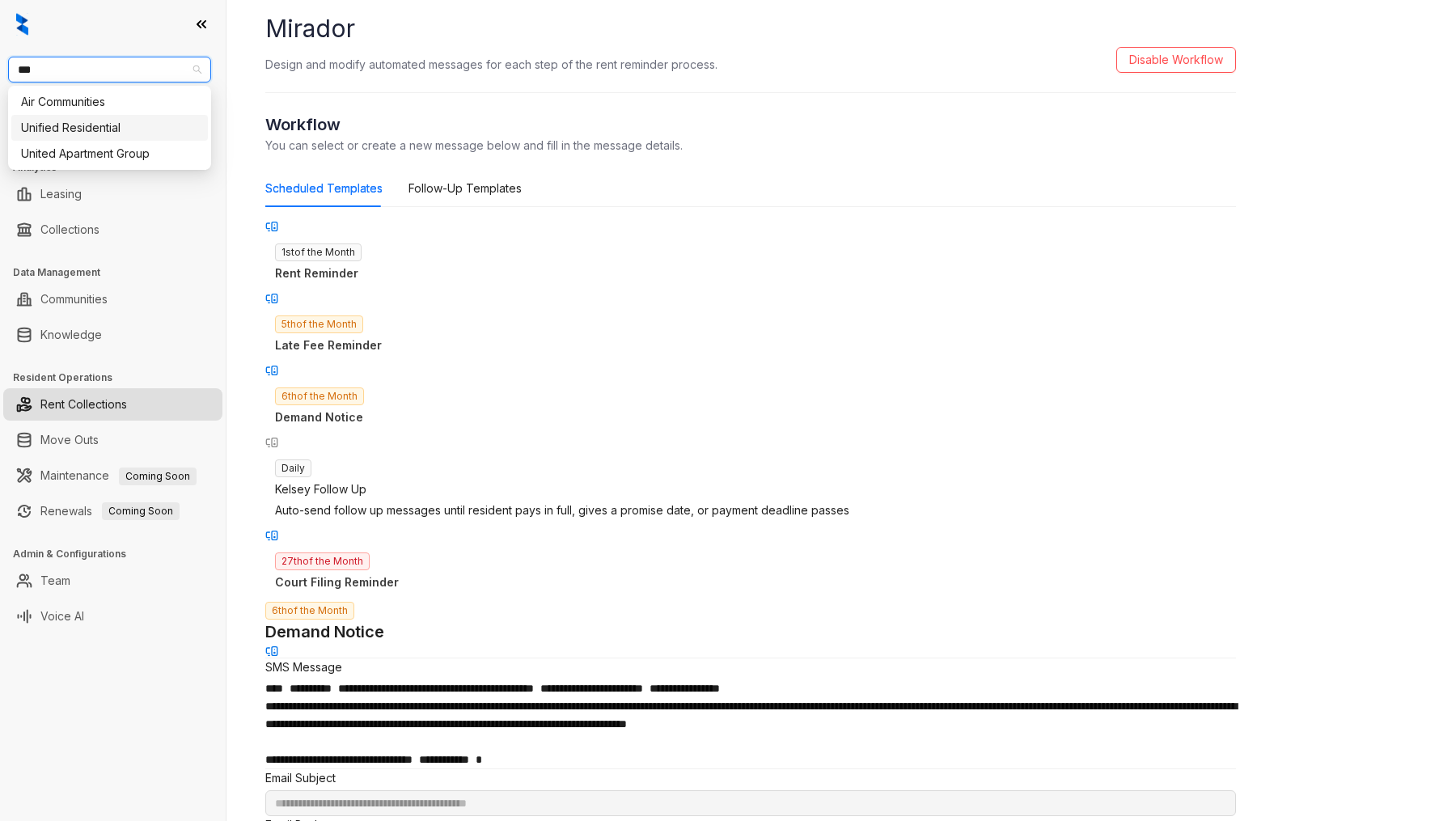 type 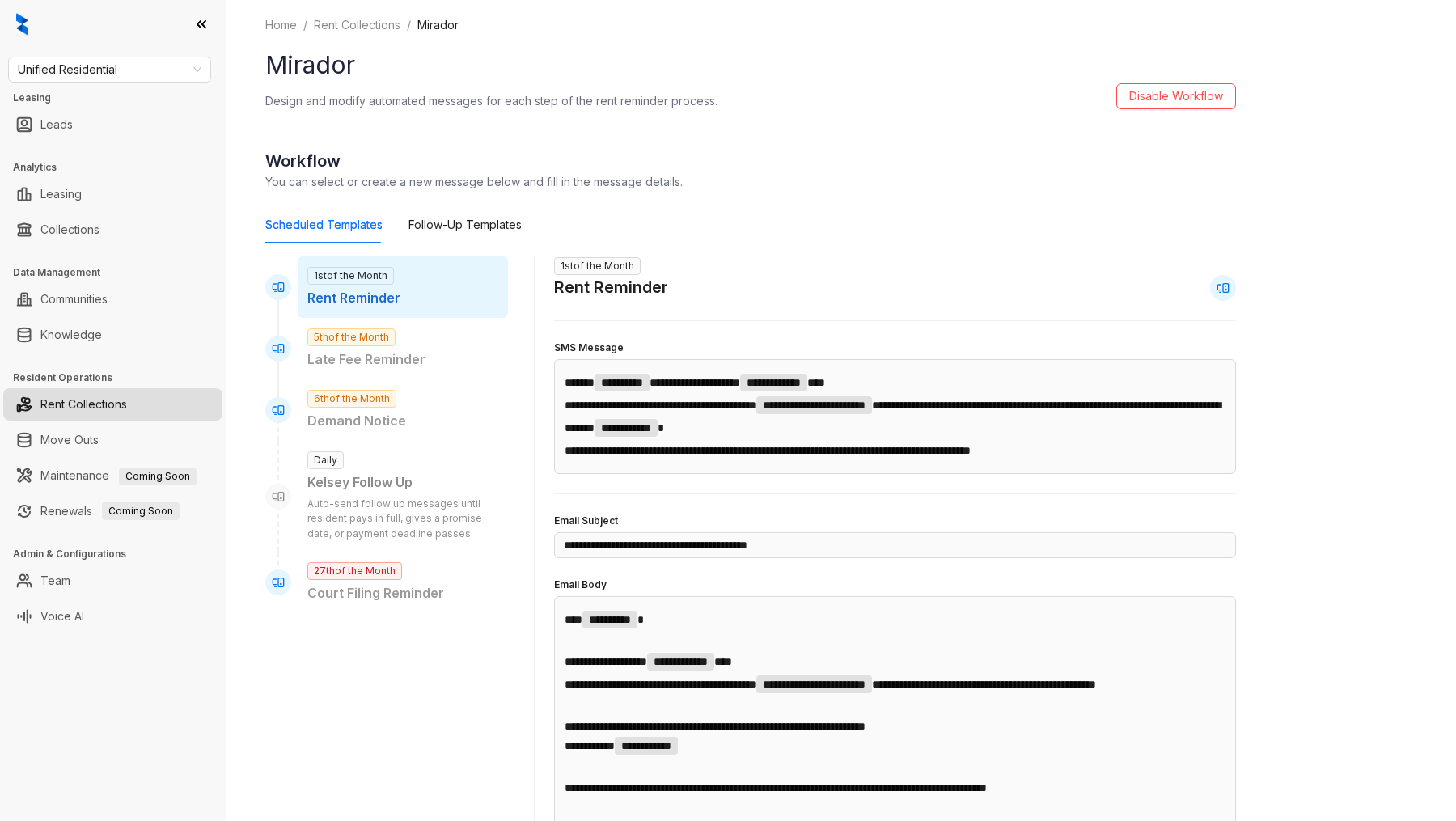 scroll, scrollTop: 0, scrollLeft: 0, axis: both 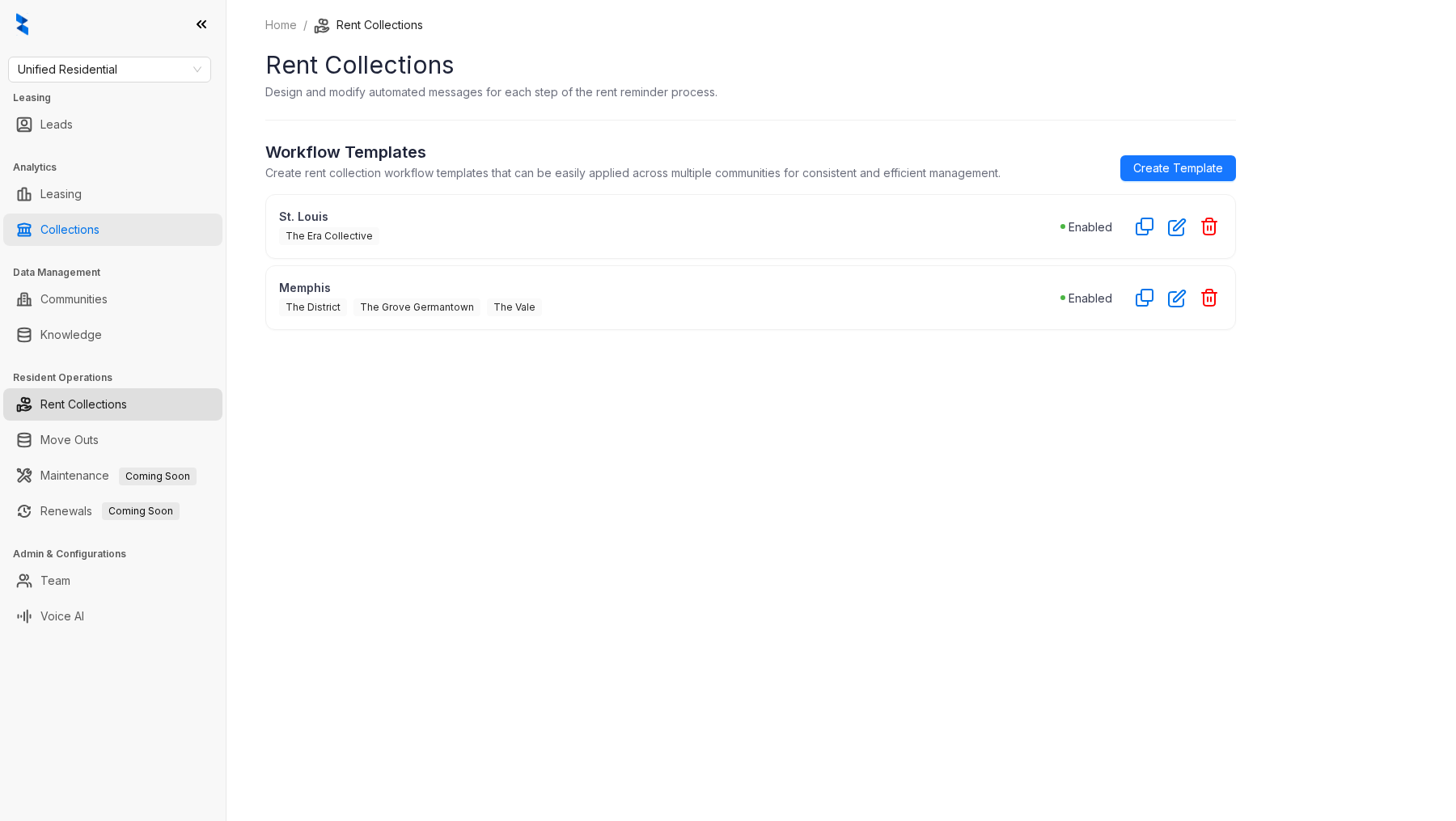 click on "Collections" at bounding box center [70, 230] 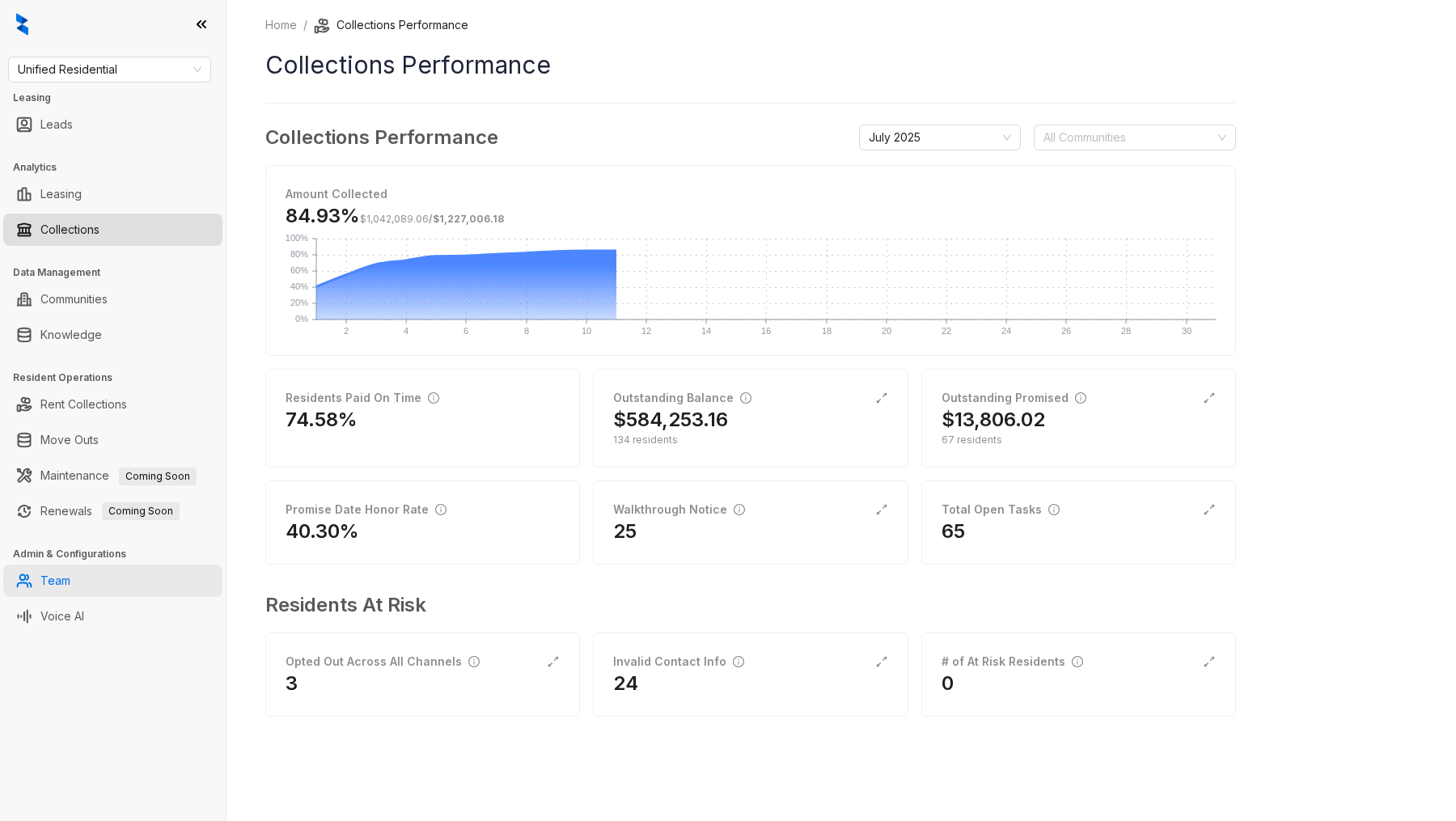 click on "Team" at bounding box center [55, 581] 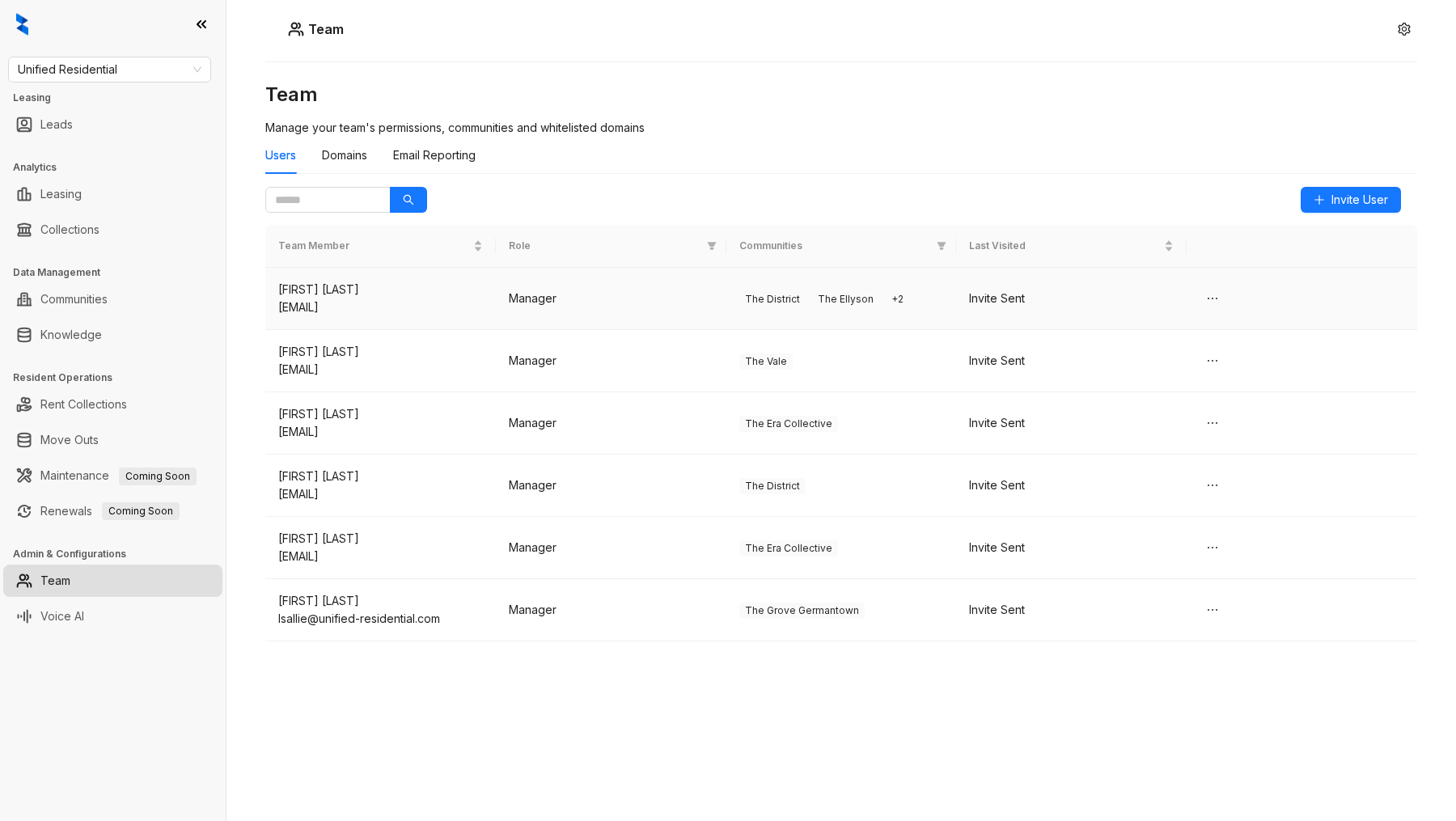 click on "abrown@unified-residential.com" at bounding box center (380, 307) 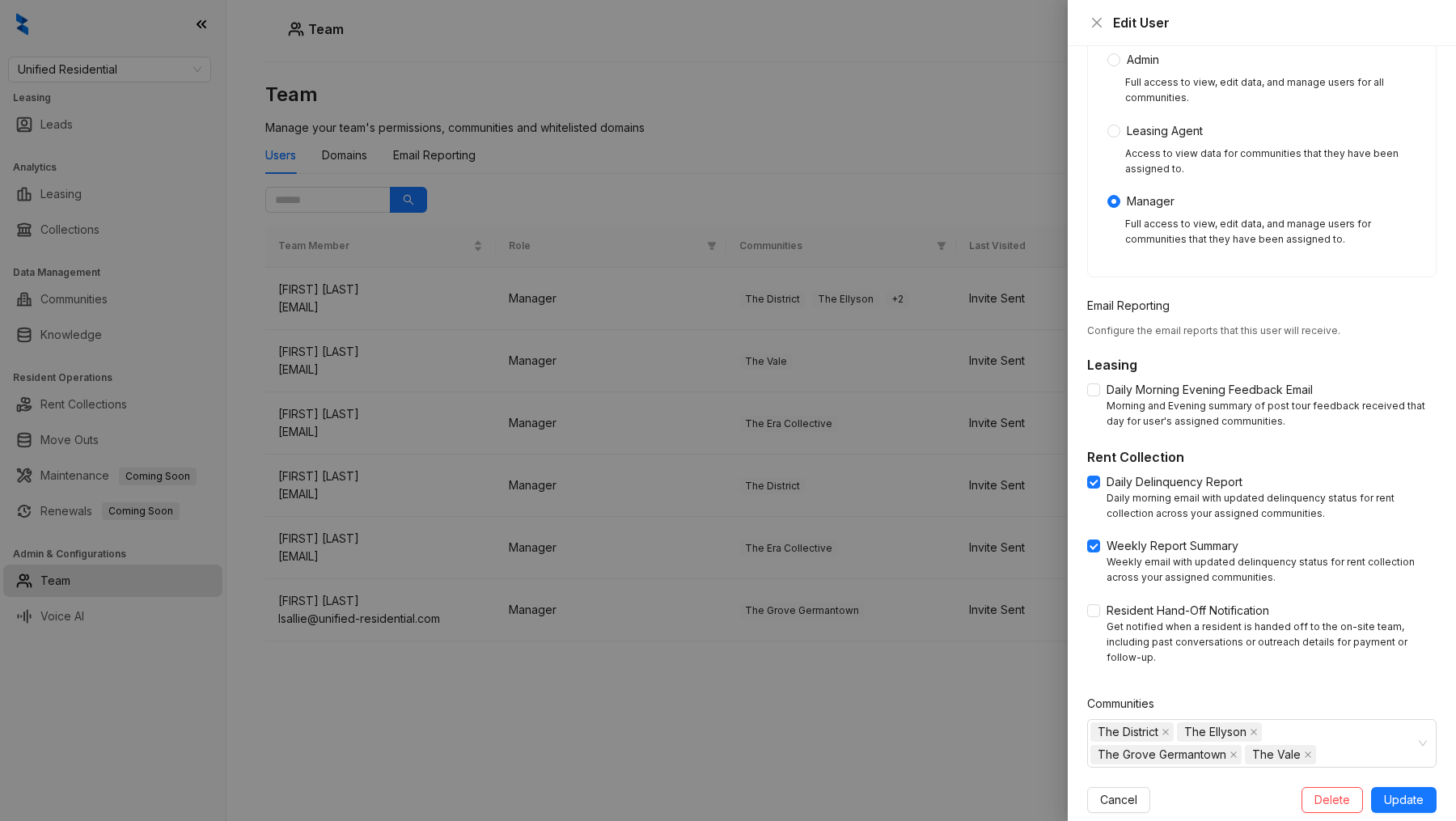 scroll, scrollTop: 241, scrollLeft: 0, axis: vertical 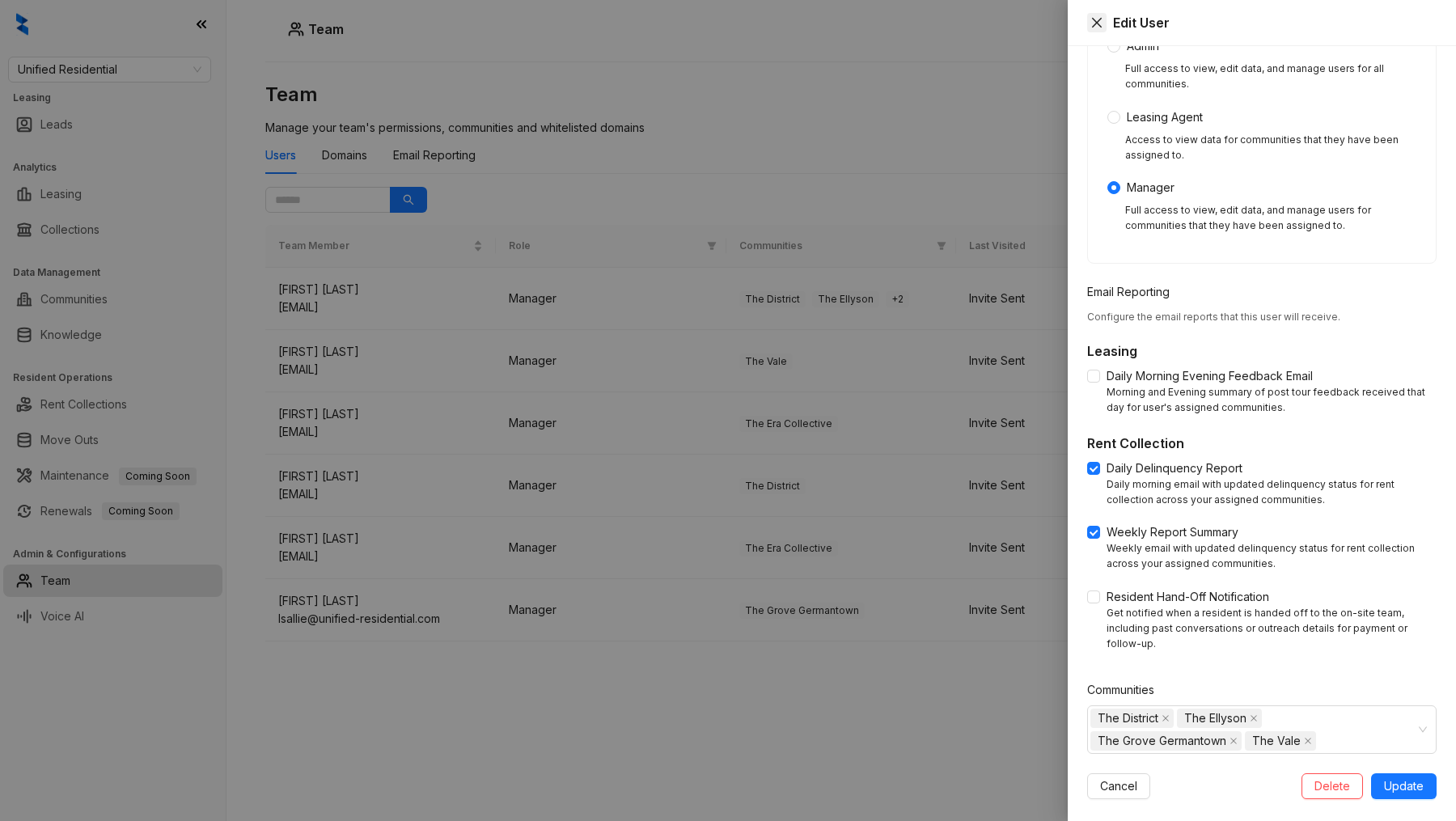 click 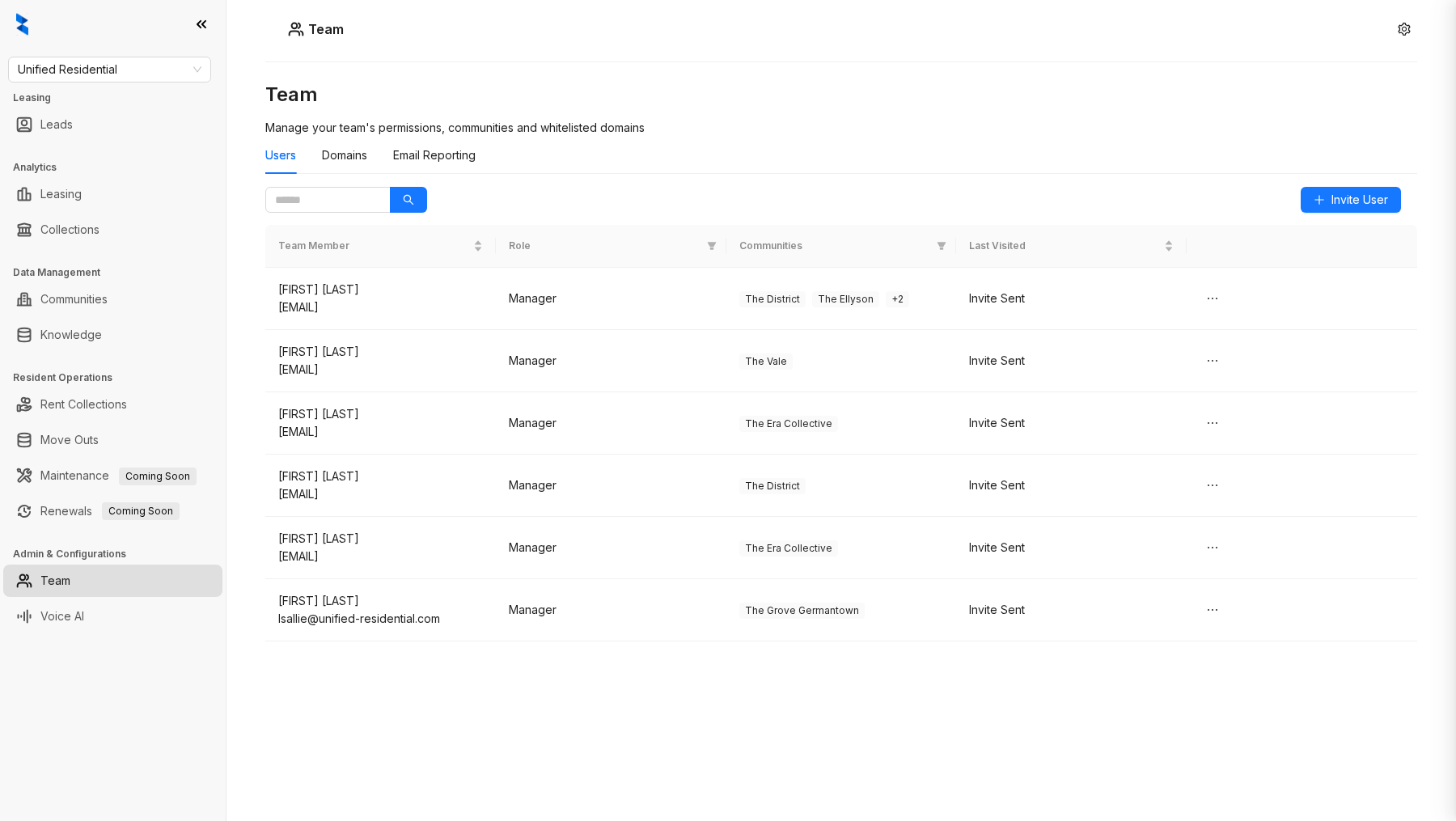 scroll, scrollTop: 241, scrollLeft: 0, axis: vertical 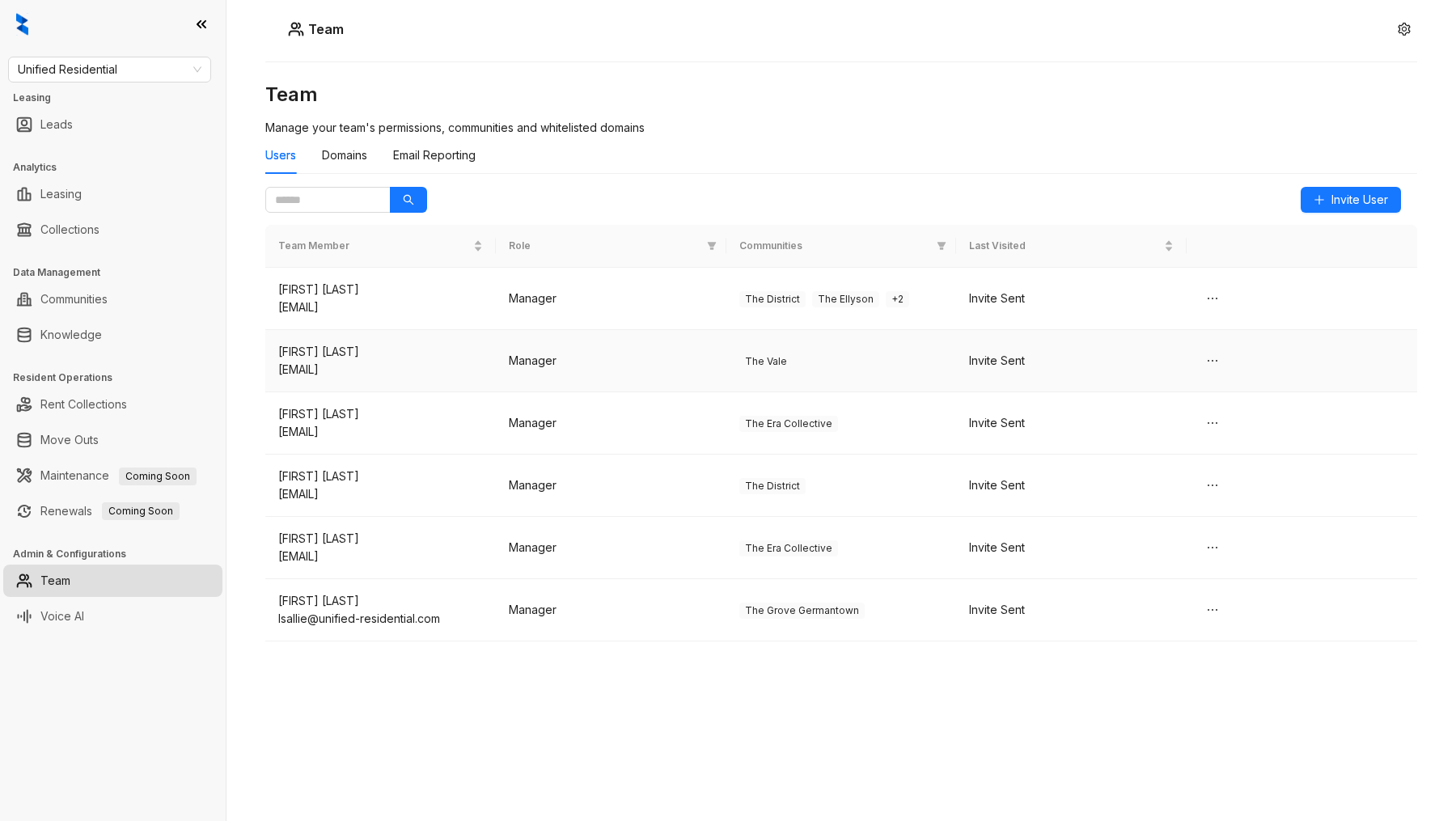 click on "bdean@unified-residential.com" at bounding box center (380, 370) 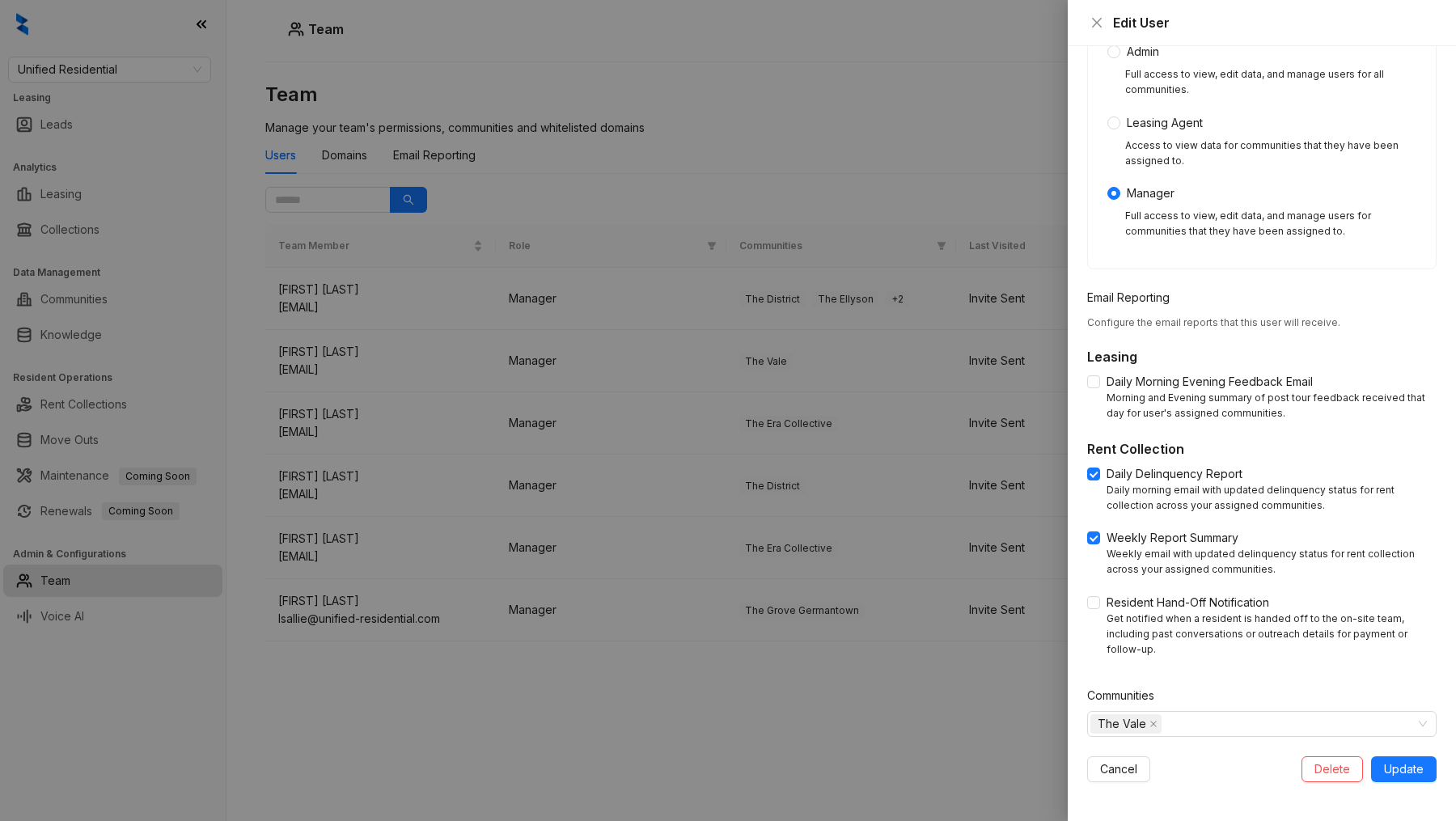 scroll, scrollTop: 219, scrollLeft: 0, axis: vertical 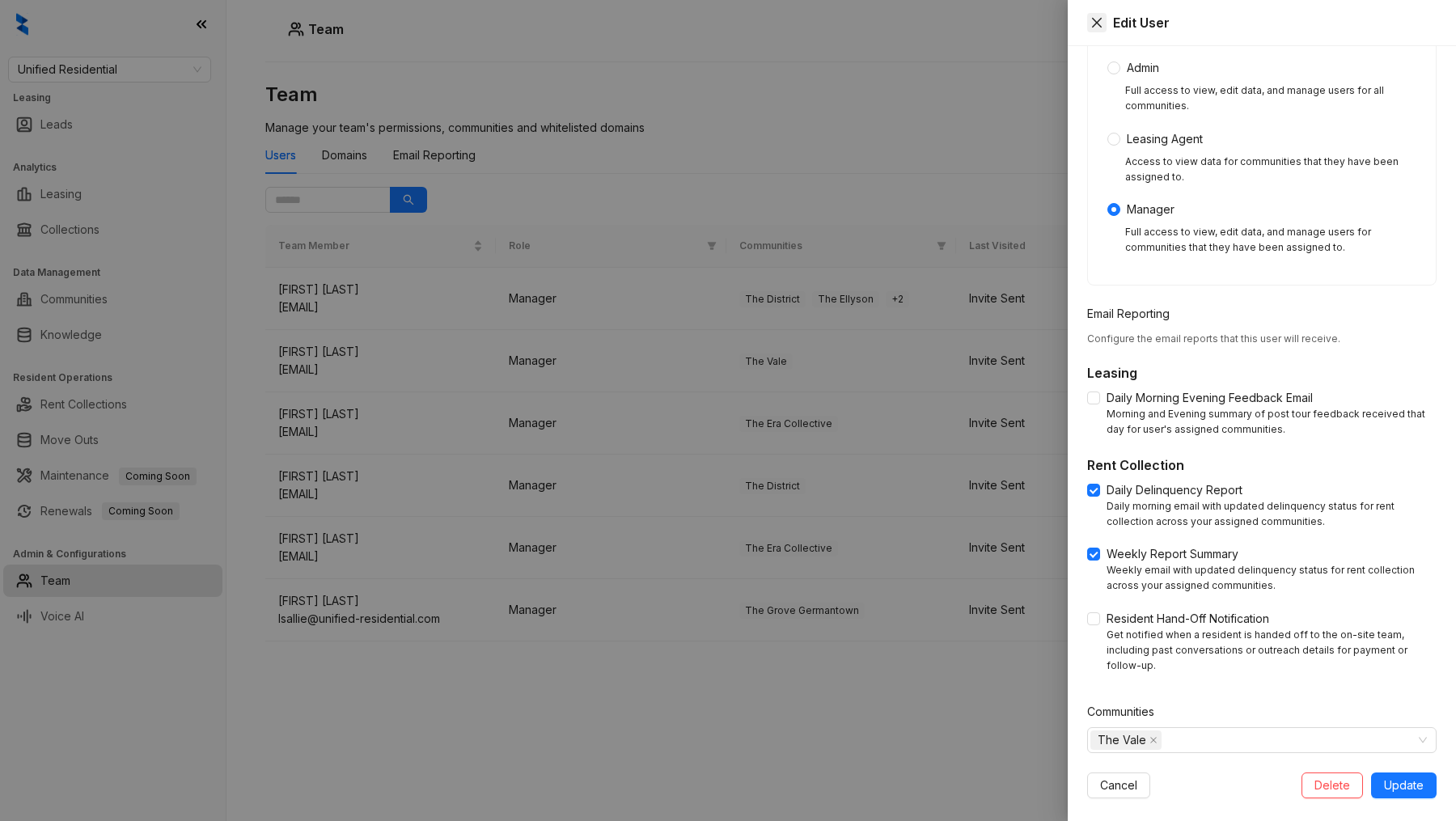 click 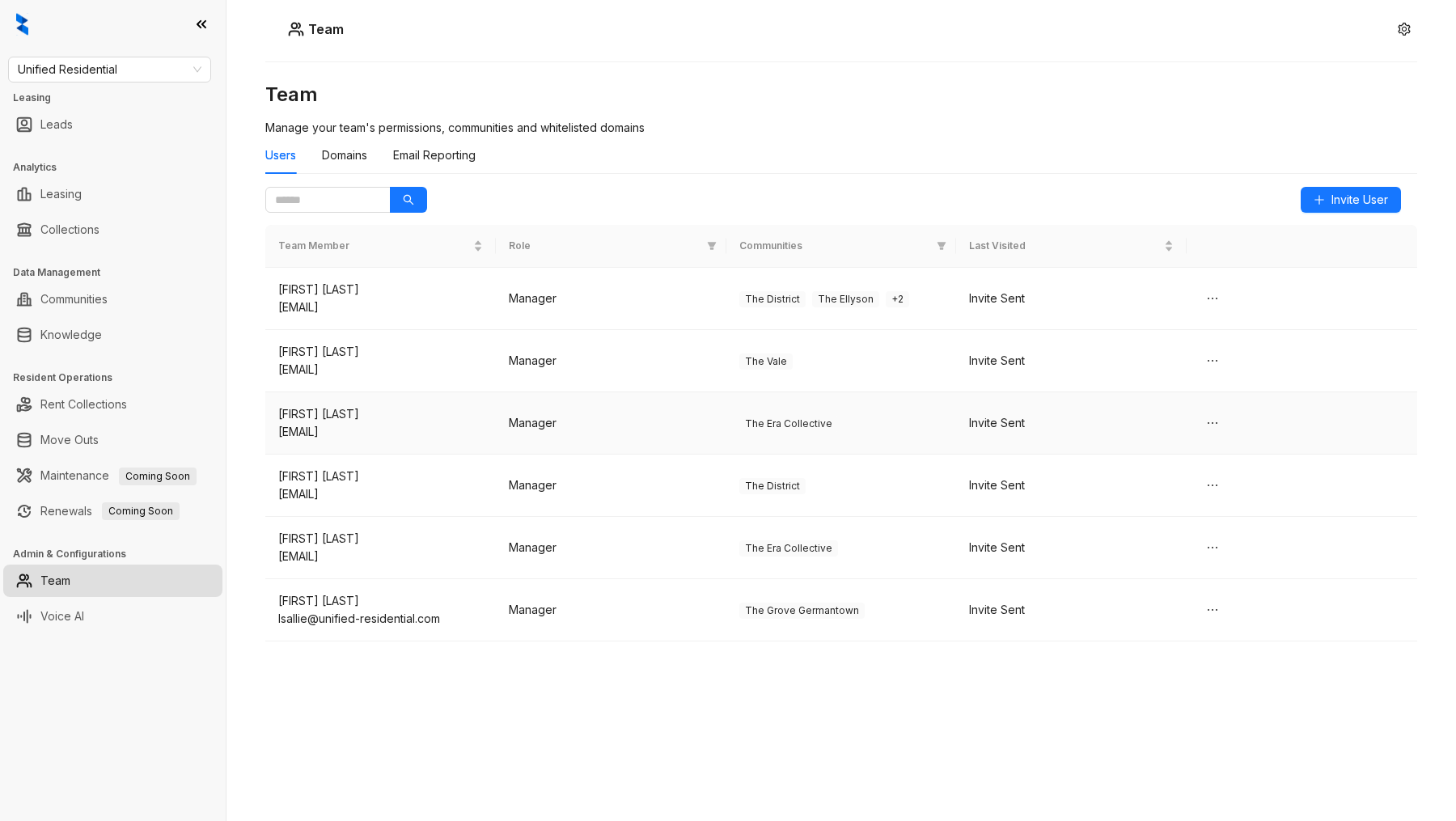 click on "Clarissa Douglass" at bounding box center [380, 414] 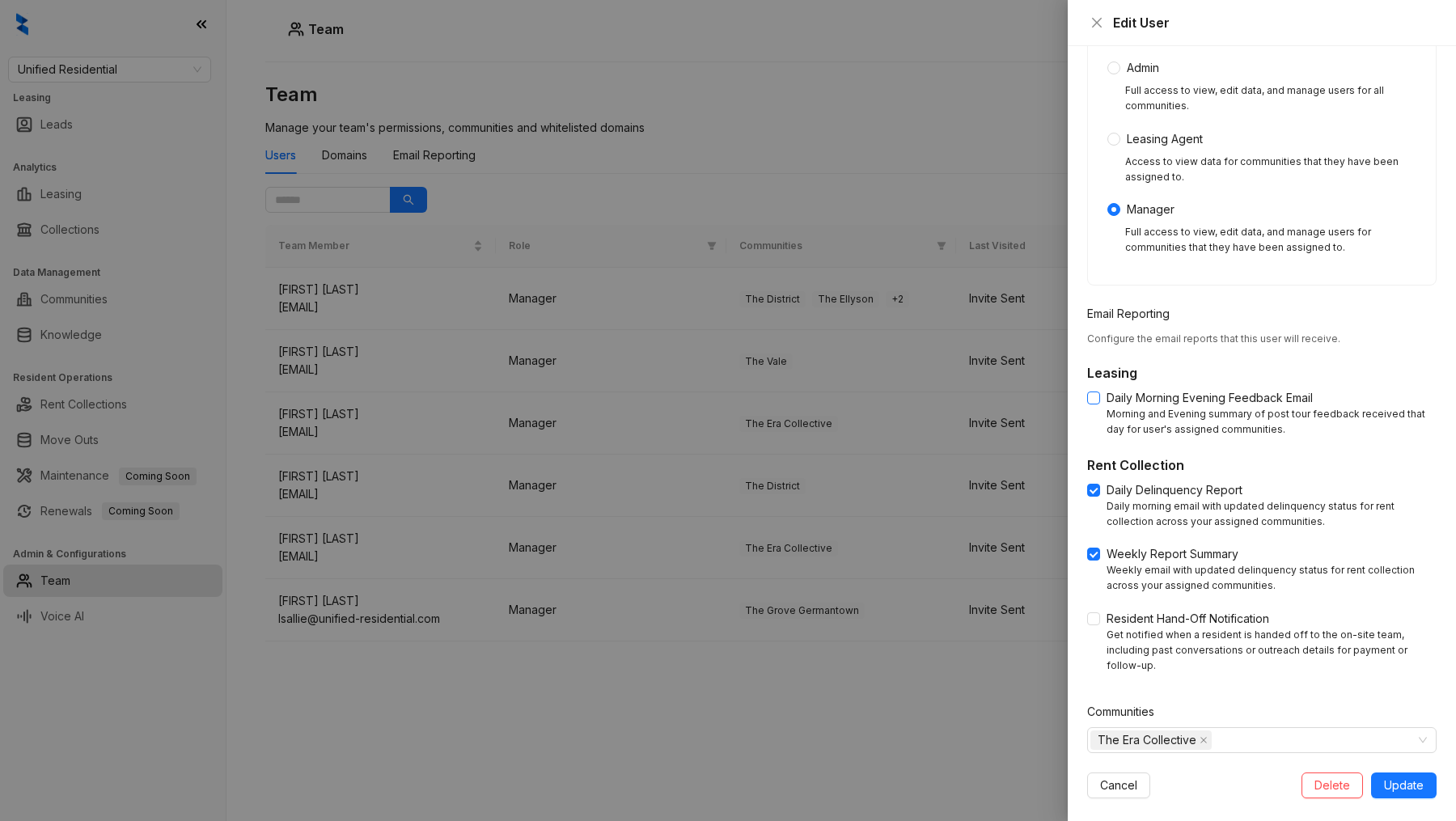scroll, scrollTop: 218, scrollLeft: 0, axis: vertical 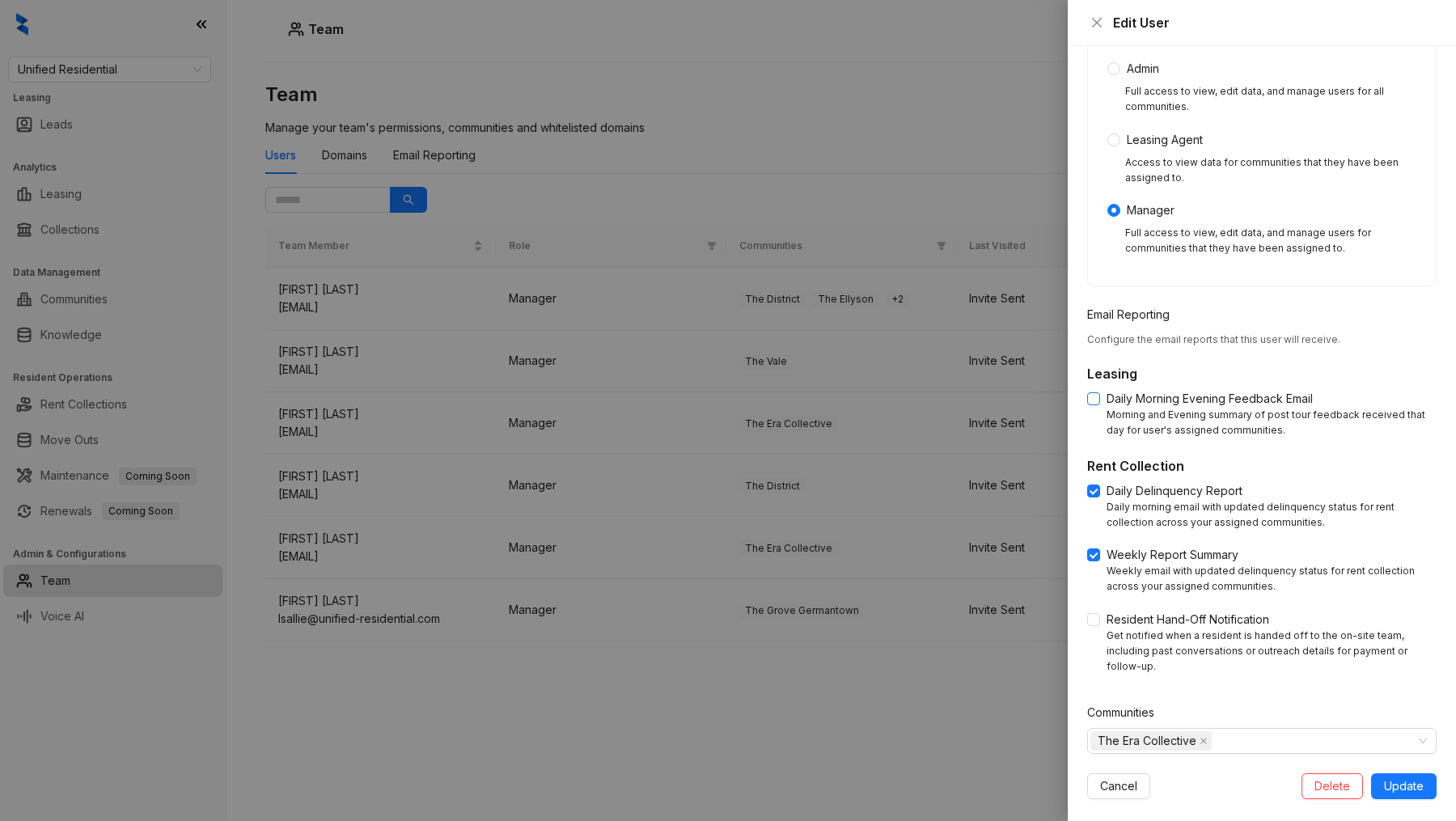 click at bounding box center (1094, 399) 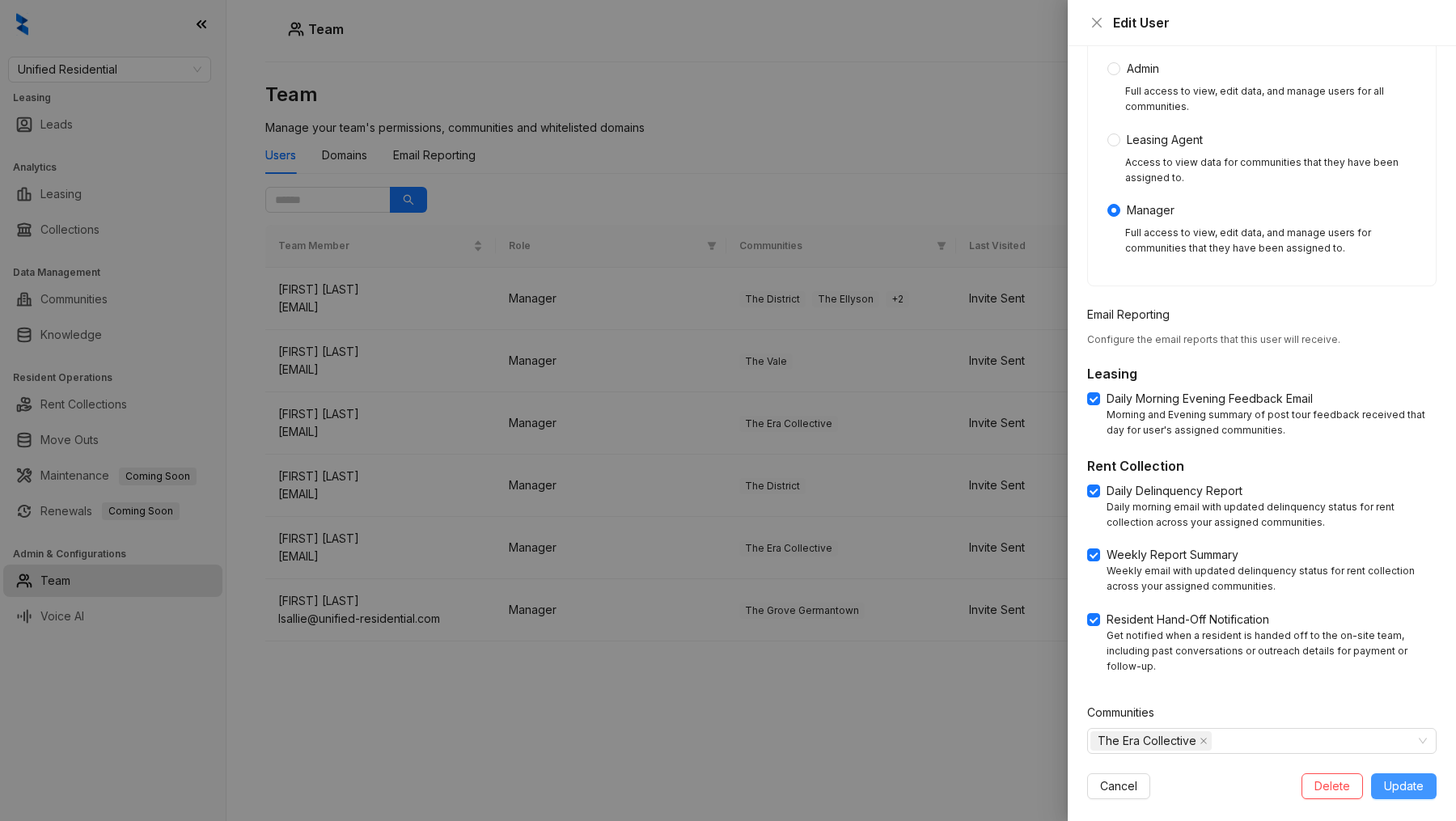 click on "Update" at bounding box center [1403, 786] 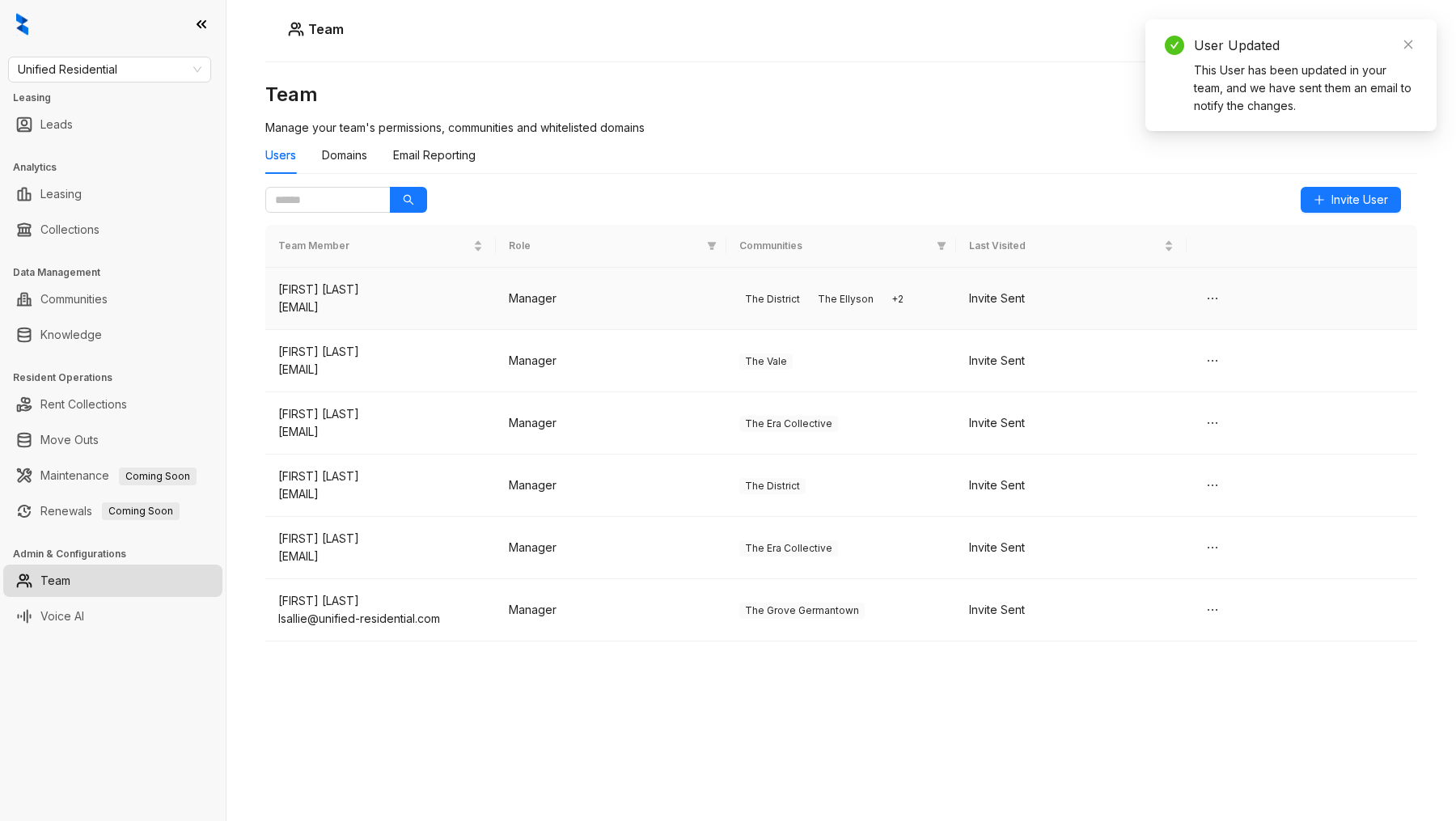click on "Ashley Brown" at bounding box center (380, 290) 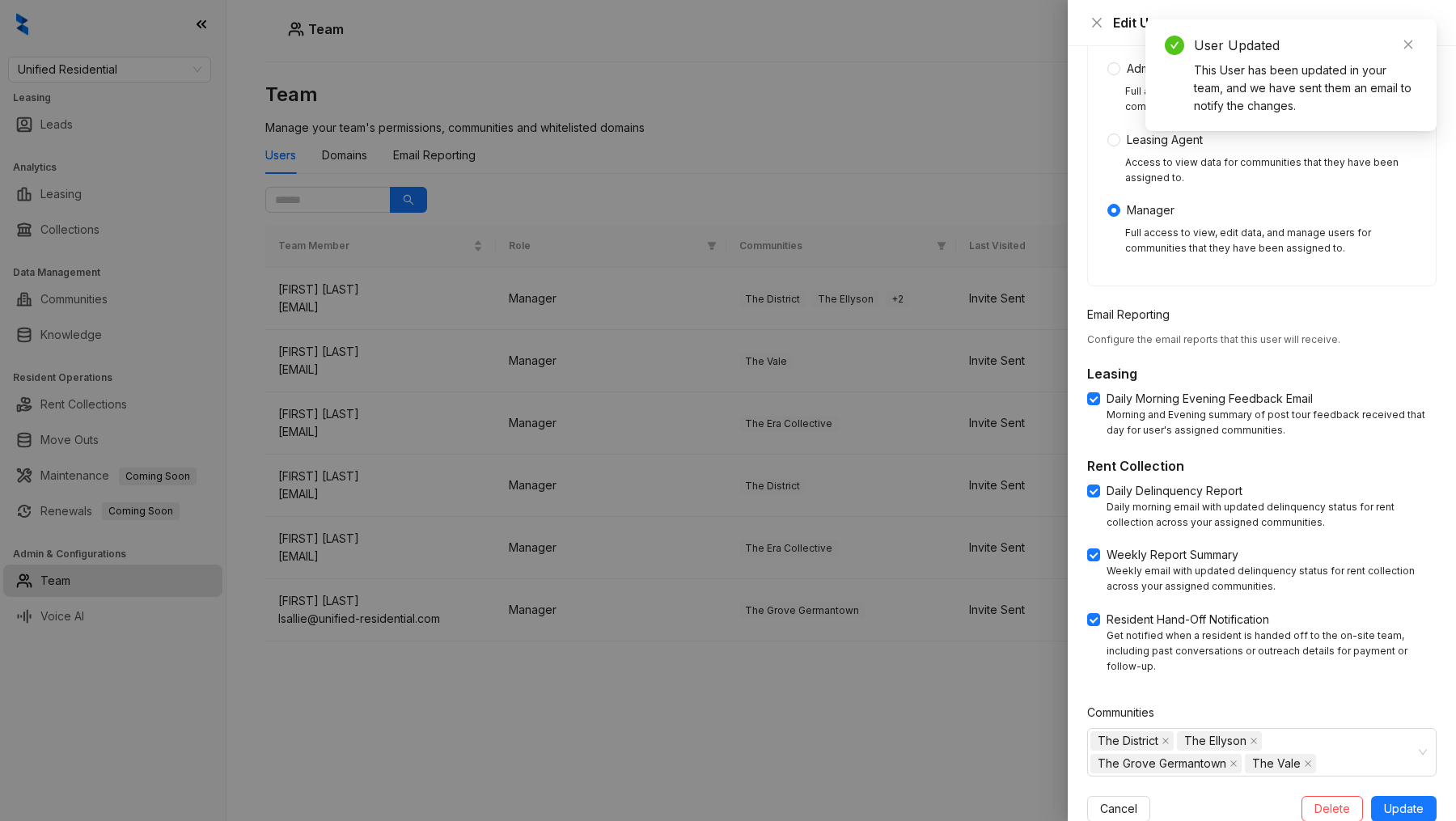 click on "**********" at bounding box center (1262, 434) 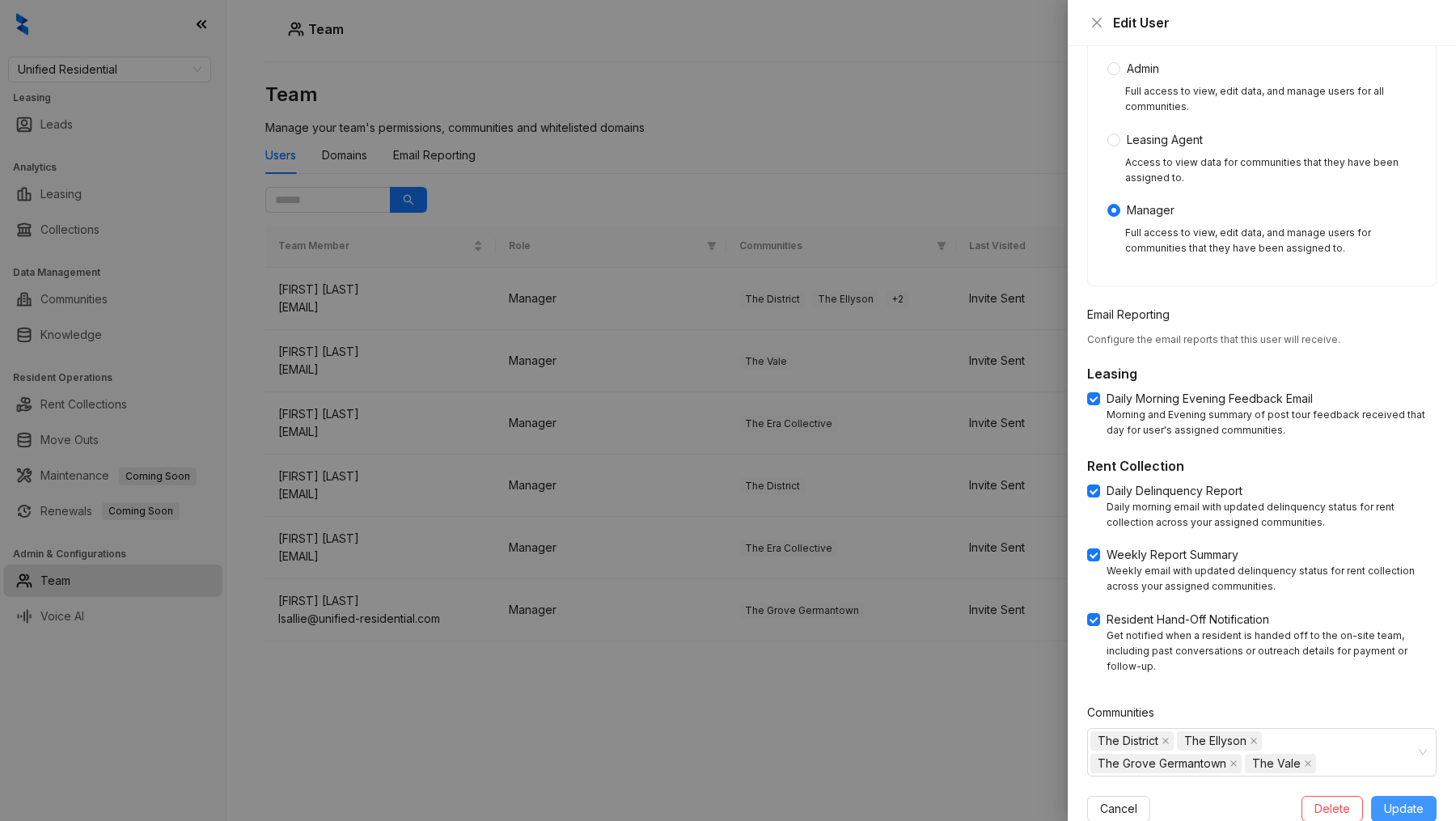 click on "Update" at bounding box center (1403, 809) 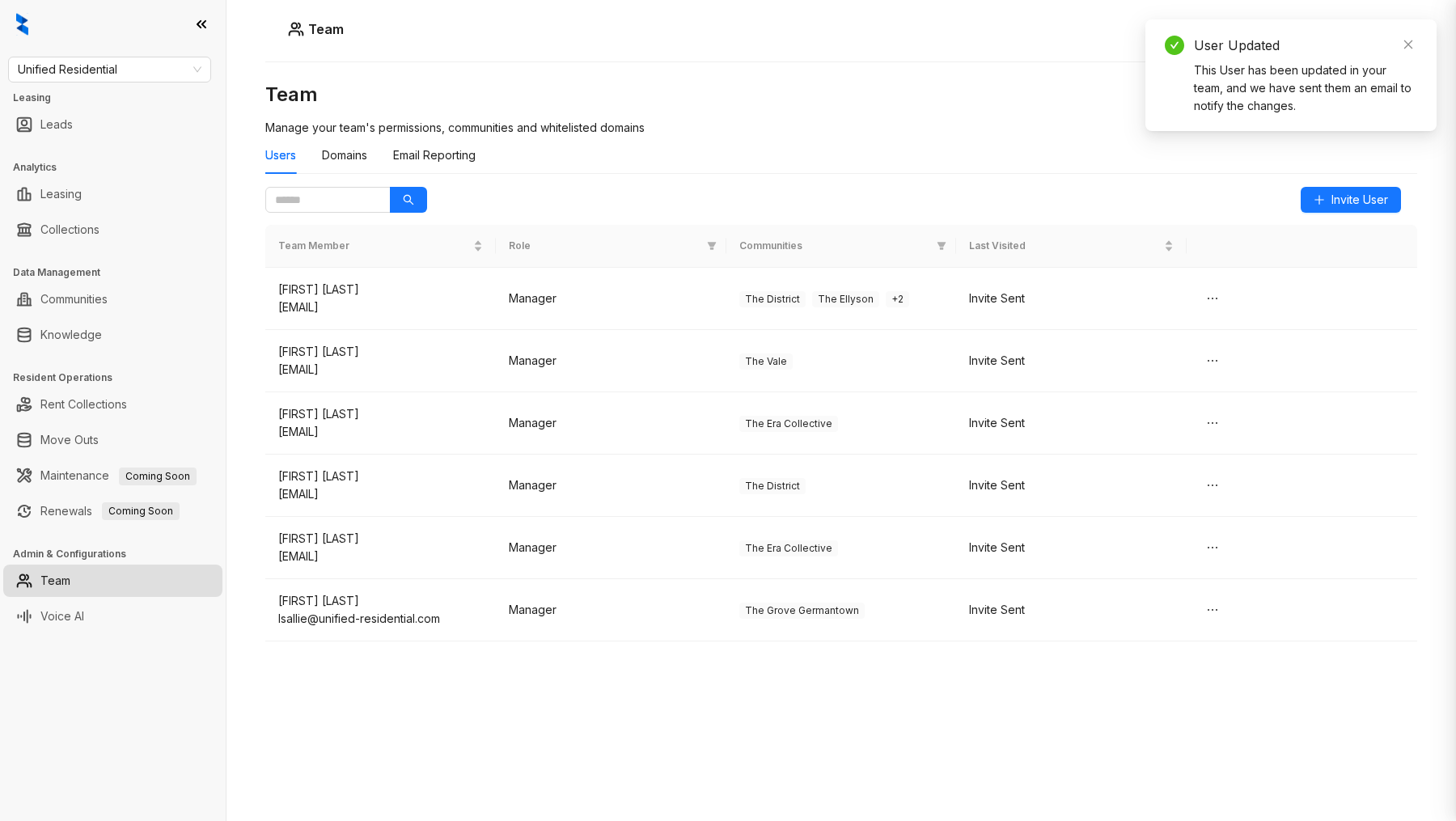 scroll, scrollTop: 218, scrollLeft: 0, axis: vertical 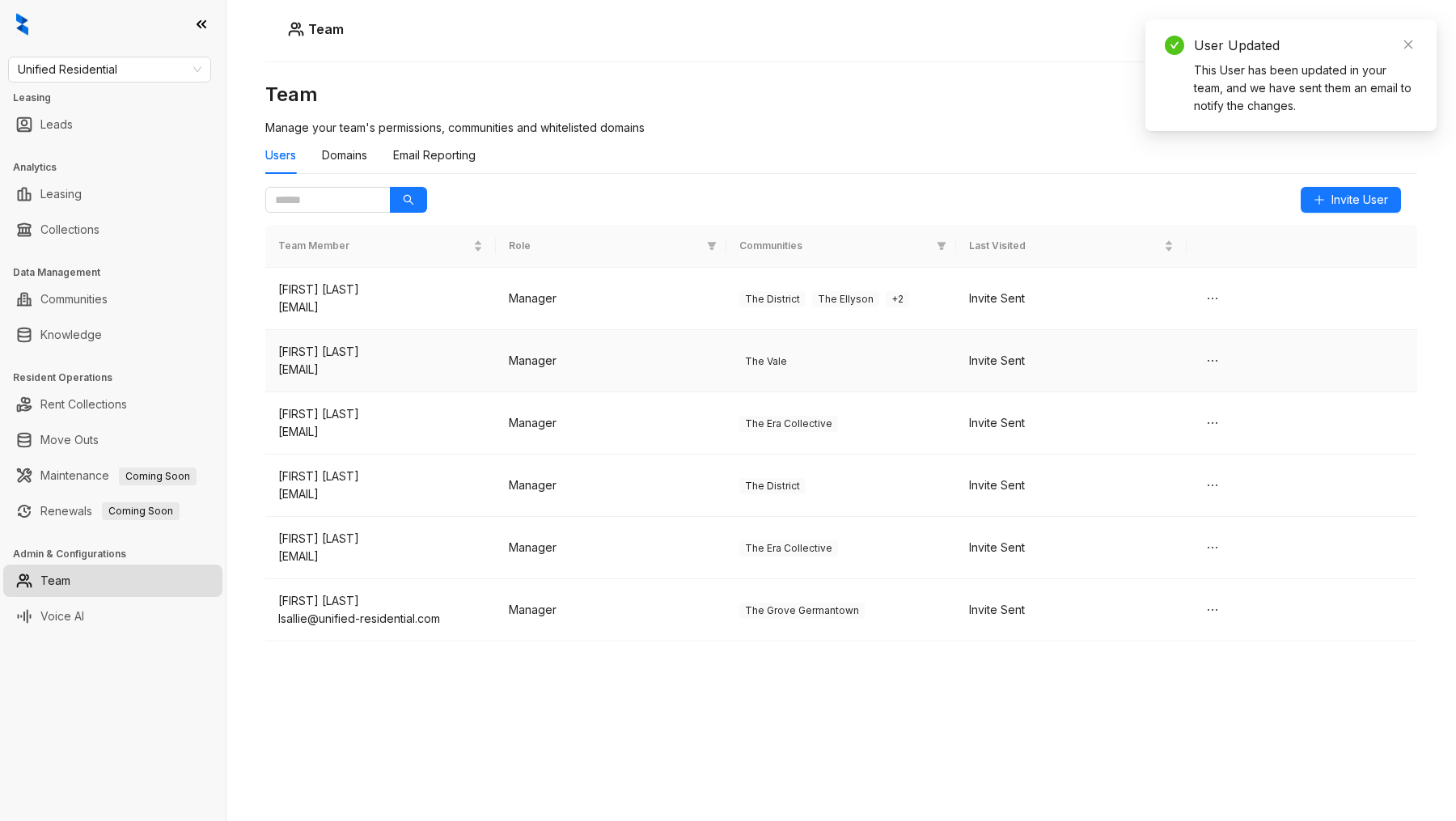 click on "Breanna Dean bdean@unified-residential.com" at bounding box center (380, 361) 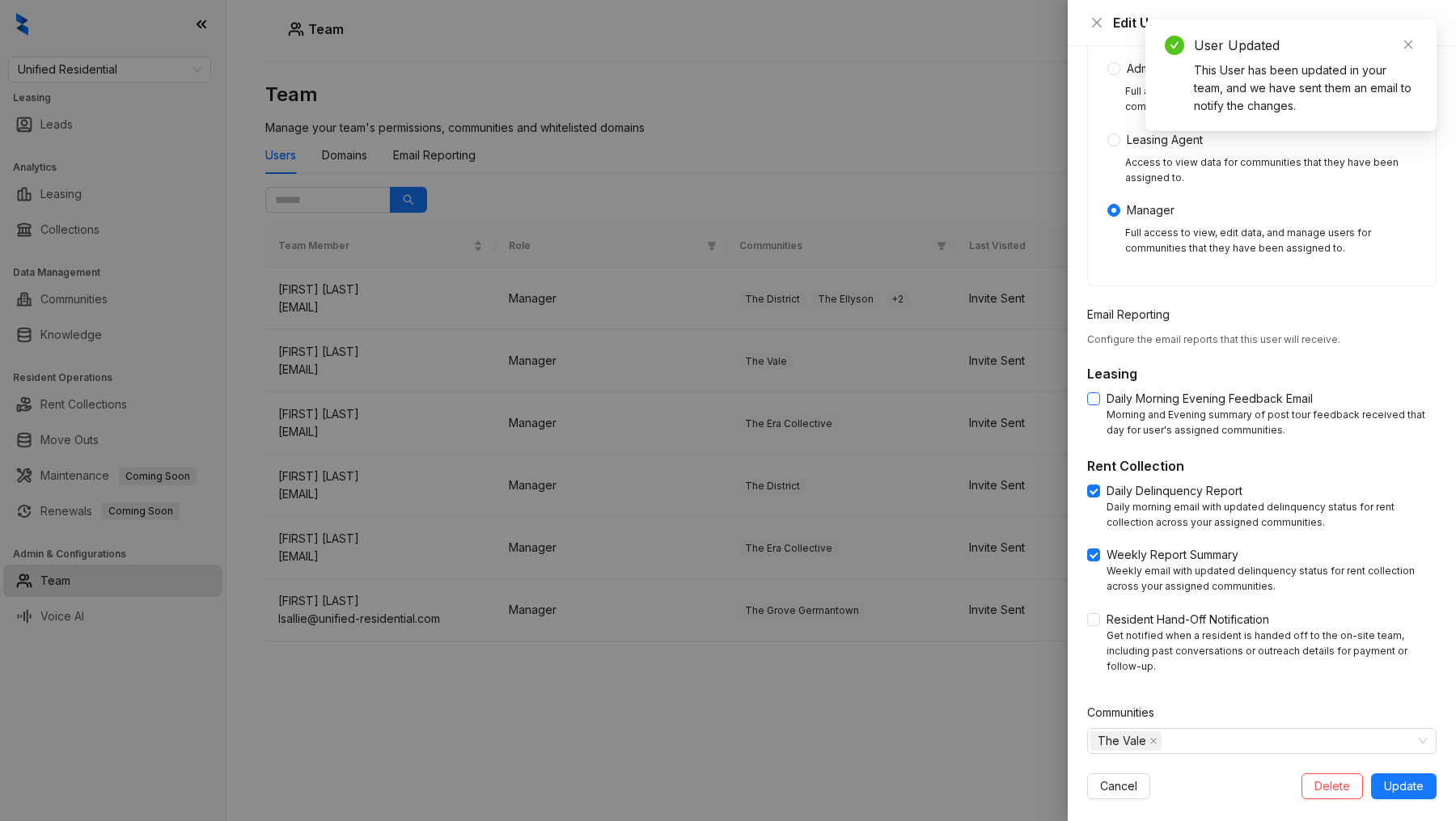 click on "Daily Morning Evening Feedback Email" at bounding box center (1209, 399) 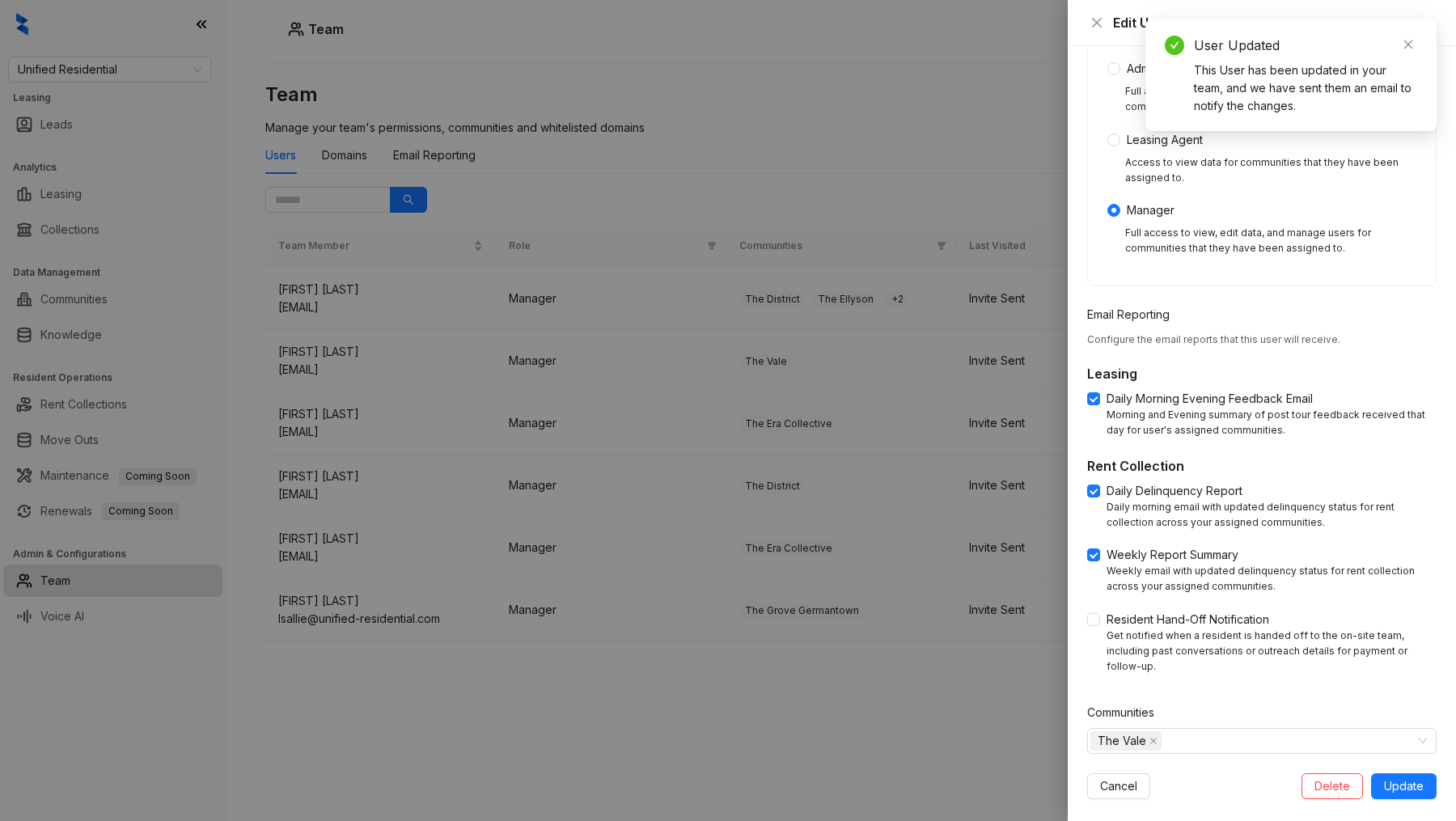 click on "Daily Delinquency Report Daily morning email with updated delinquency status for rent collection across your assigned communities. Weekly Report Summary Weekly email with updated delinquency status for rent collection across your assigned communities. Resident Hand-Off Notification Get notified when a resident is handed off to the on-site team, including past conversations or outreach details for payment or follow-up." at bounding box center (1262, 583) 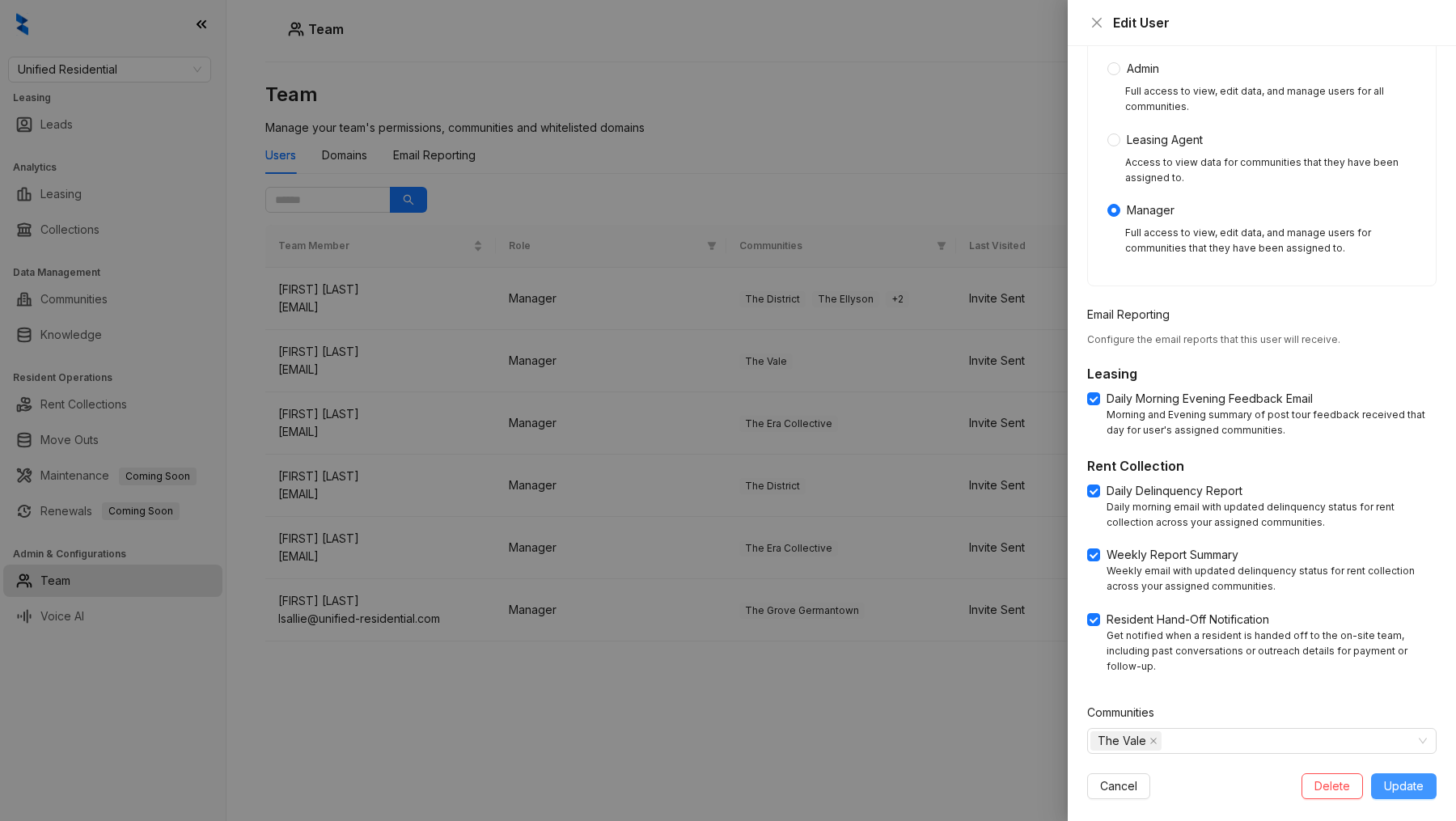 click on "Update" at bounding box center (1403, 786) 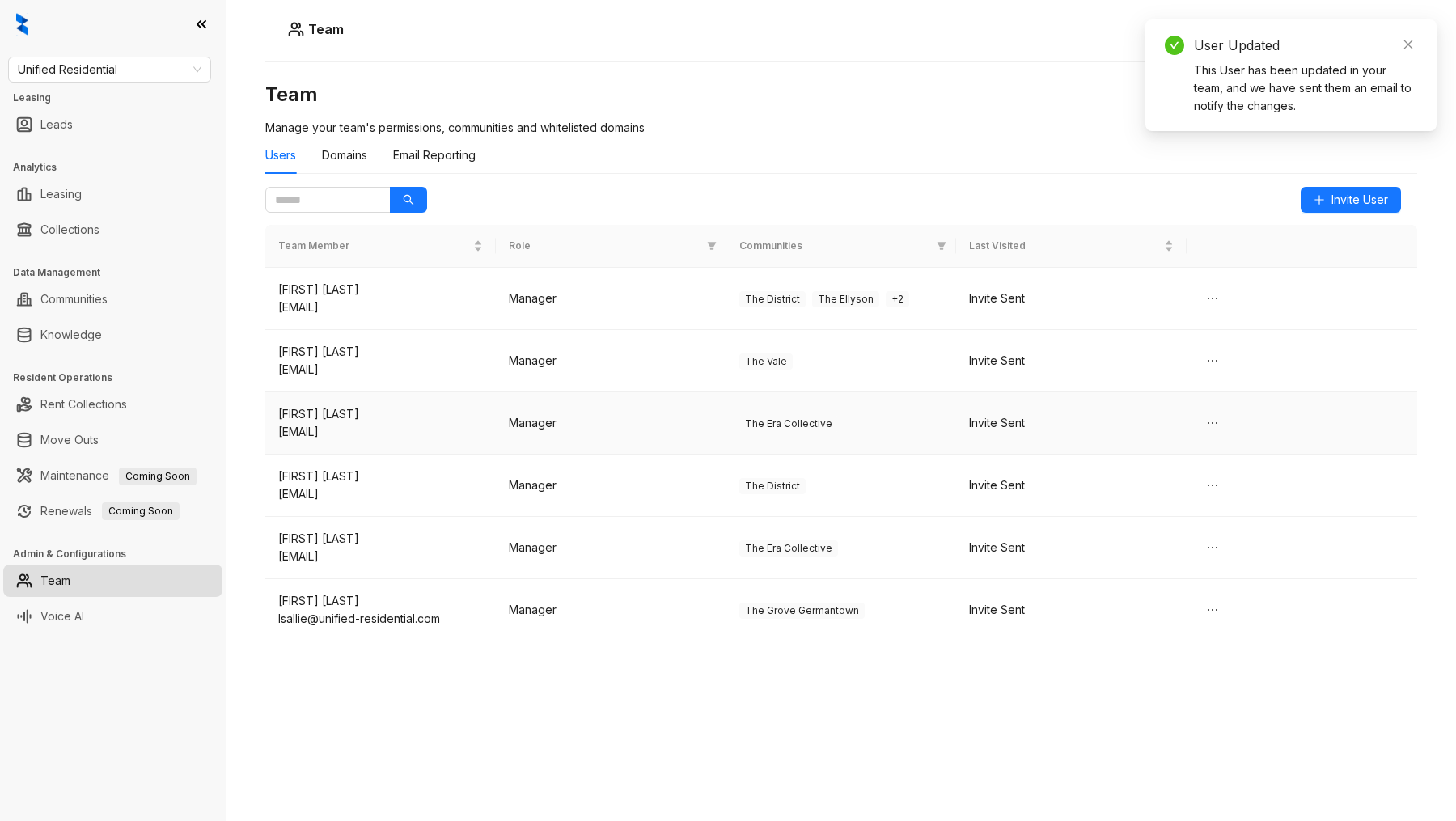 click on "Clarissa Douglass cdouglass@unified-residential.com" at bounding box center [380, 423] 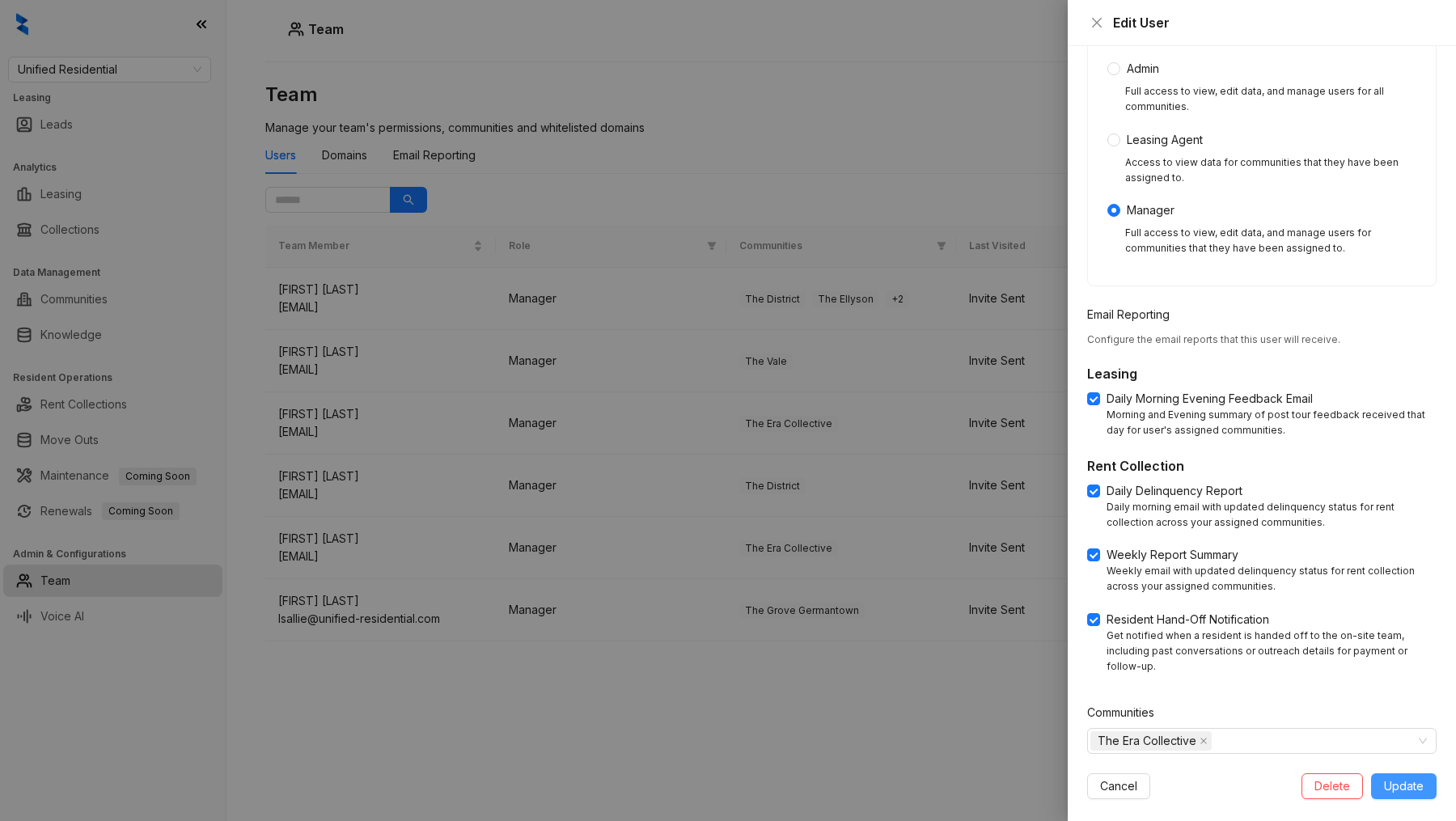click on "Update" at bounding box center (1403, 786) 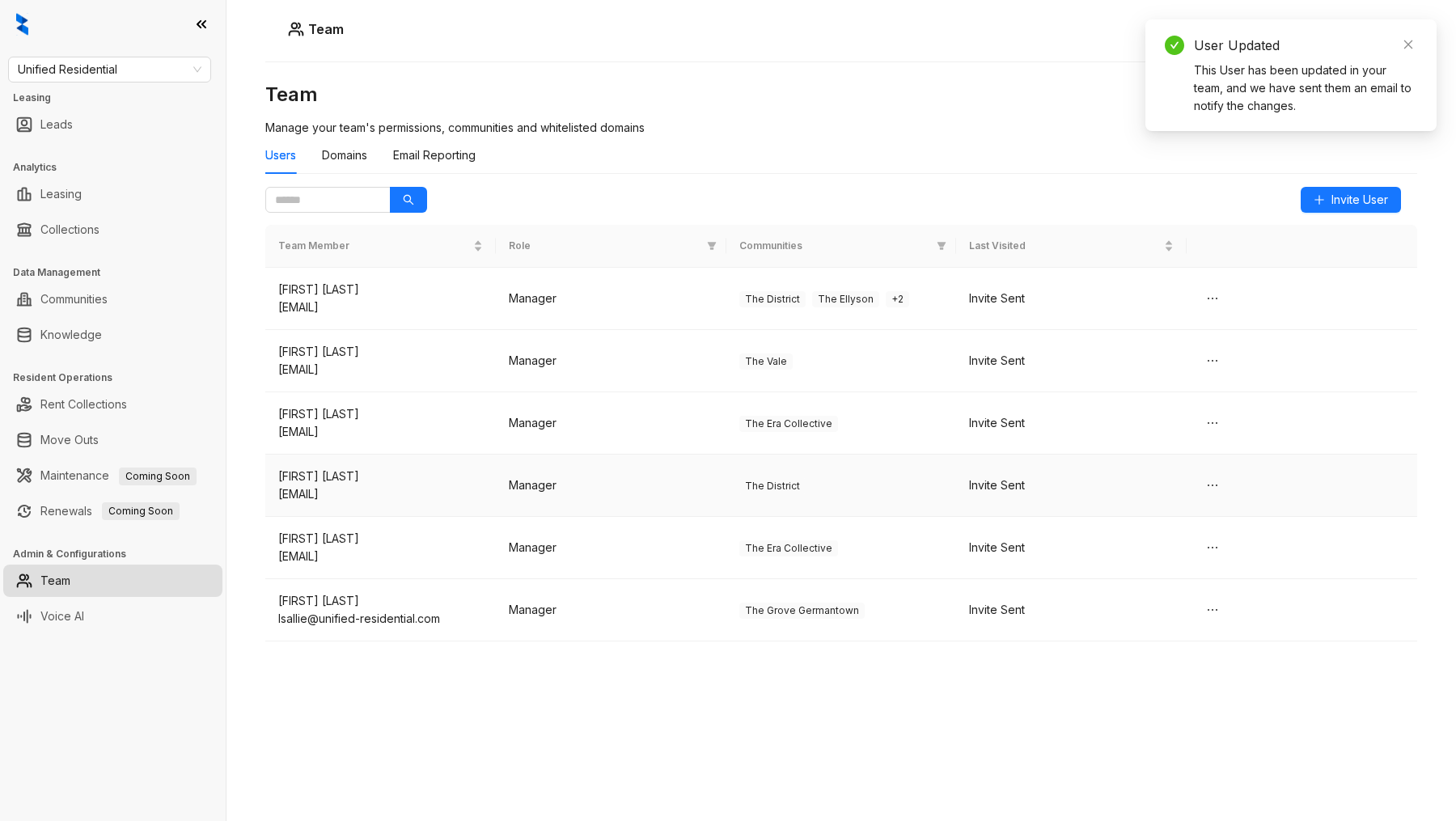 click on "Jennifer Wade jwade@unified-residential.com" at bounding box center (380, 548) 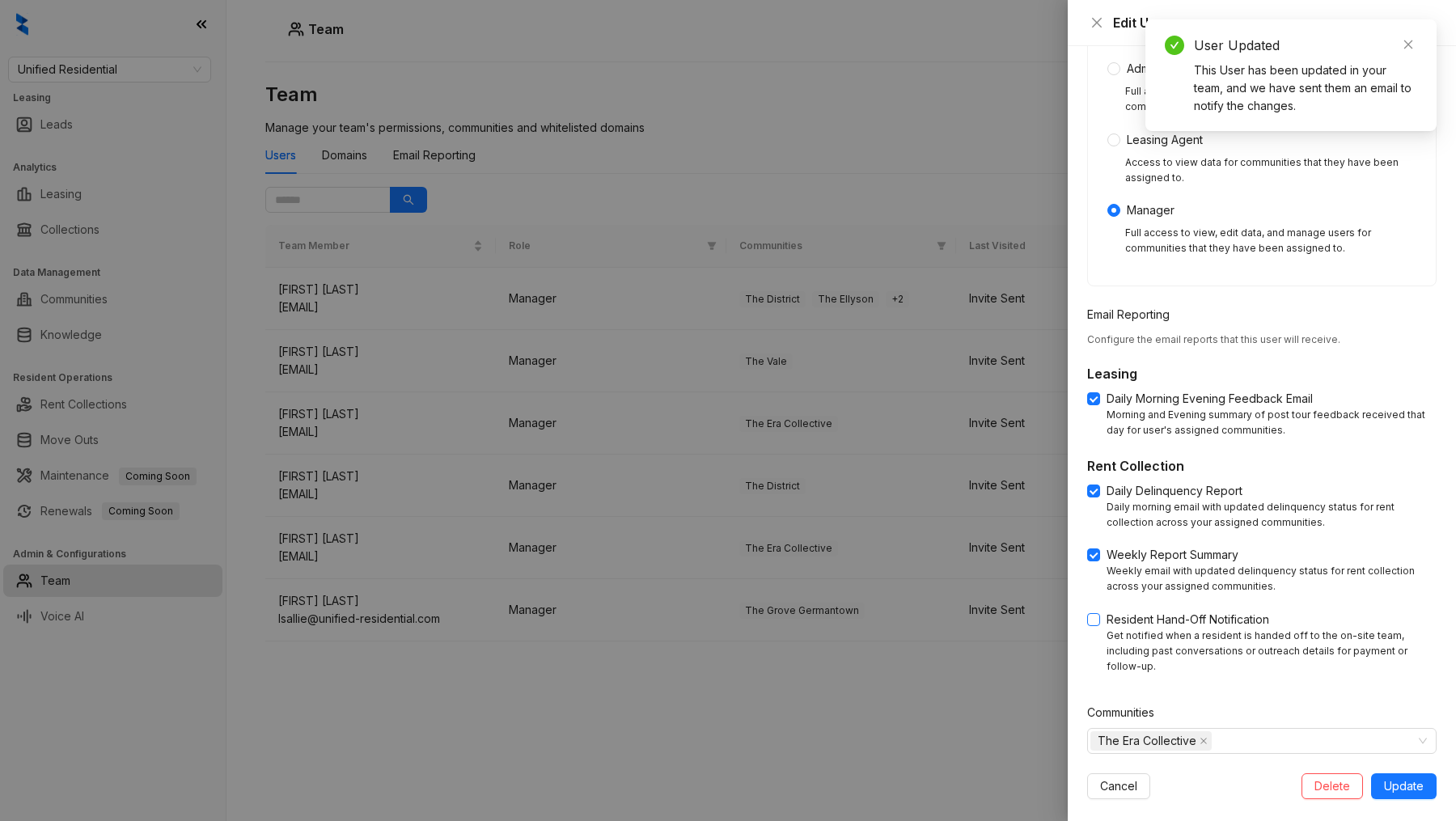 click at bounding box center [1094, 620] 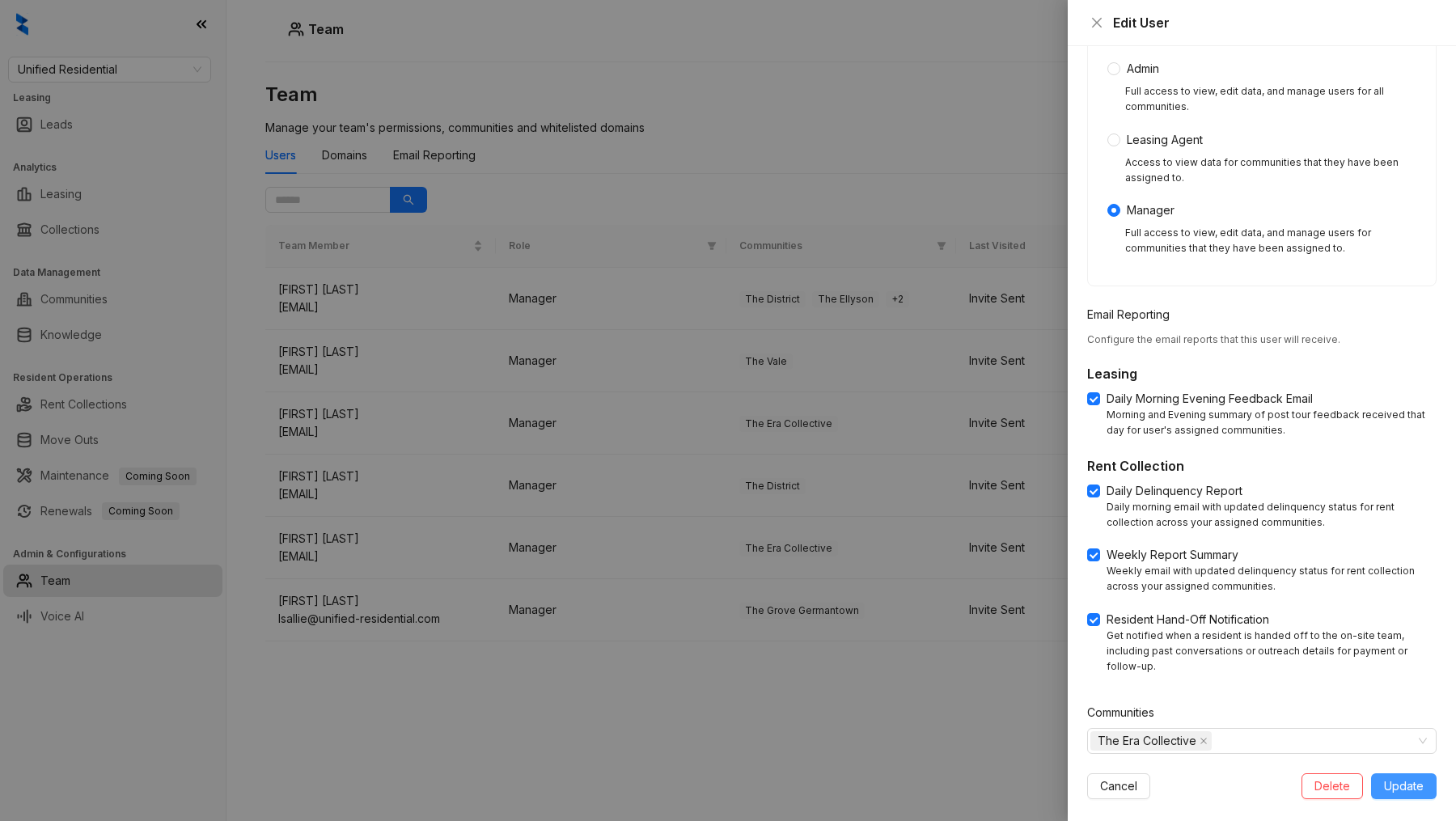 click on "Update" at bounding box center [1403, 786] 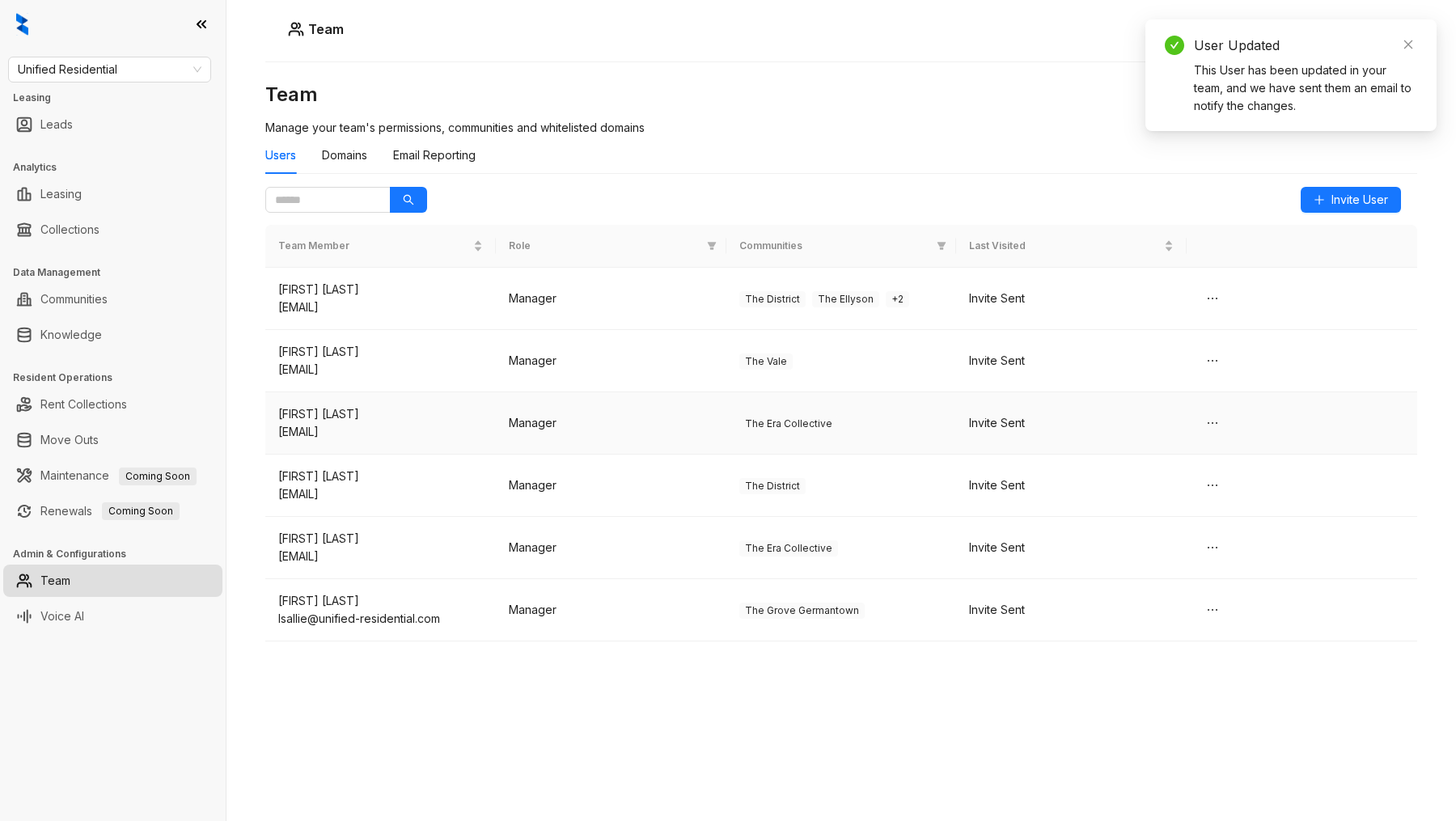 click on "Clarissa Douglass" at bounding box center (380, 414) 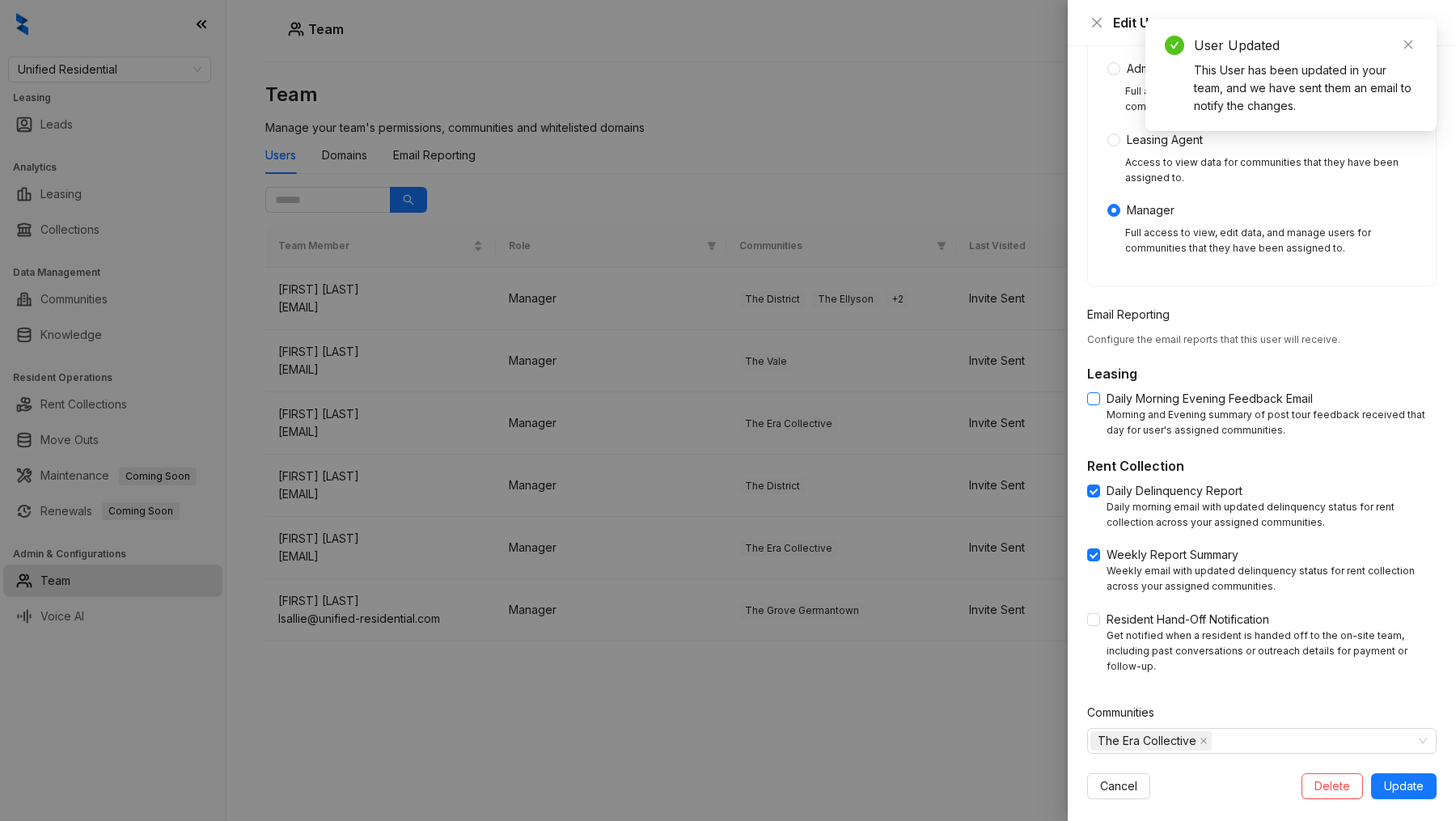 click on "Daily Morning Evening Feedback Email" at bounding box center [1209, 399] 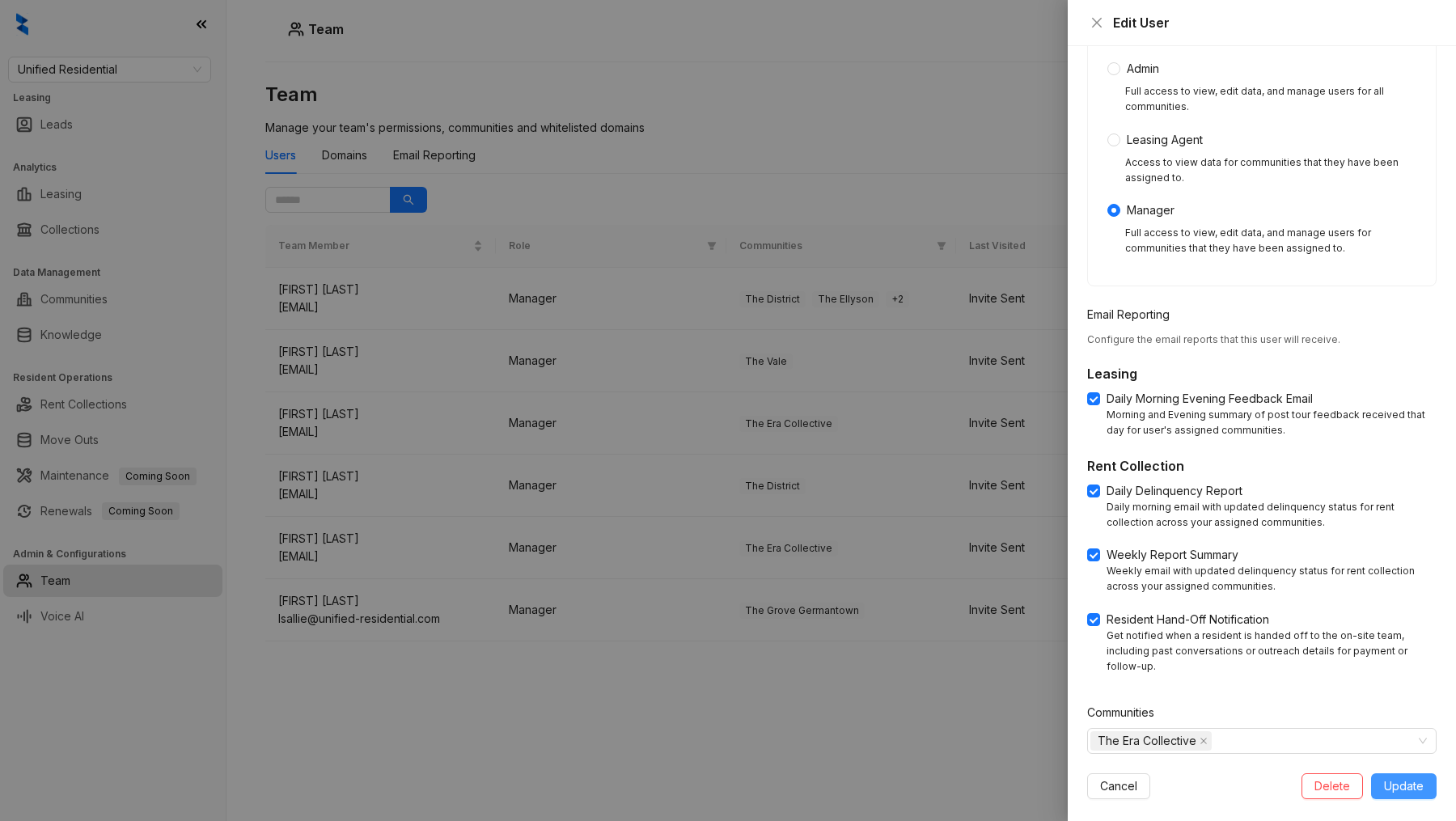 click on "Update" at bounding box center (1403, 786) 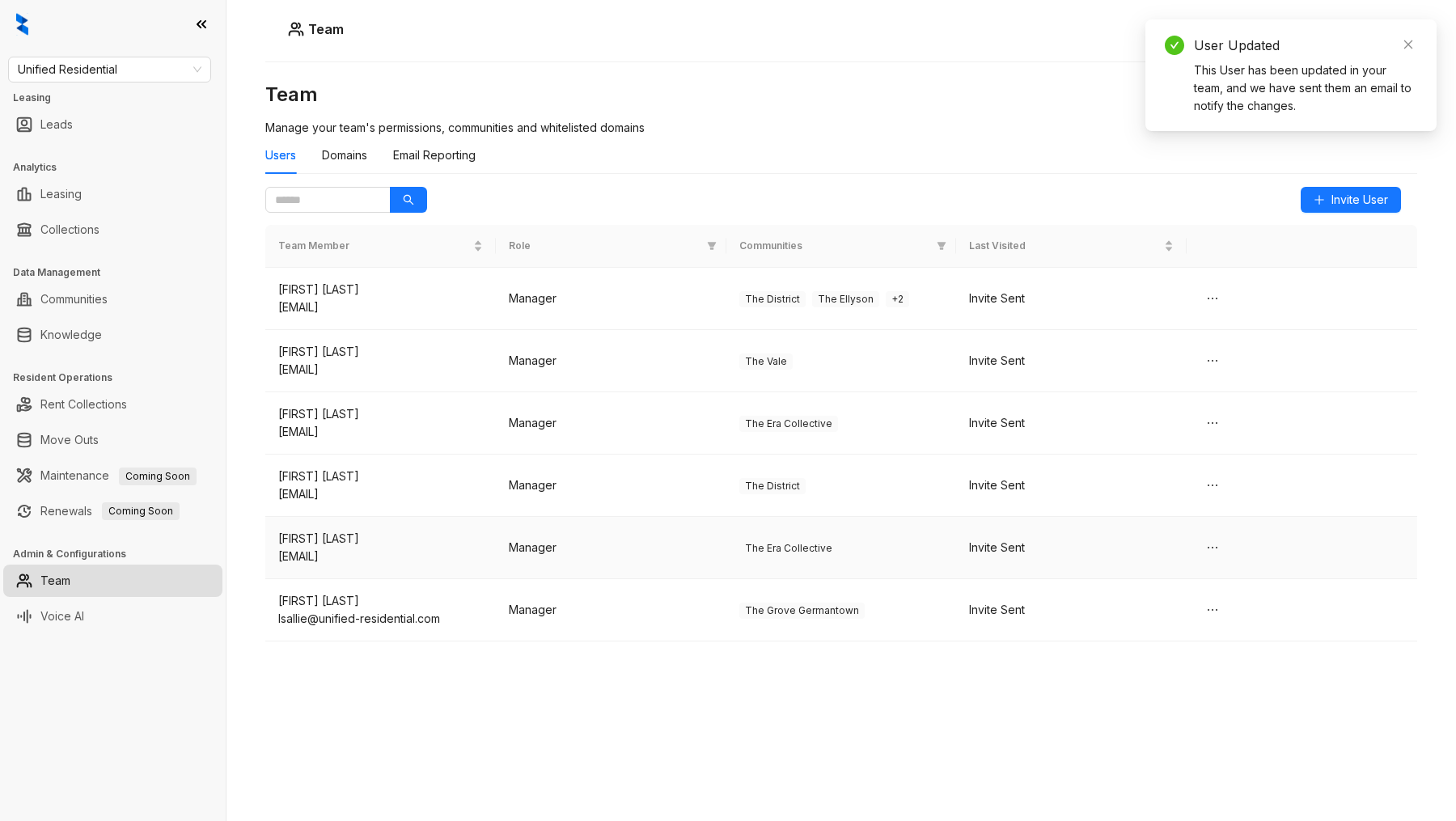 click on "Jennifer Wade jwade@unified-residential.com" at bounding box center (380, 548) 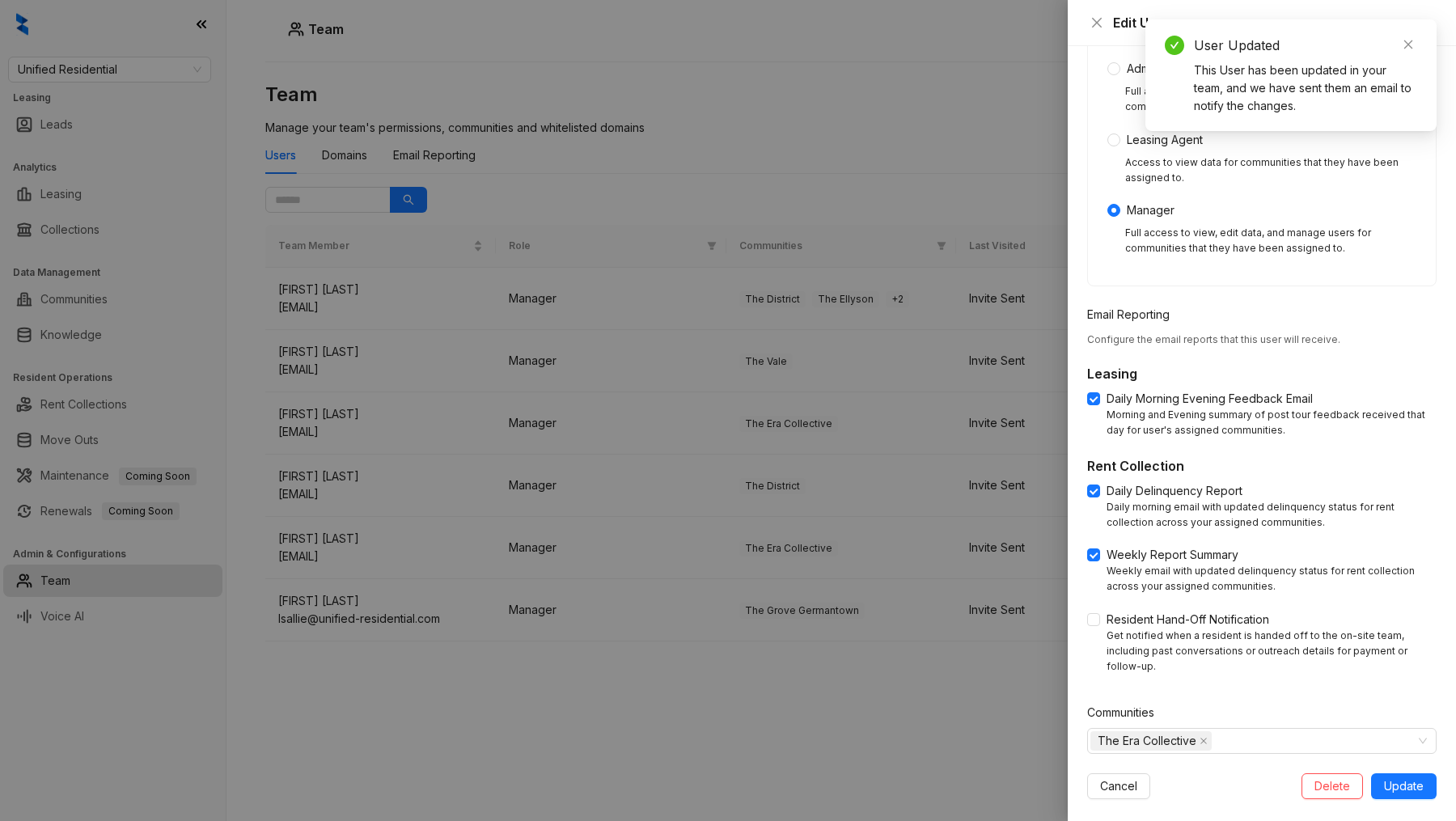 click on "Resident Hand-Off Notification Get notified when a resident is handed off to the on-site team, including past conversations or outreach details for payment or follow-up." at bounding box center [1262, 642] 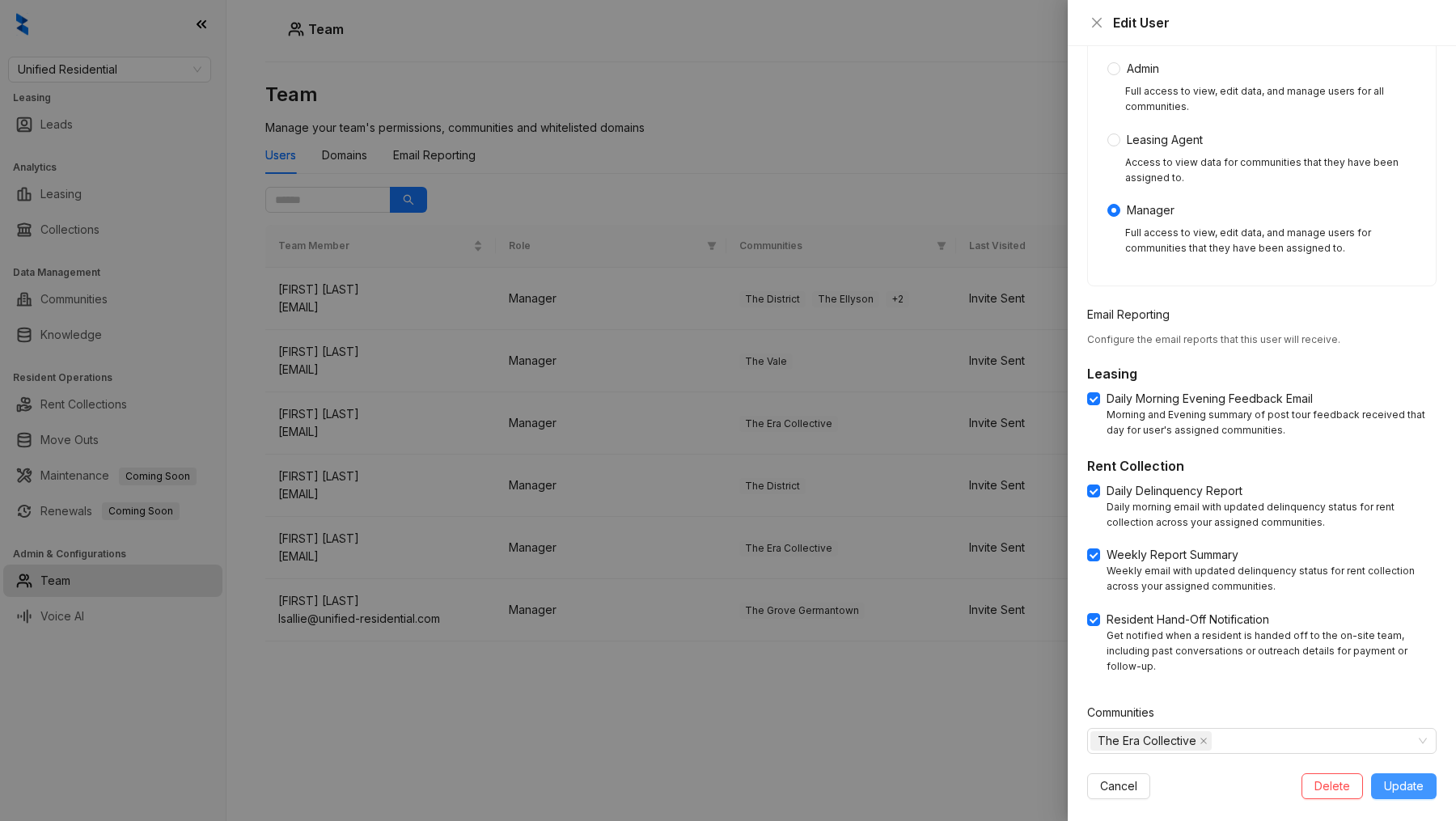 click on "Update" at bounding box center [1403, 786] 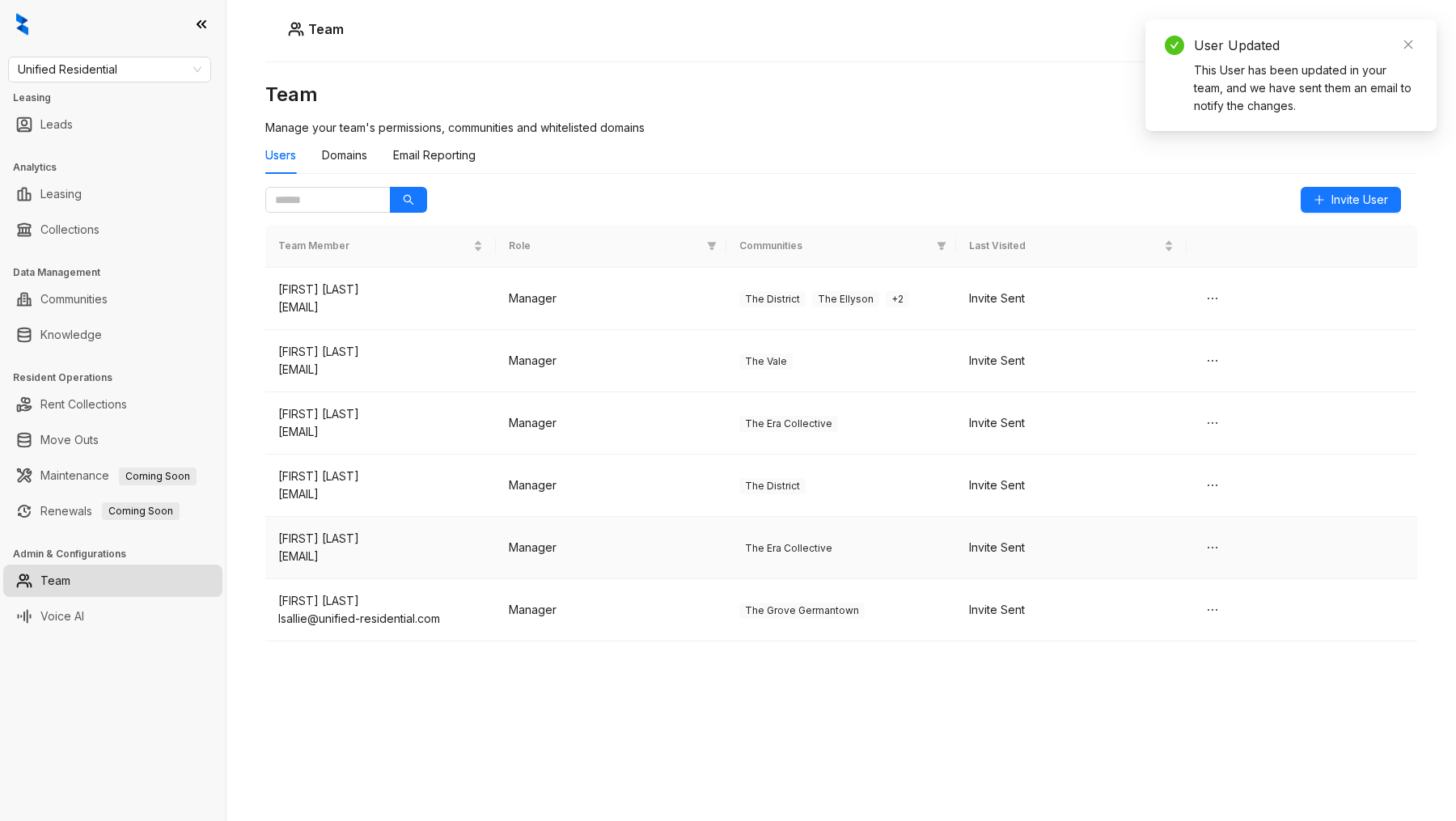 click on "Jennifer Wade" at bounding box center [380, 539] 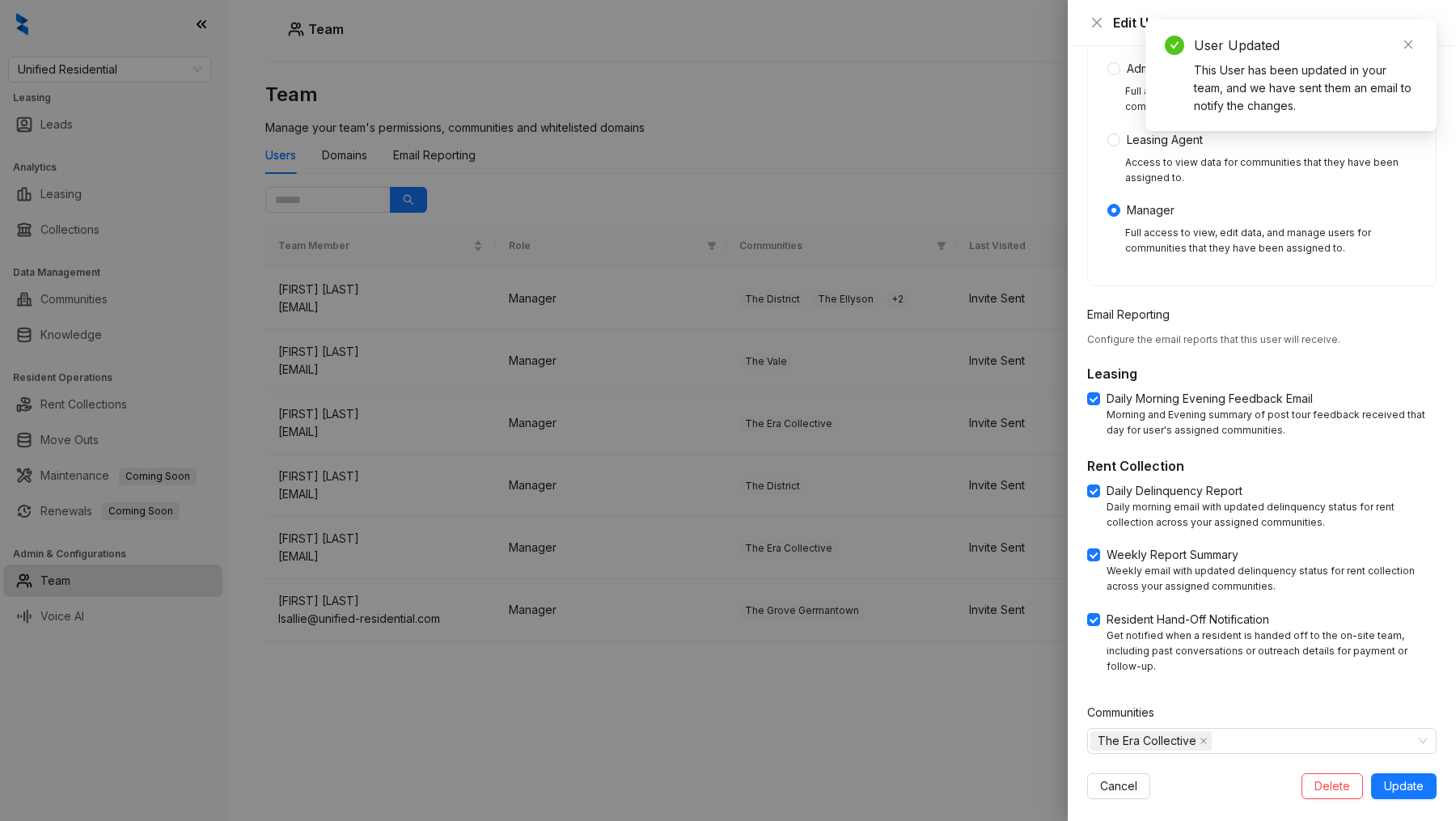 click at bounding box center [728, 410] 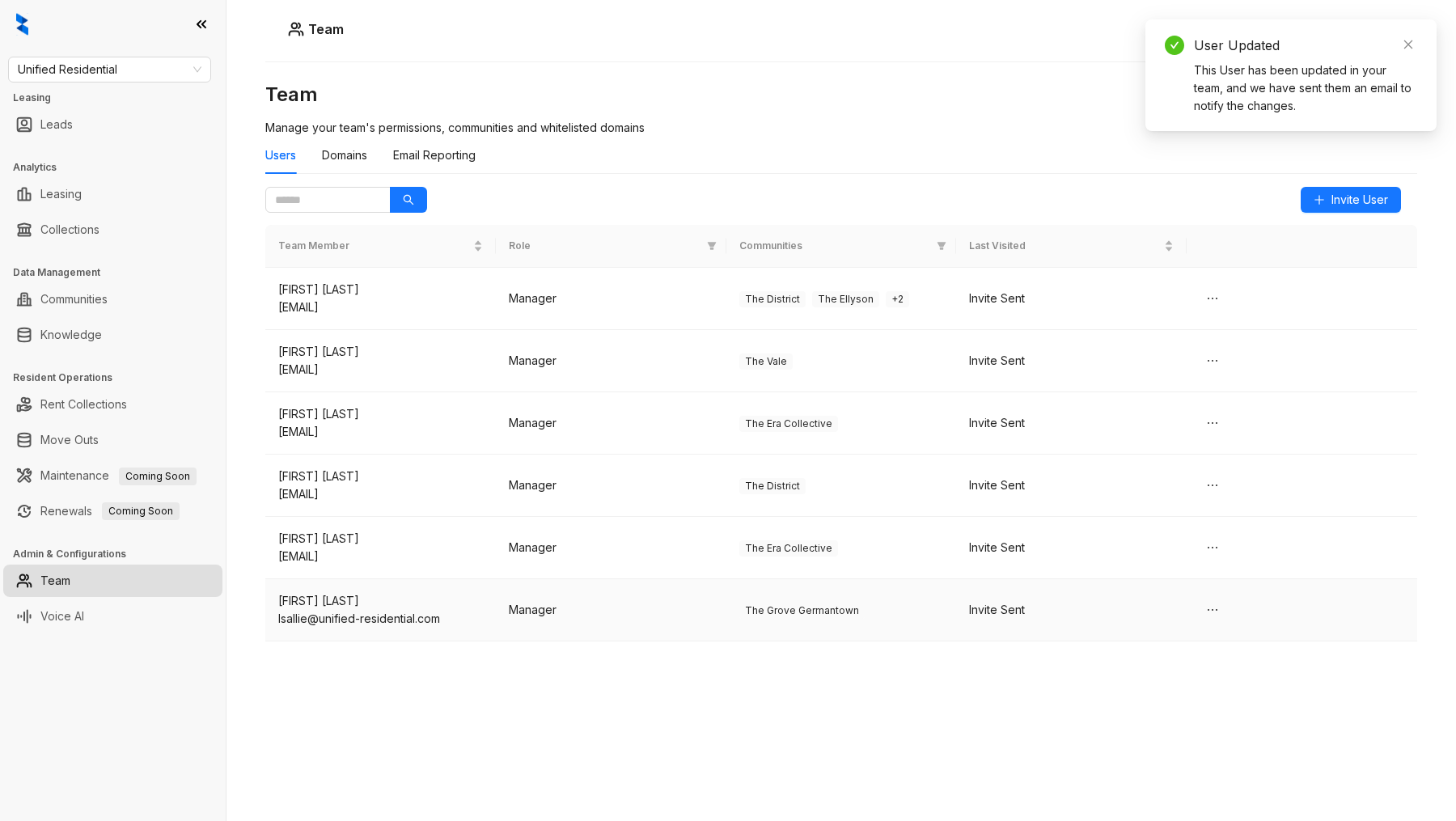 click on "Latoya Sallie" at bounding box center (380, 601) 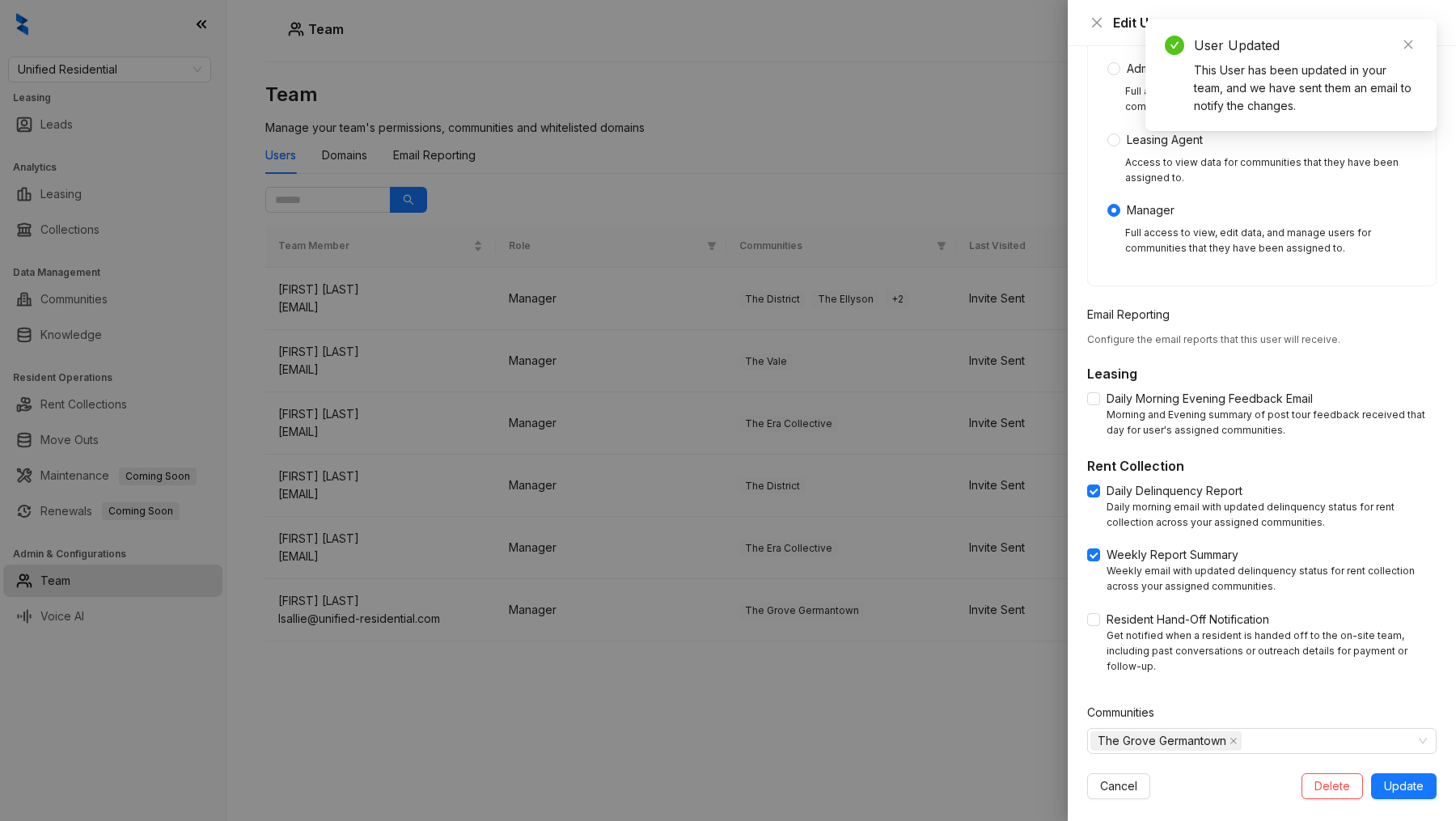 click on "Daily Morning Evening Feedback Email Morning and Evening summary of post tour feedback received that day for user's assigned communities." at bounding box center (1262, 414) 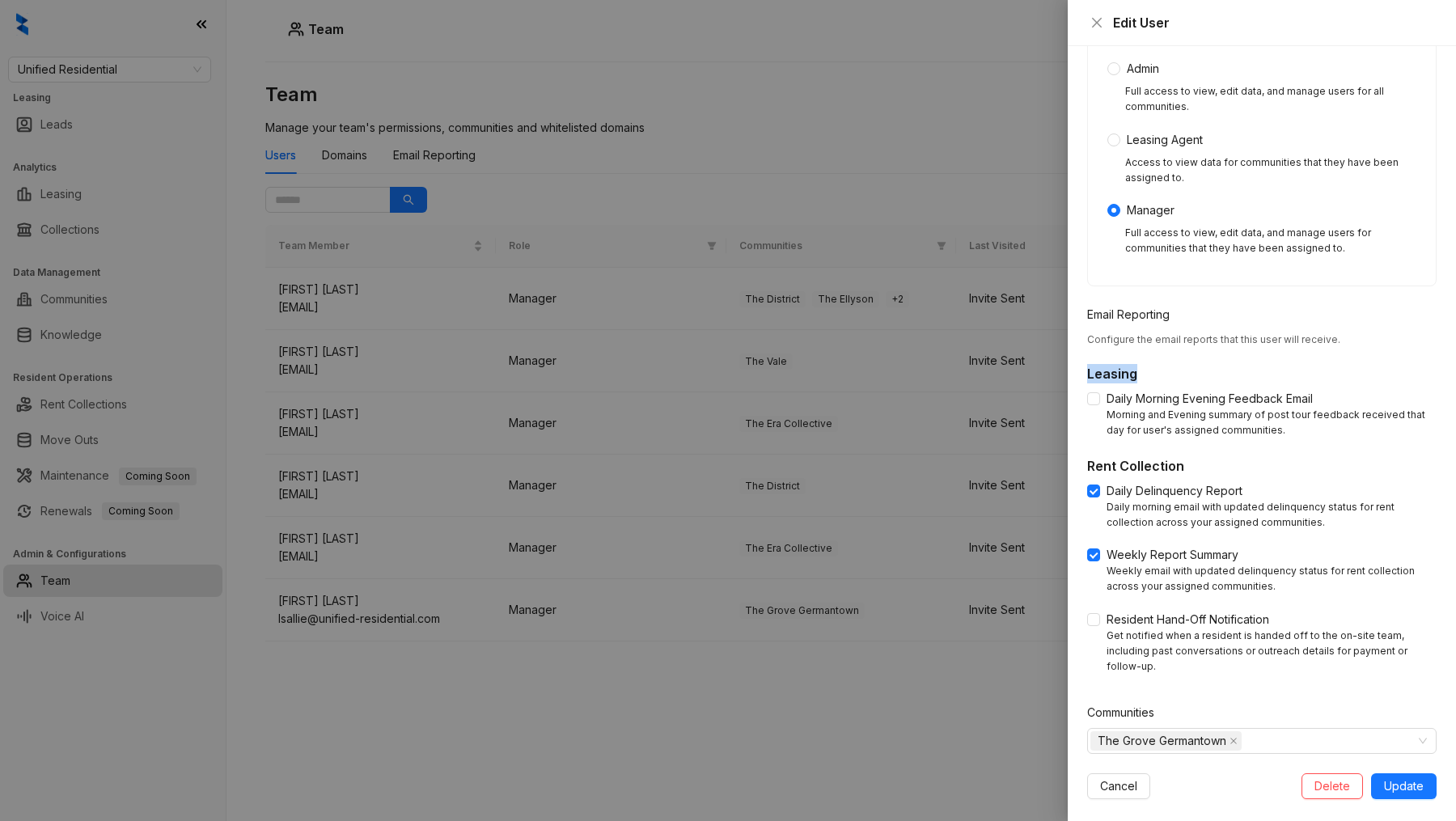 click on "**********" at bounding box center (1262, 434) 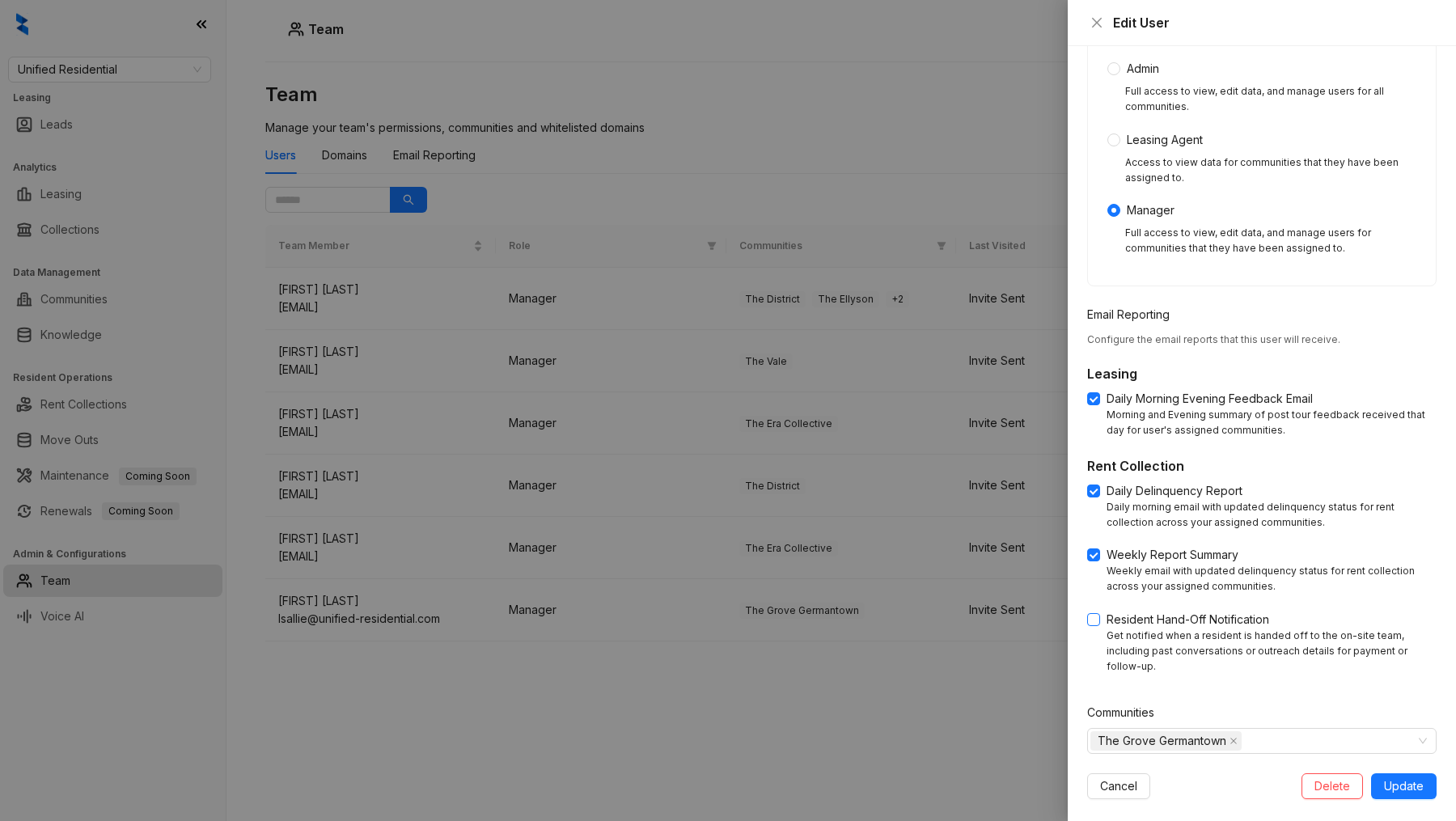 click at bounding box center [1094, 620] 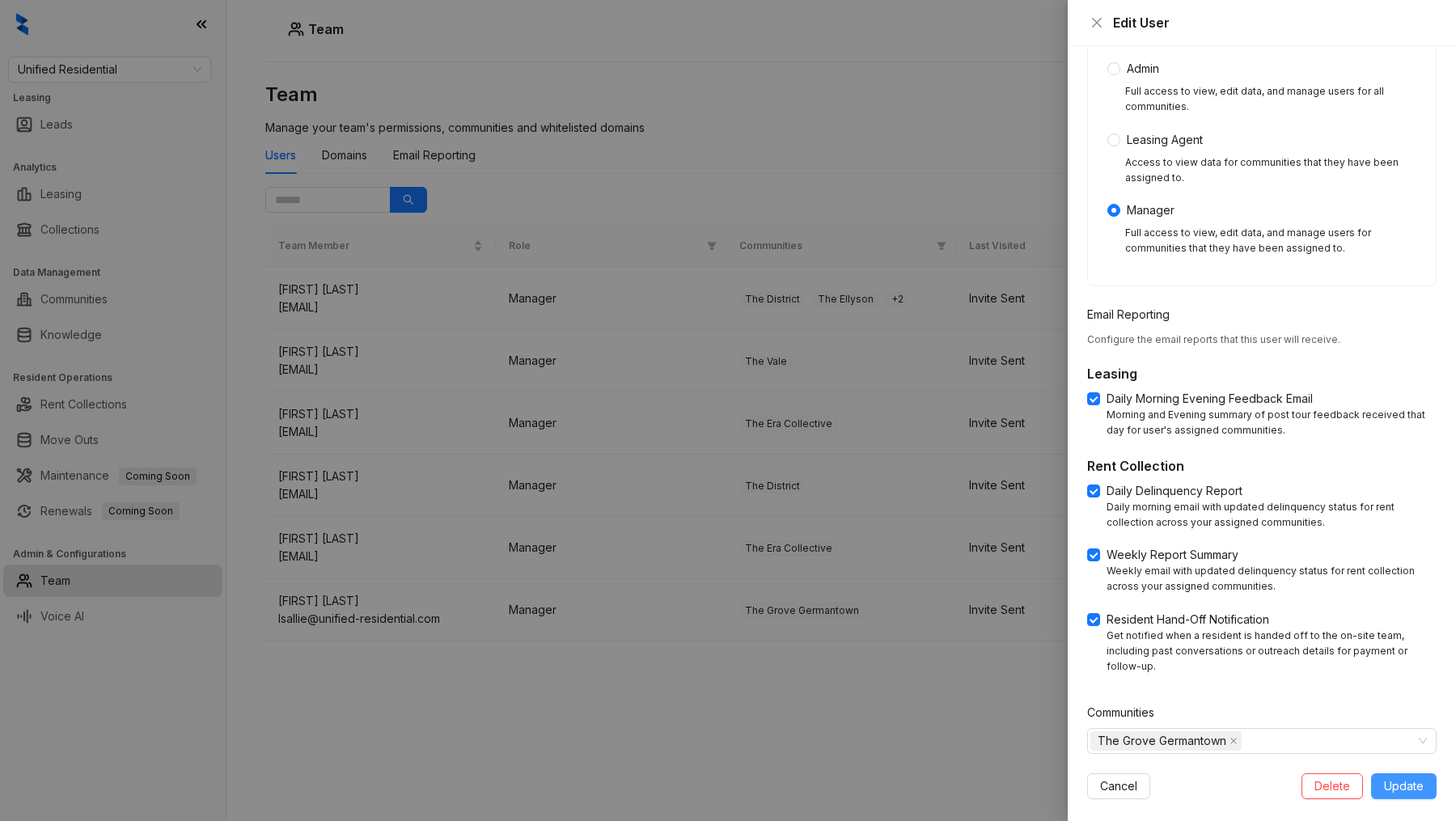 click on "Update" at bounding box center (1403, 786) 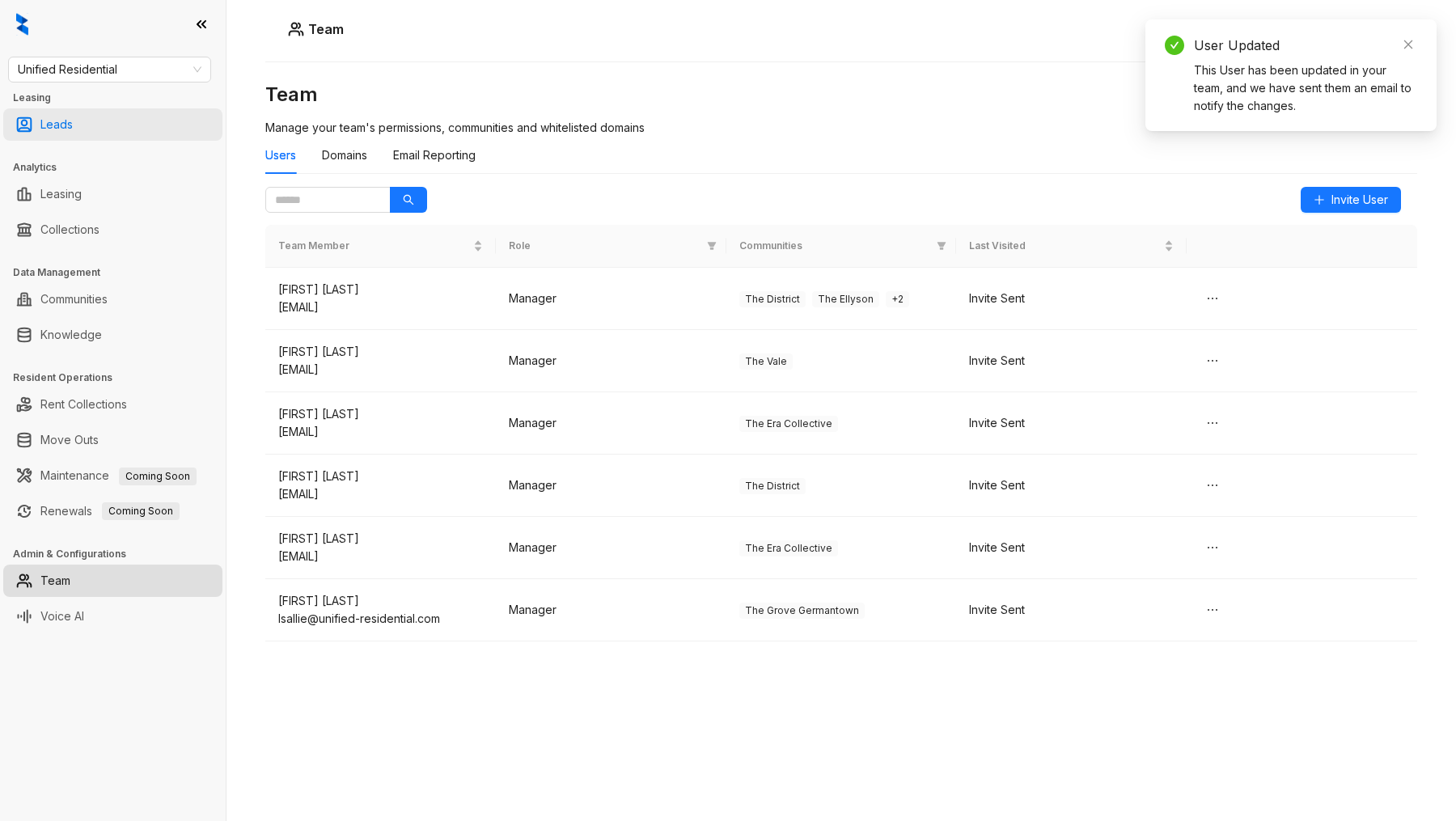 click on "Leads" at bounding box center (57, 125) 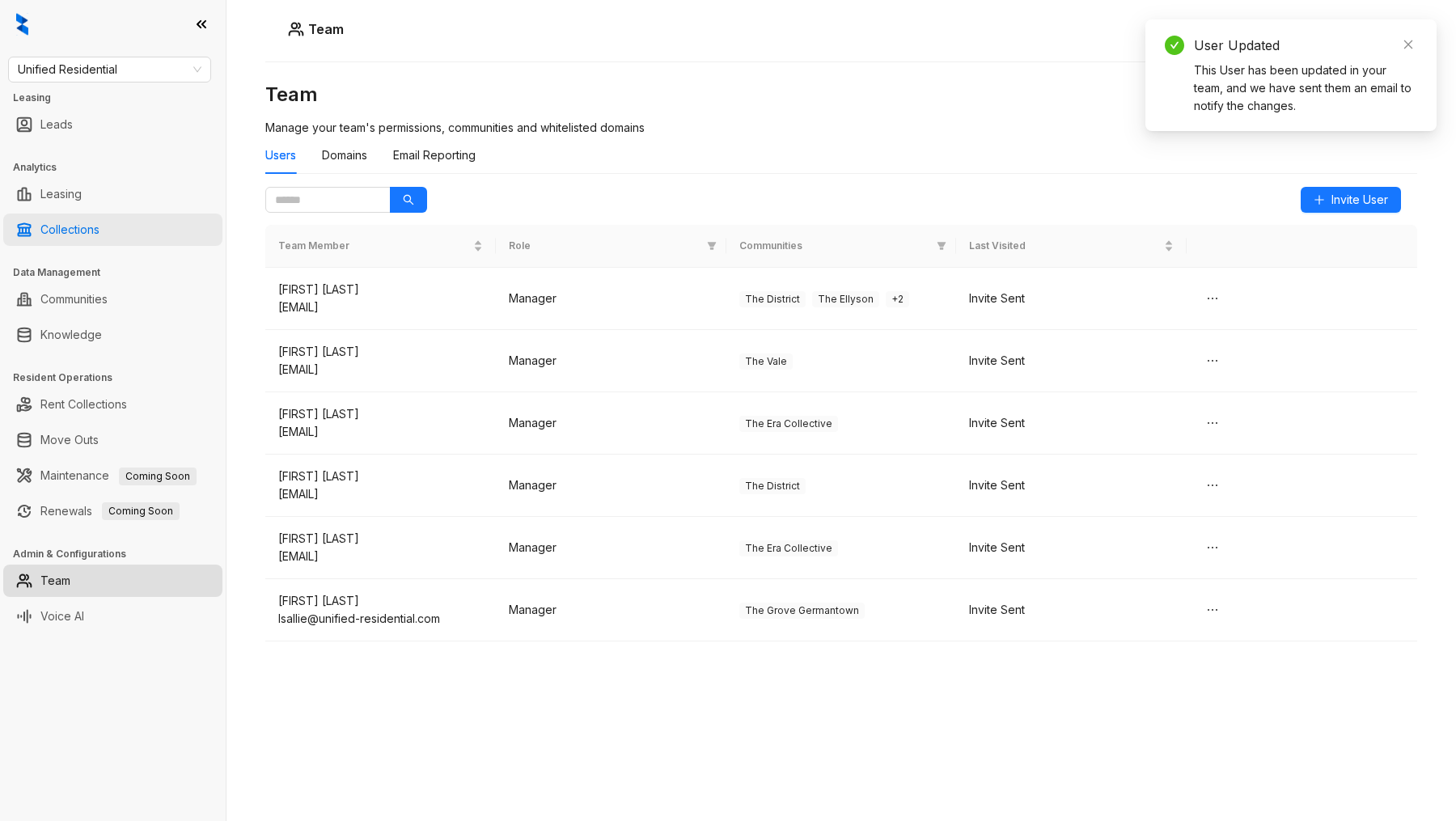click on "Collections" at bounding box center [70, 230] 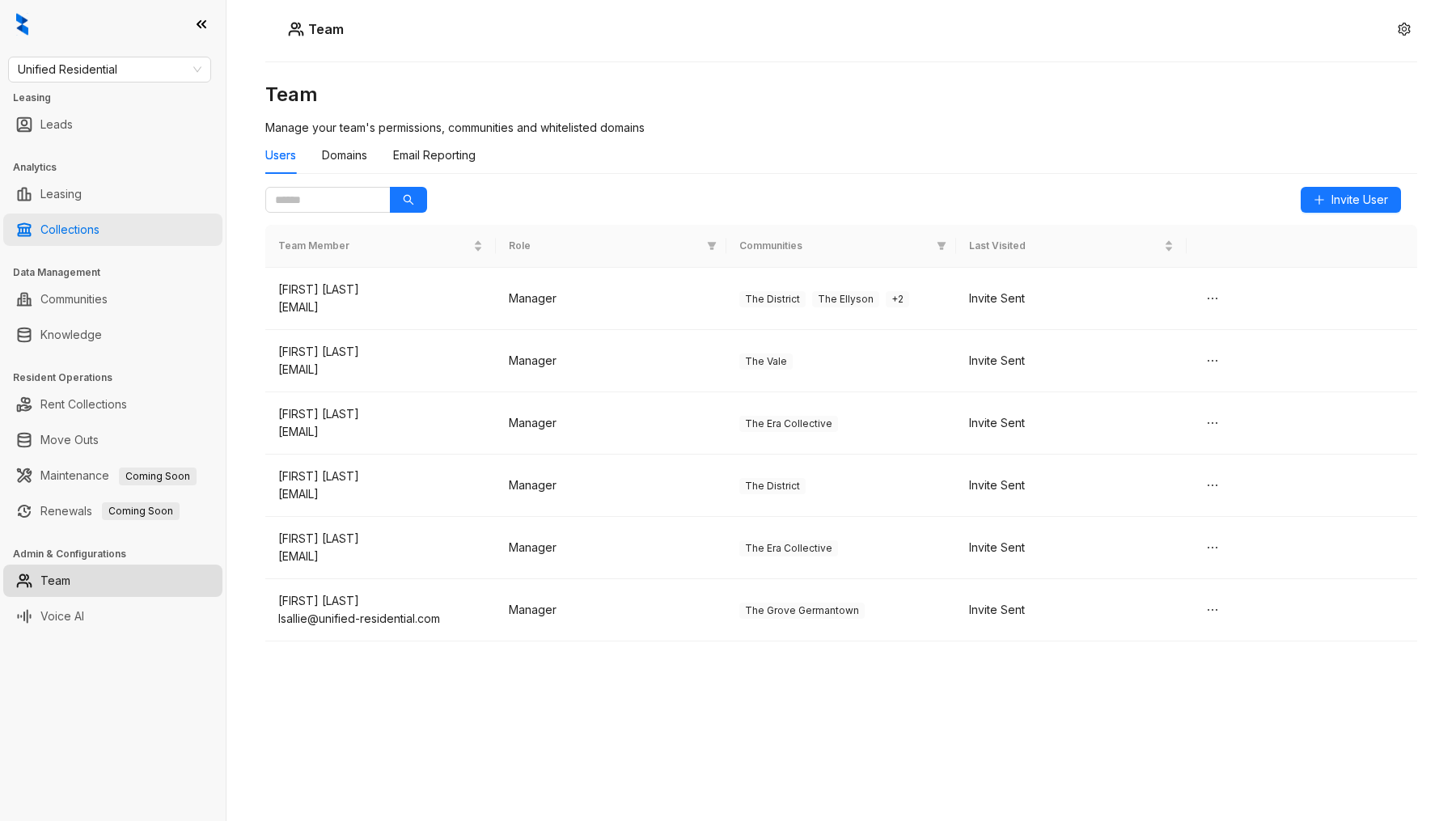 click on "Collections" at bounding box center (70, 230) 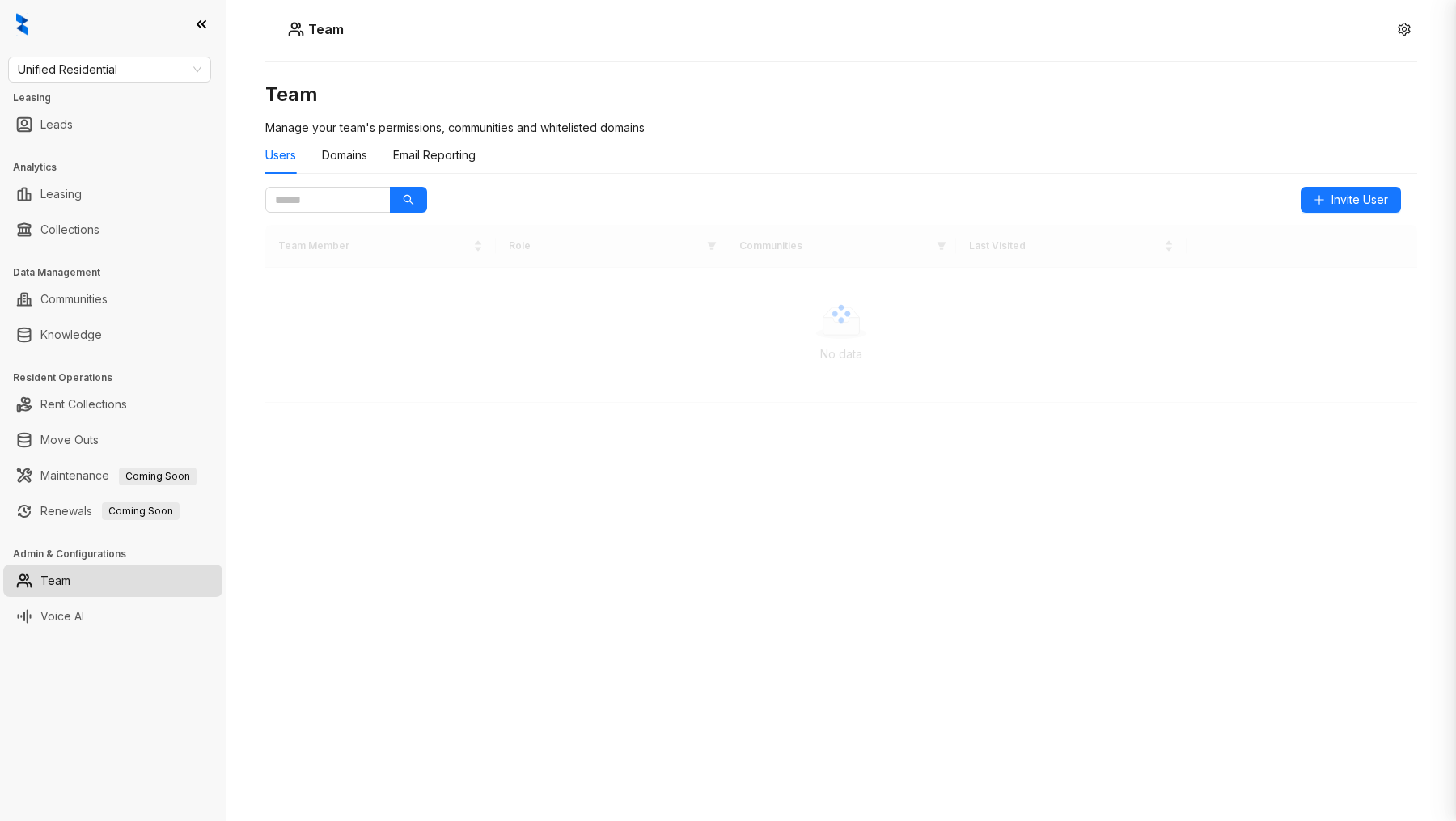 scroll, scrollTop: 0, scrollLeft: 0, axis: both 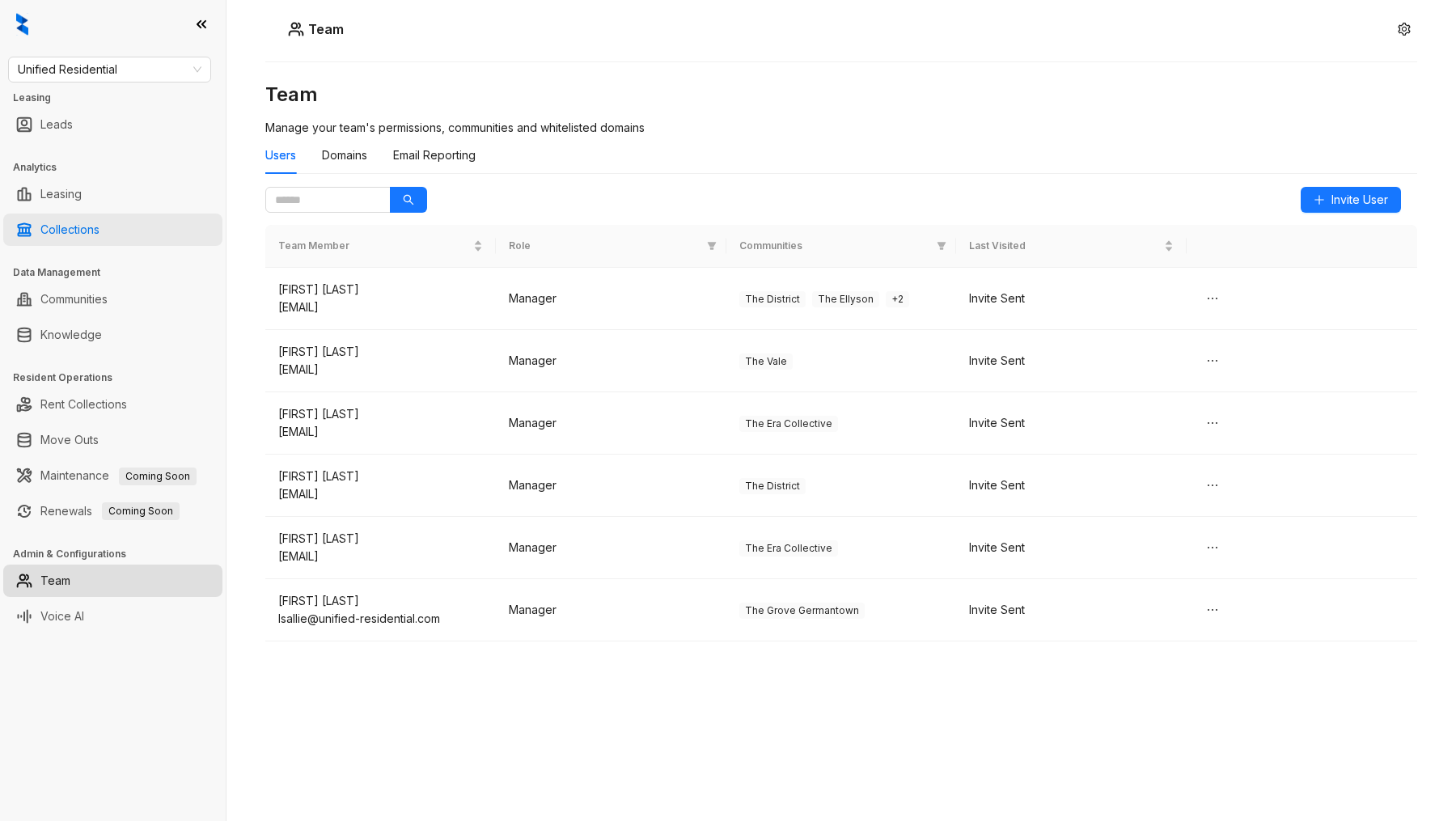 click on "Collections" at bounding box center [70, 230] 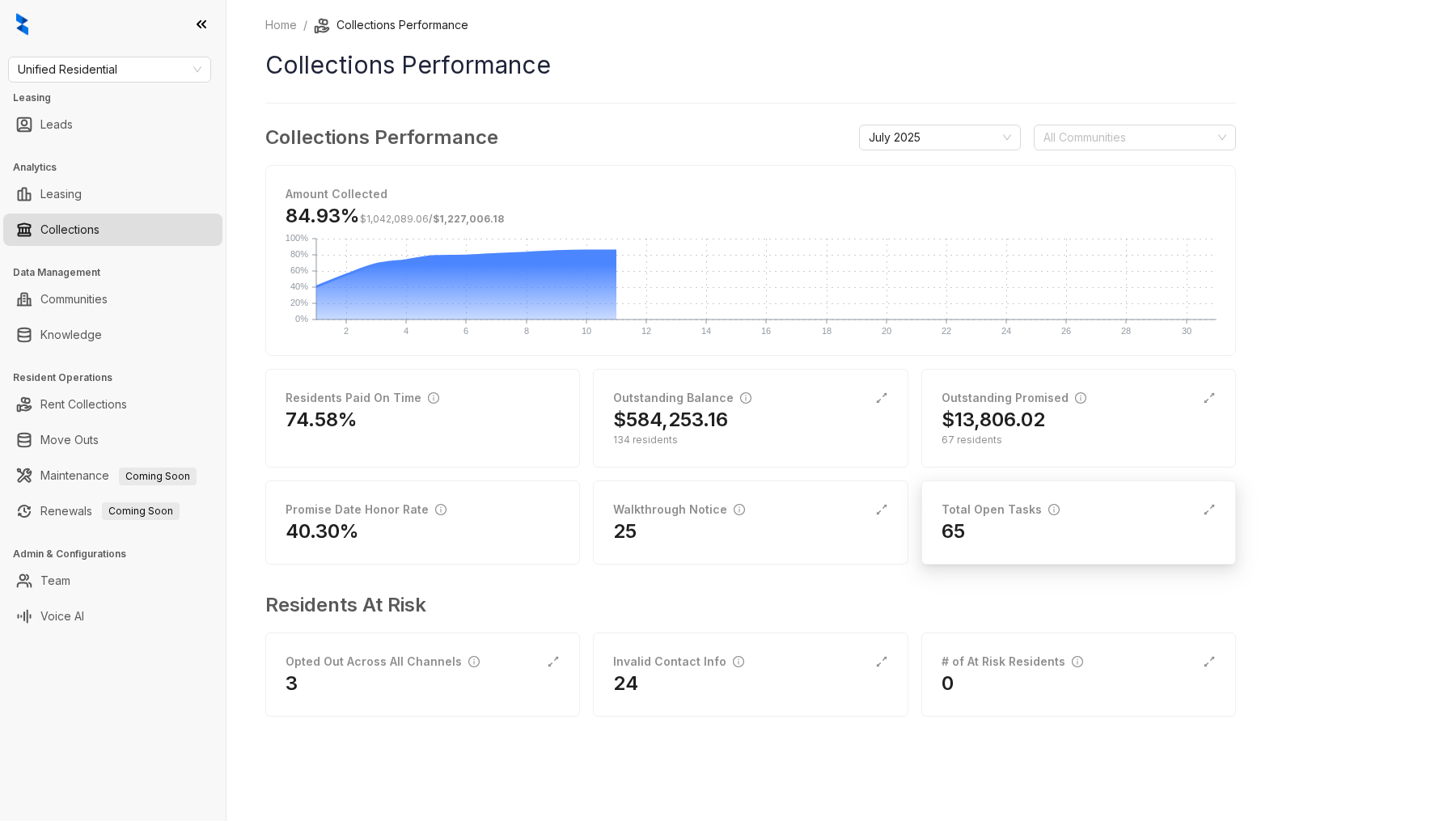click on "65" at bounding box center (1078, 531) 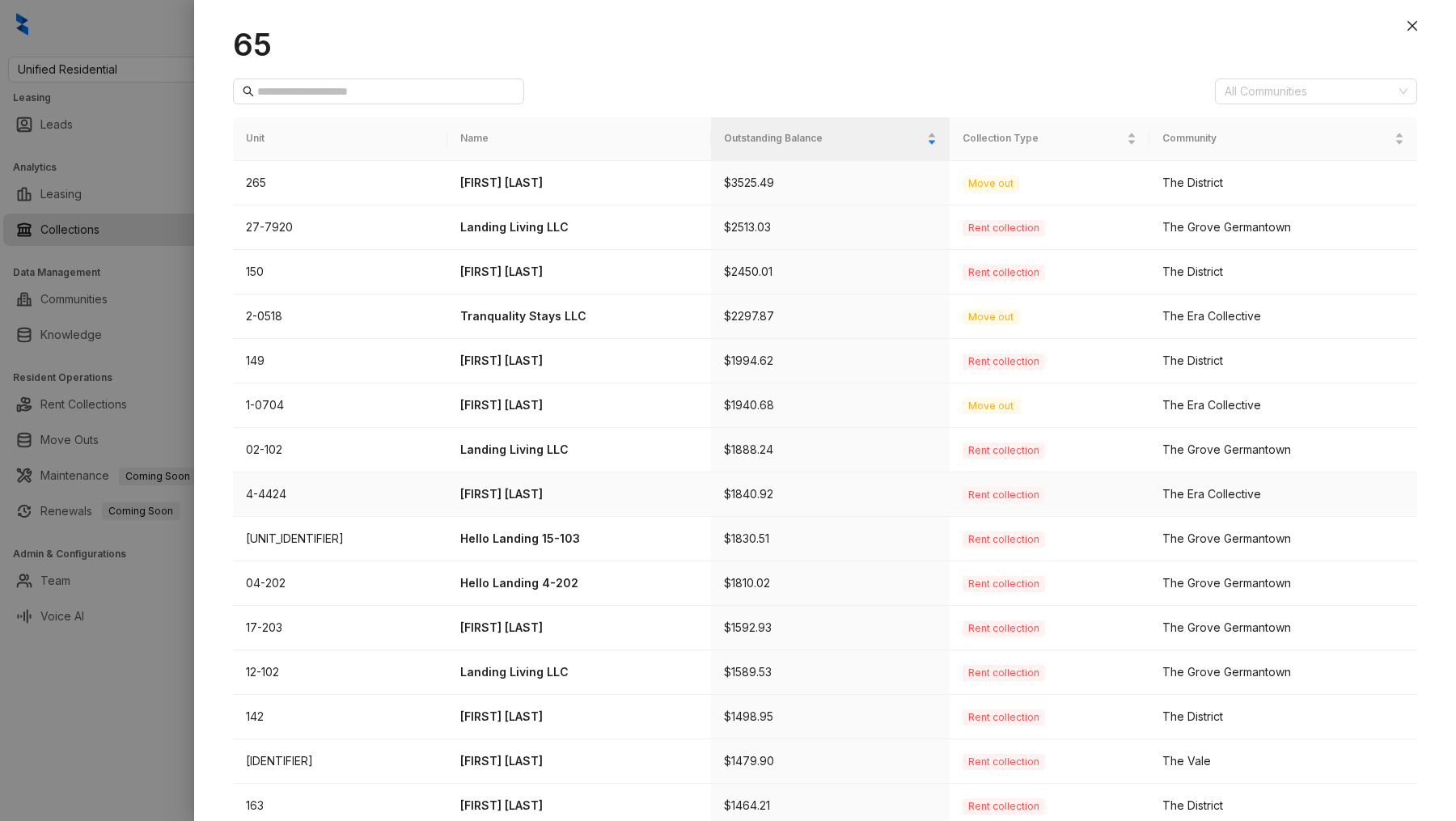scroll, scrollTop: 0, scrollLeft: 0, axis: both 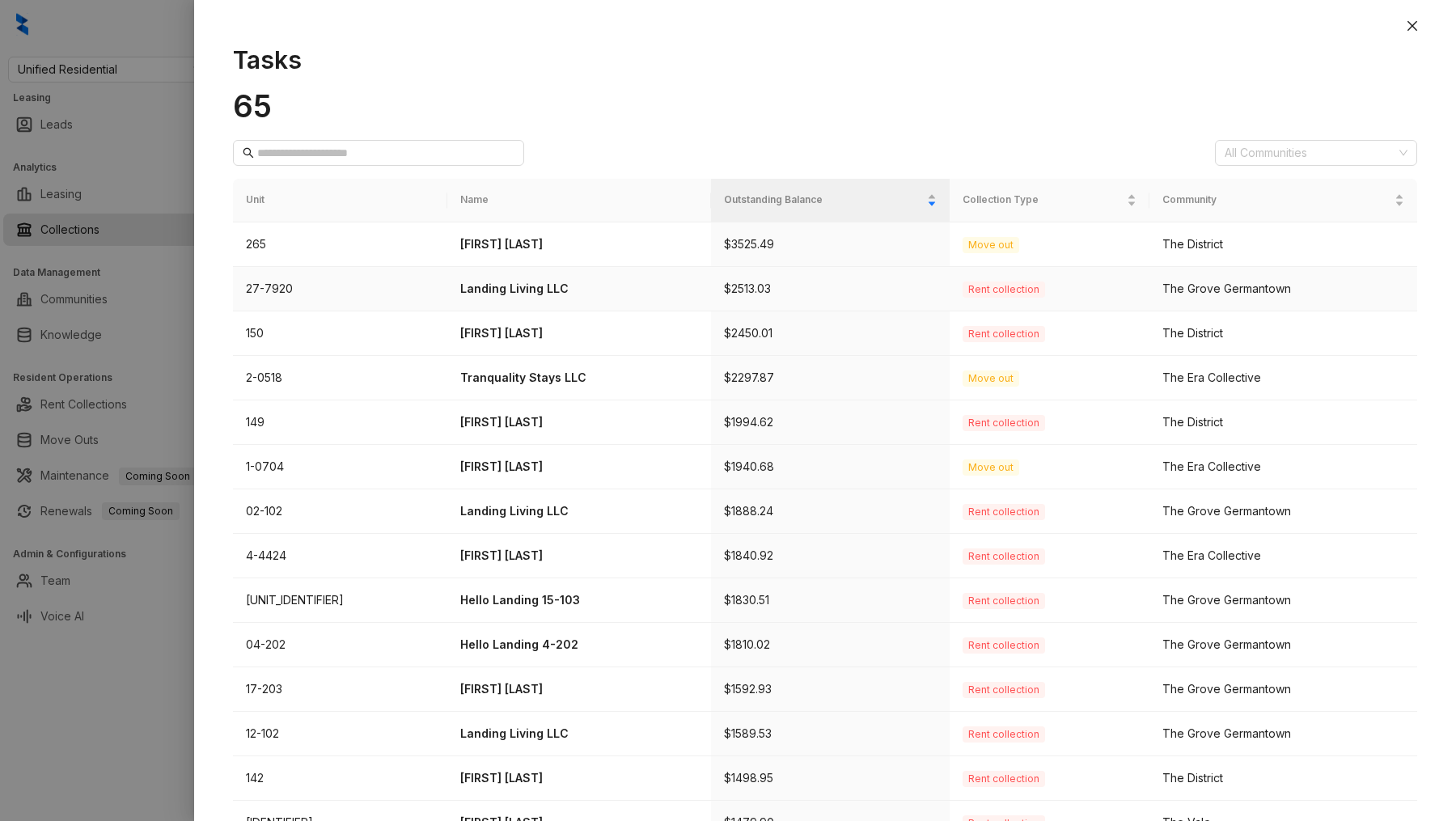 click on "Landing Living LLC" at bounding box center [579, 289] 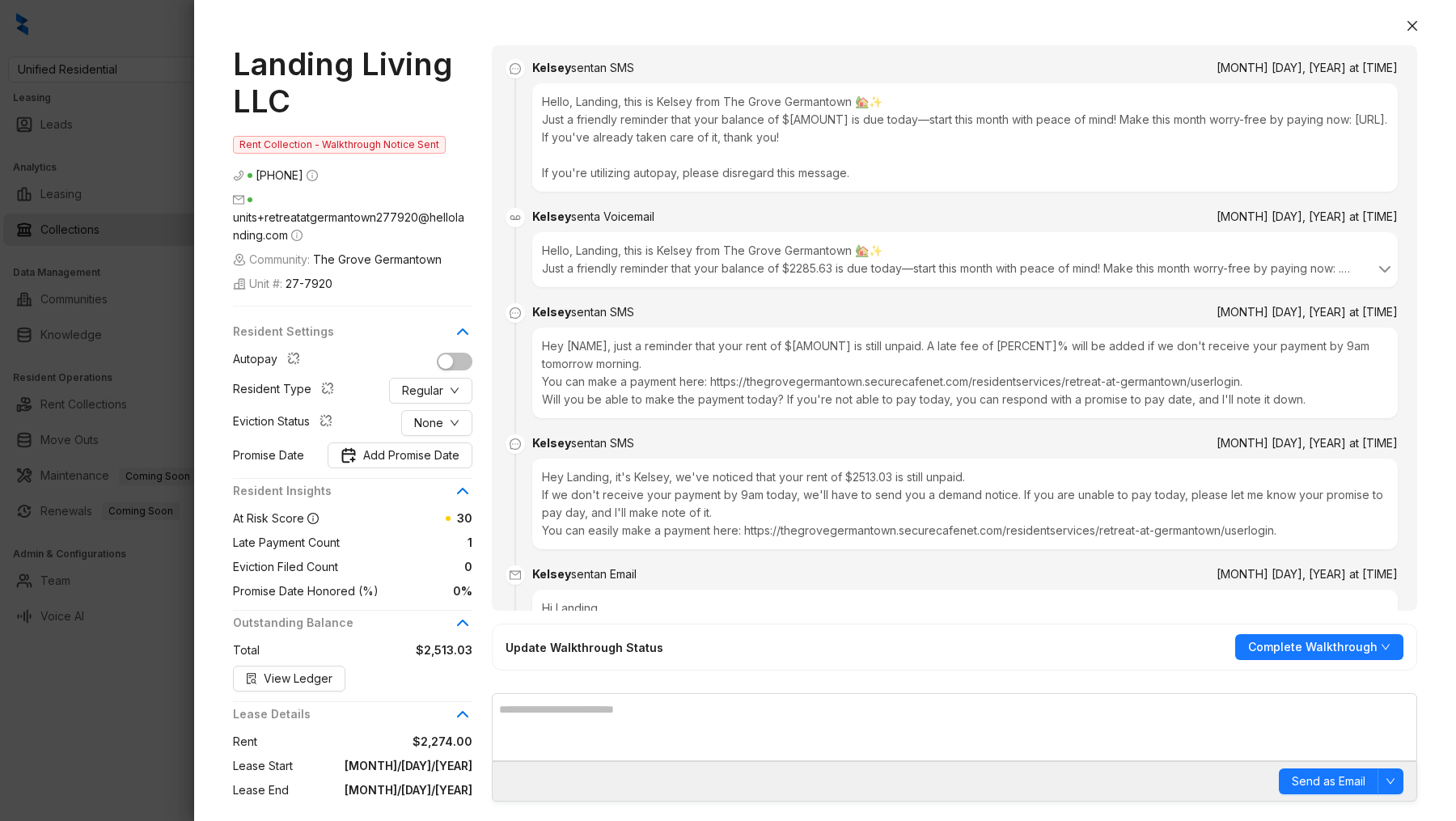 scroll, scrollTop: 832, scrollLeft: 0, axis: vertical 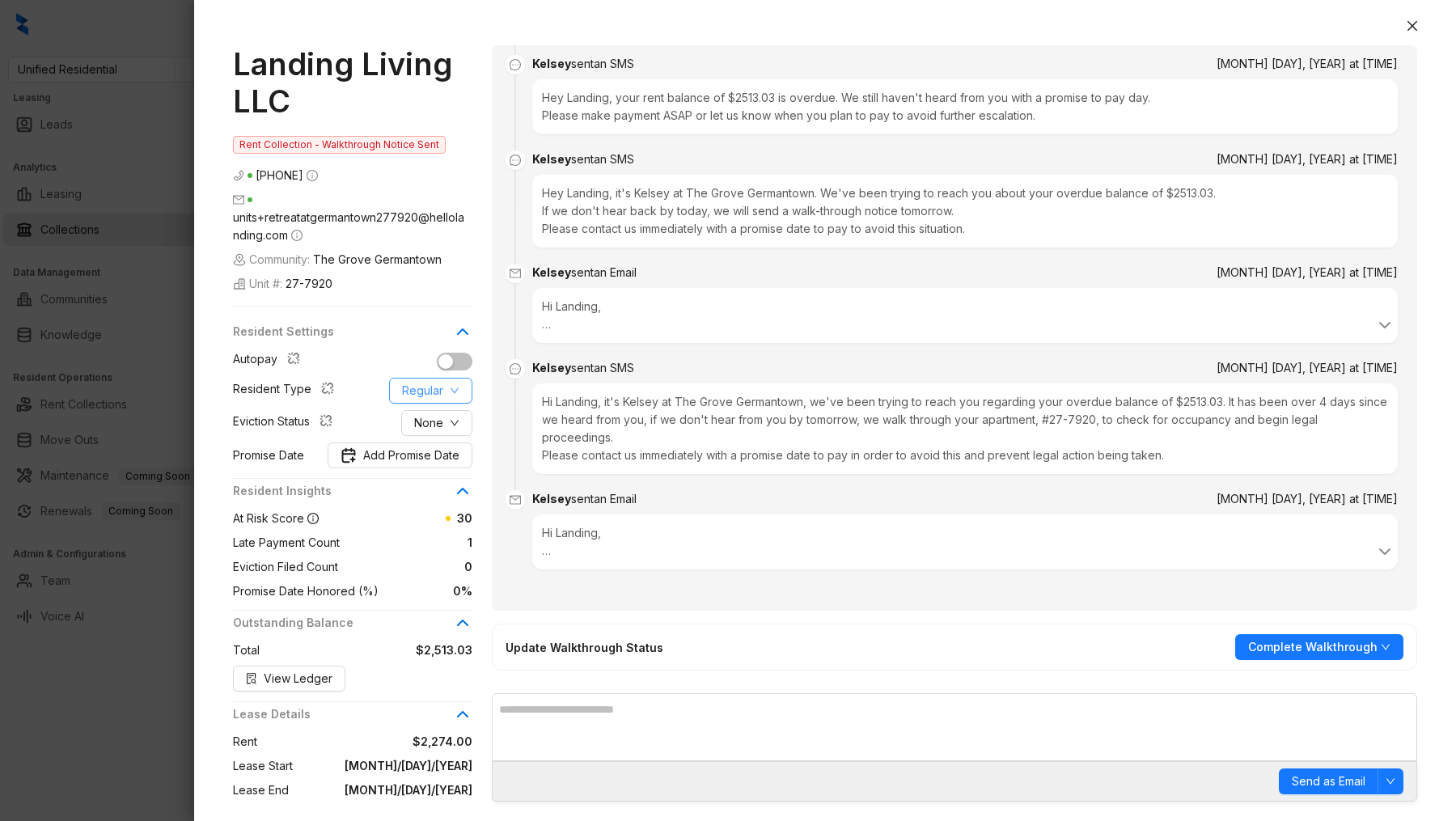 click on "Regular" at bounding box center [422, 391] 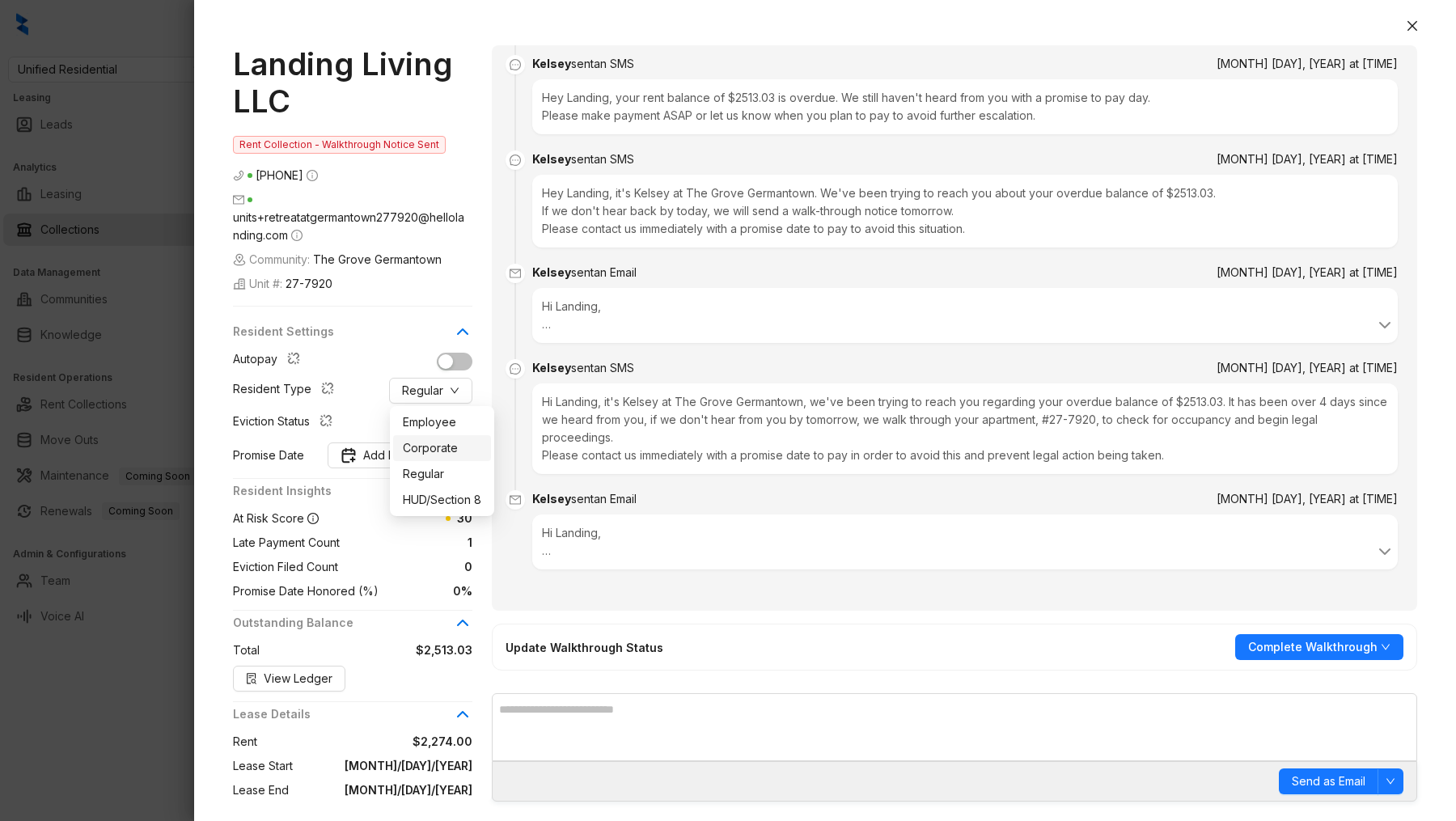 click on "Corporate" at bounding box center (442, 448) 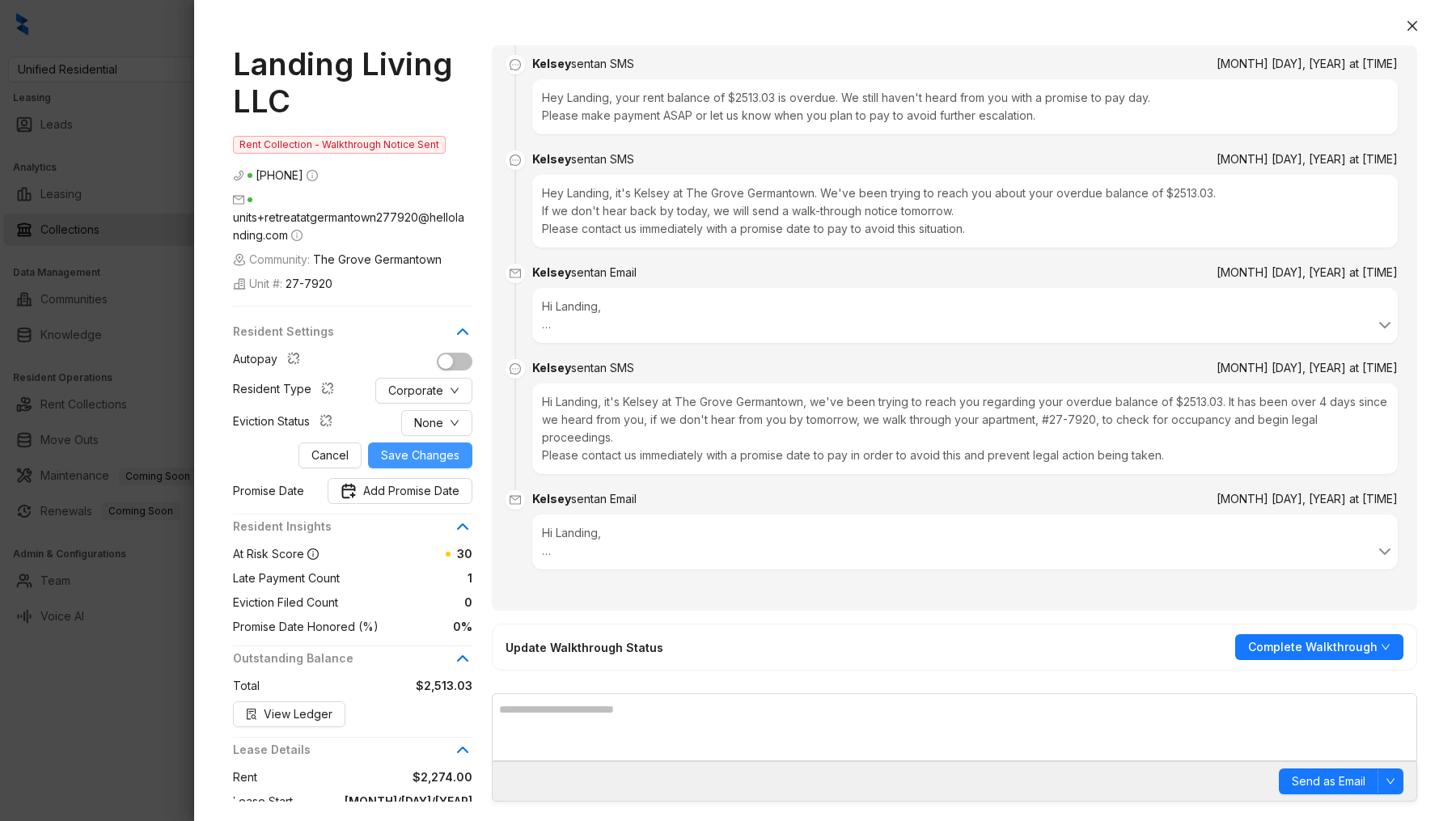 click on "Save Changes" at bounding box center (420, 455) 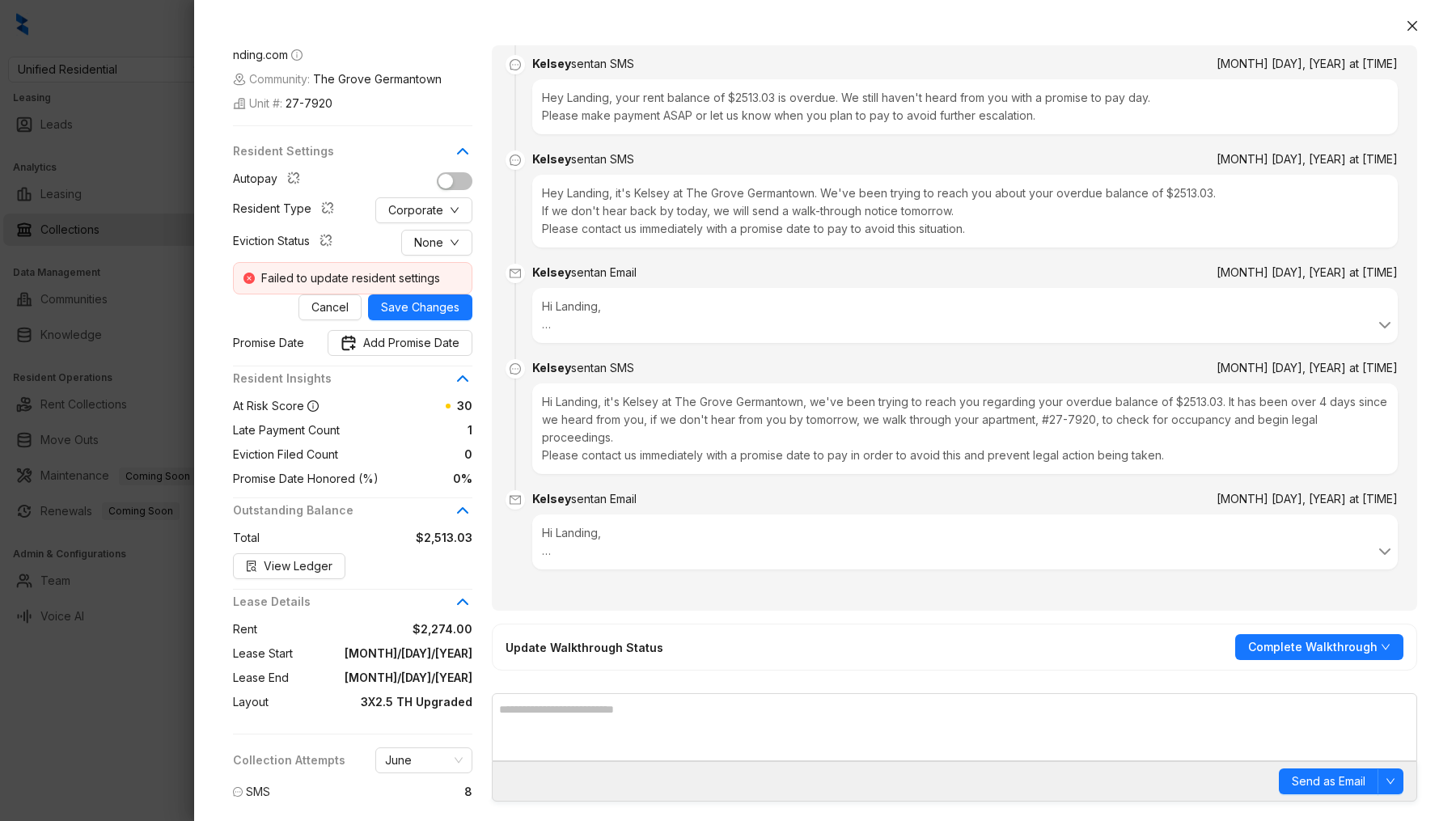 scroll, scrollTop: 256, scrollLeft: 0, axis: vertical 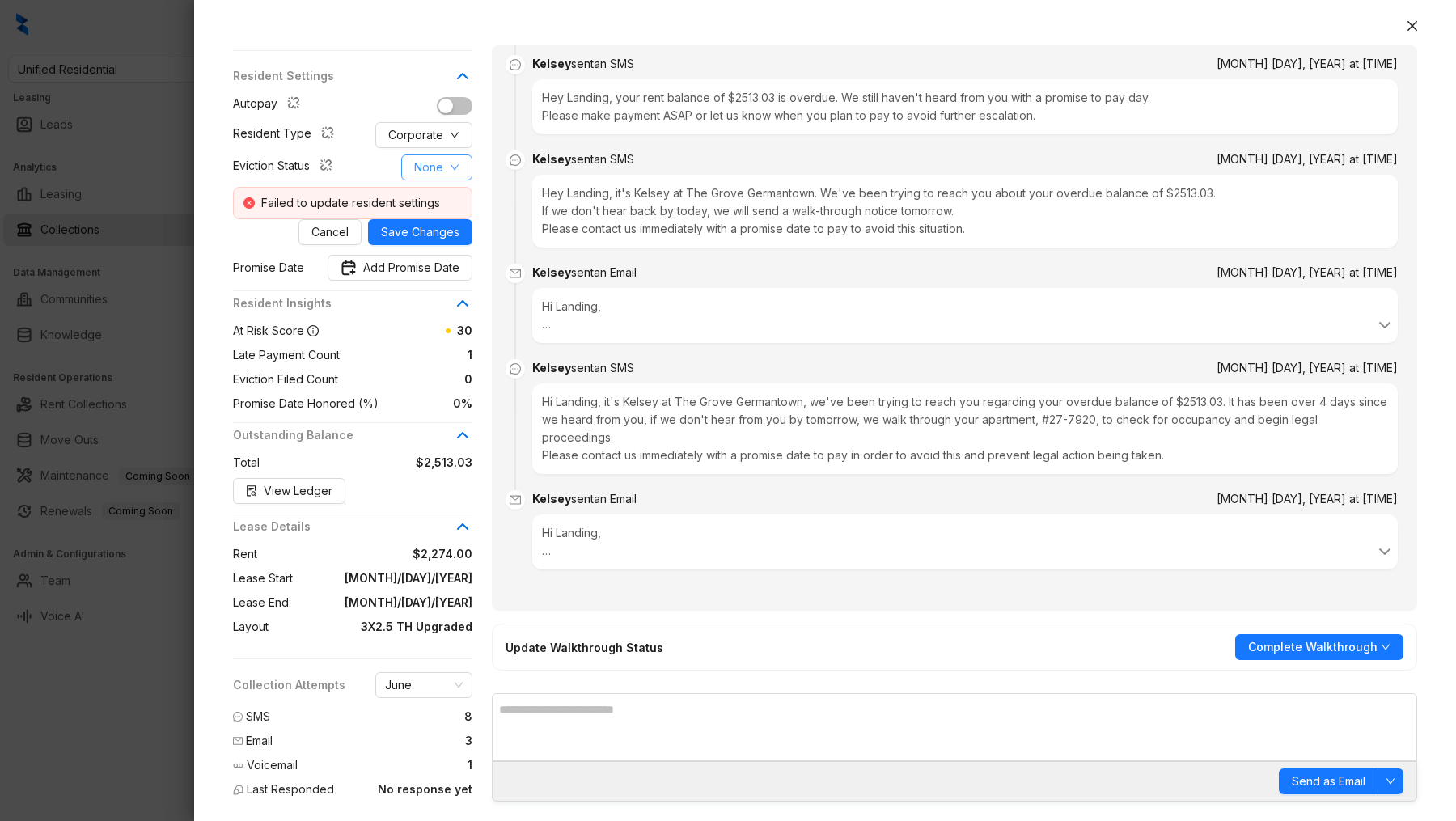 click on "None" at bounding box center [437, 167] 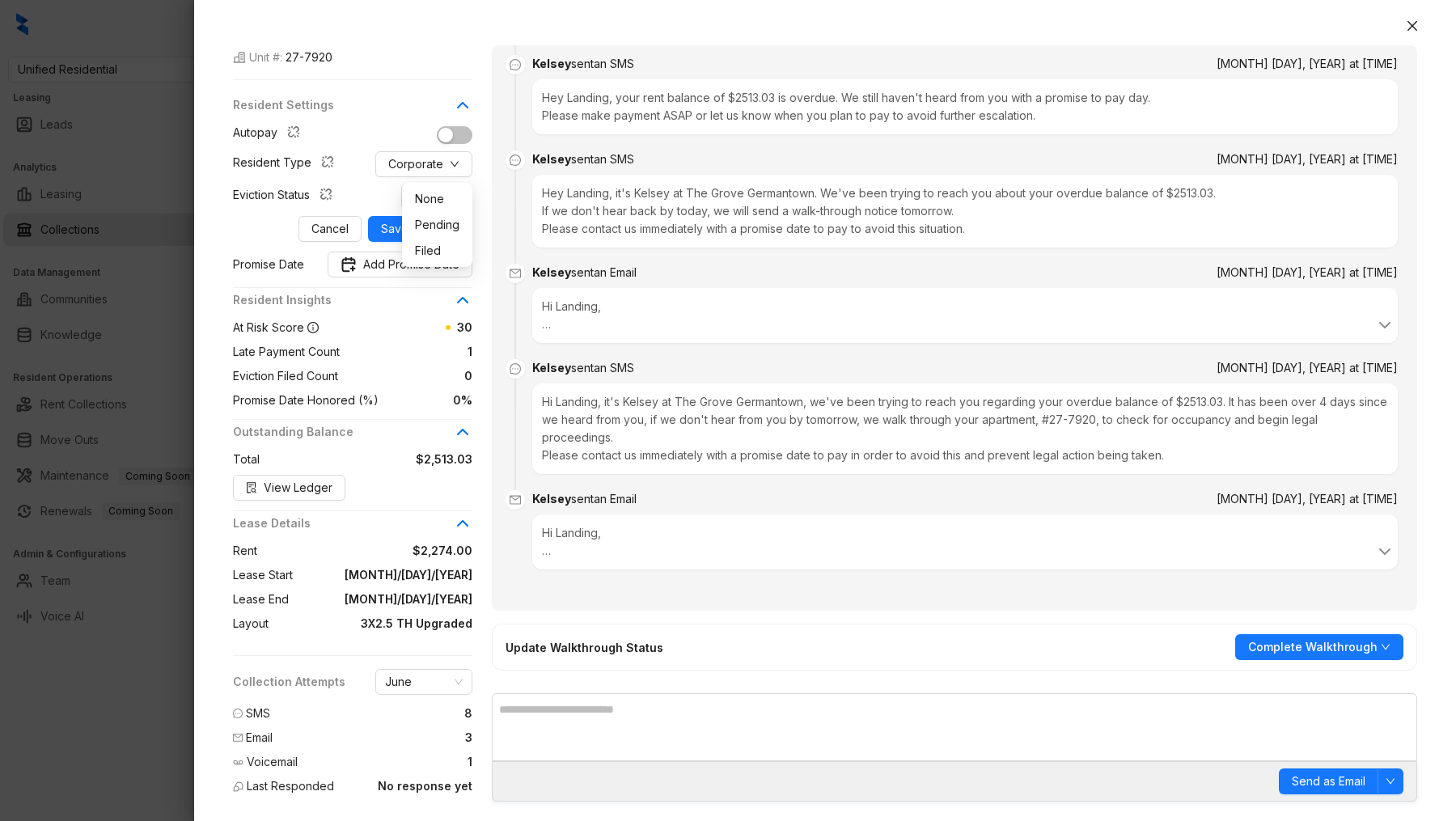 scroll, scrollTop: 224, scrollLeft: 0, axis: vertical 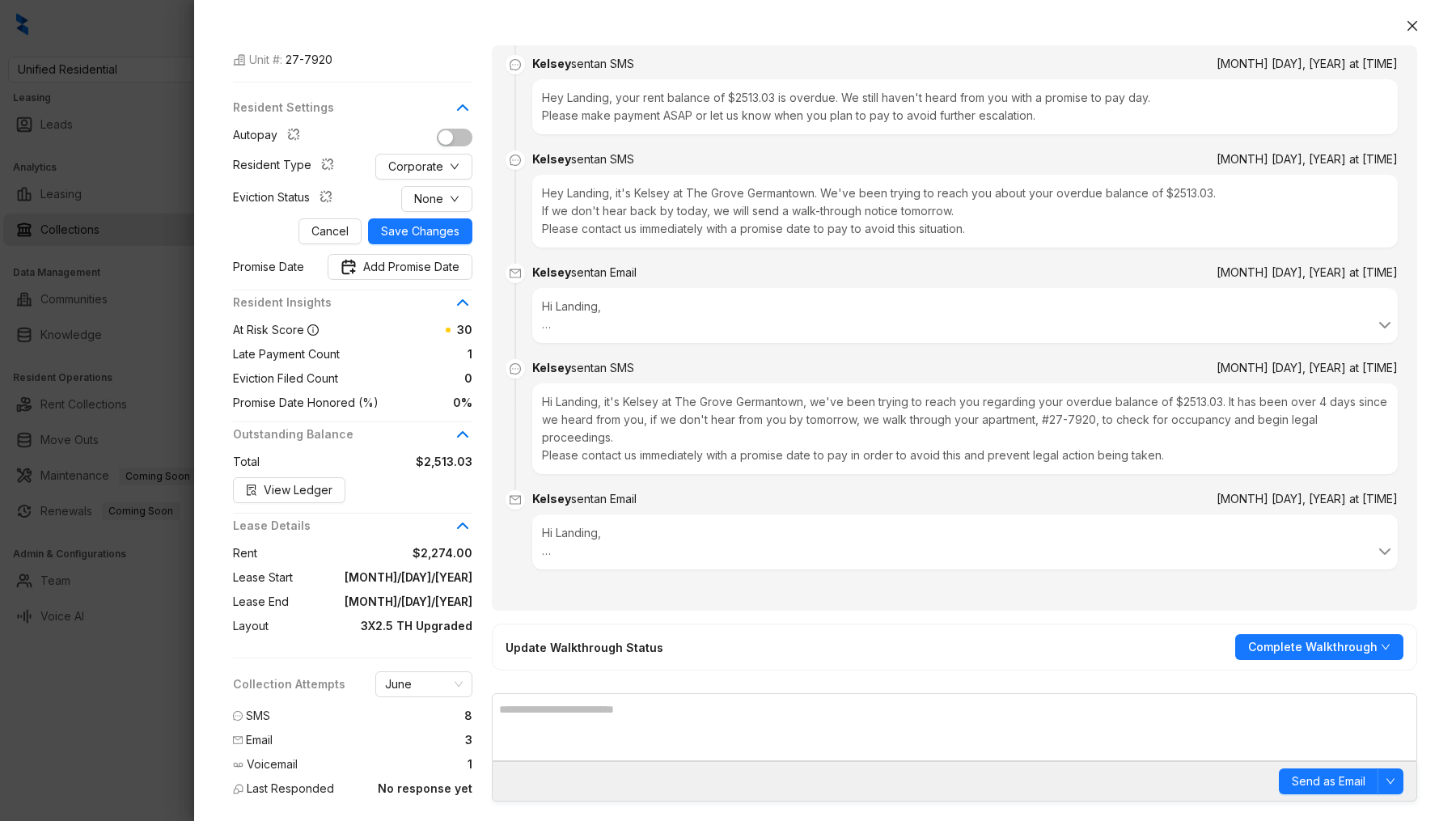 click on "Landing Living LLC Rent Collection - Walkthrough Notice Sent     (650) 628 9979       units+retreatatgermantown277920@hellolanding.com     Community:   The Grove Germantown   Unit #:   27-7920   Resident Settings Autopay Resident Type Corporate  Eviction Status None  Cancel Save Changes Promise Date Add Promise Date Resident Insights  At Risk Score 30 Late Payment Count 1 Eviction Filed Count 0 Promise Date Honored (%) 0% Outstanding Balance Total  $2,513.03 View Ledger Lease Details Rent    $2,274.00 Lease Start    04/04/2024 Lease End  04/03/2025 Layout    3X2.5 TH Upgraded Collection Attempts June SMS 8 Email 3 Voicemail 1 Last Responded   No response yet" at bounding box center (362, 312) 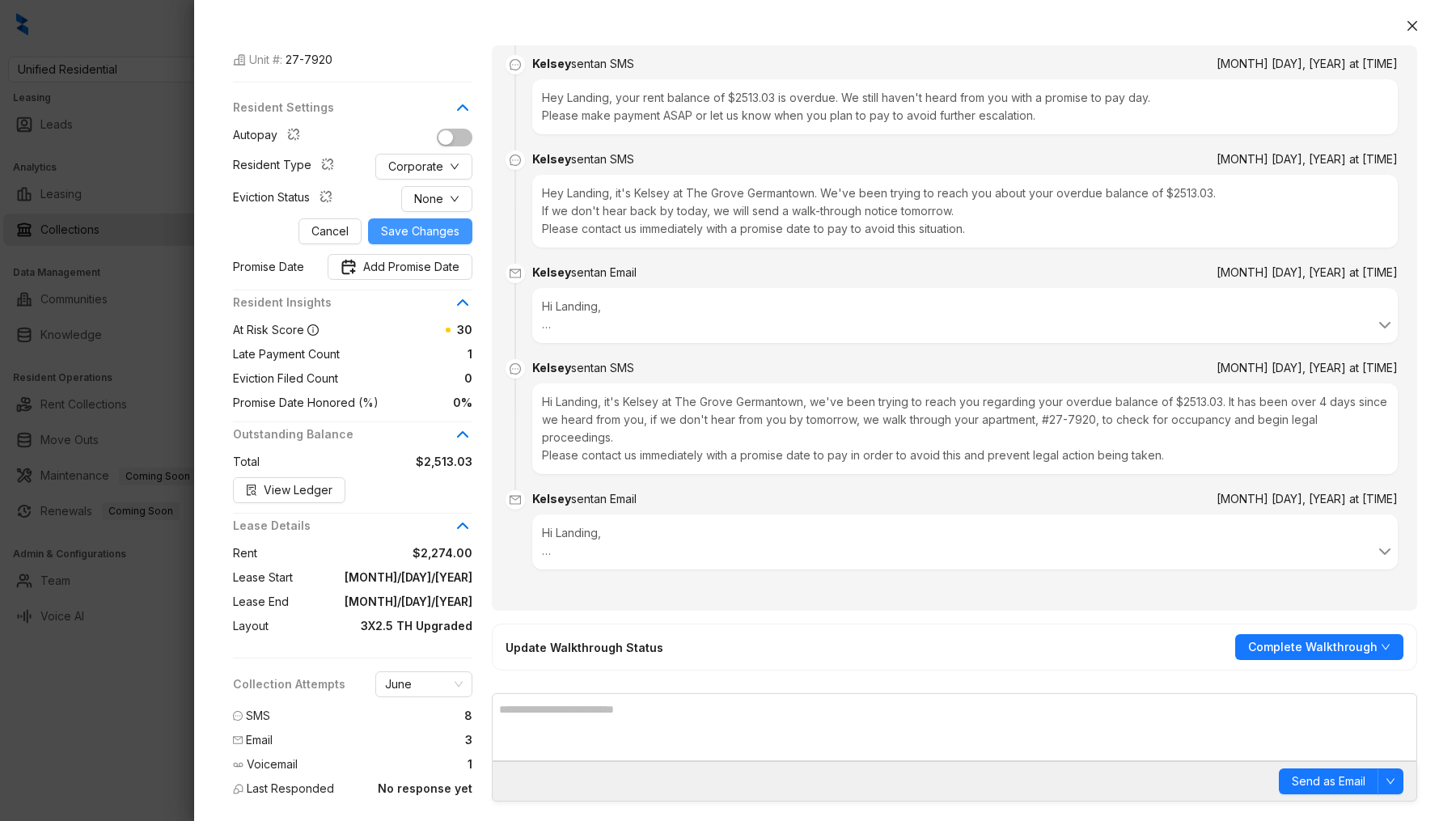 click on "Save Changes" at bounding box center [420, 231] 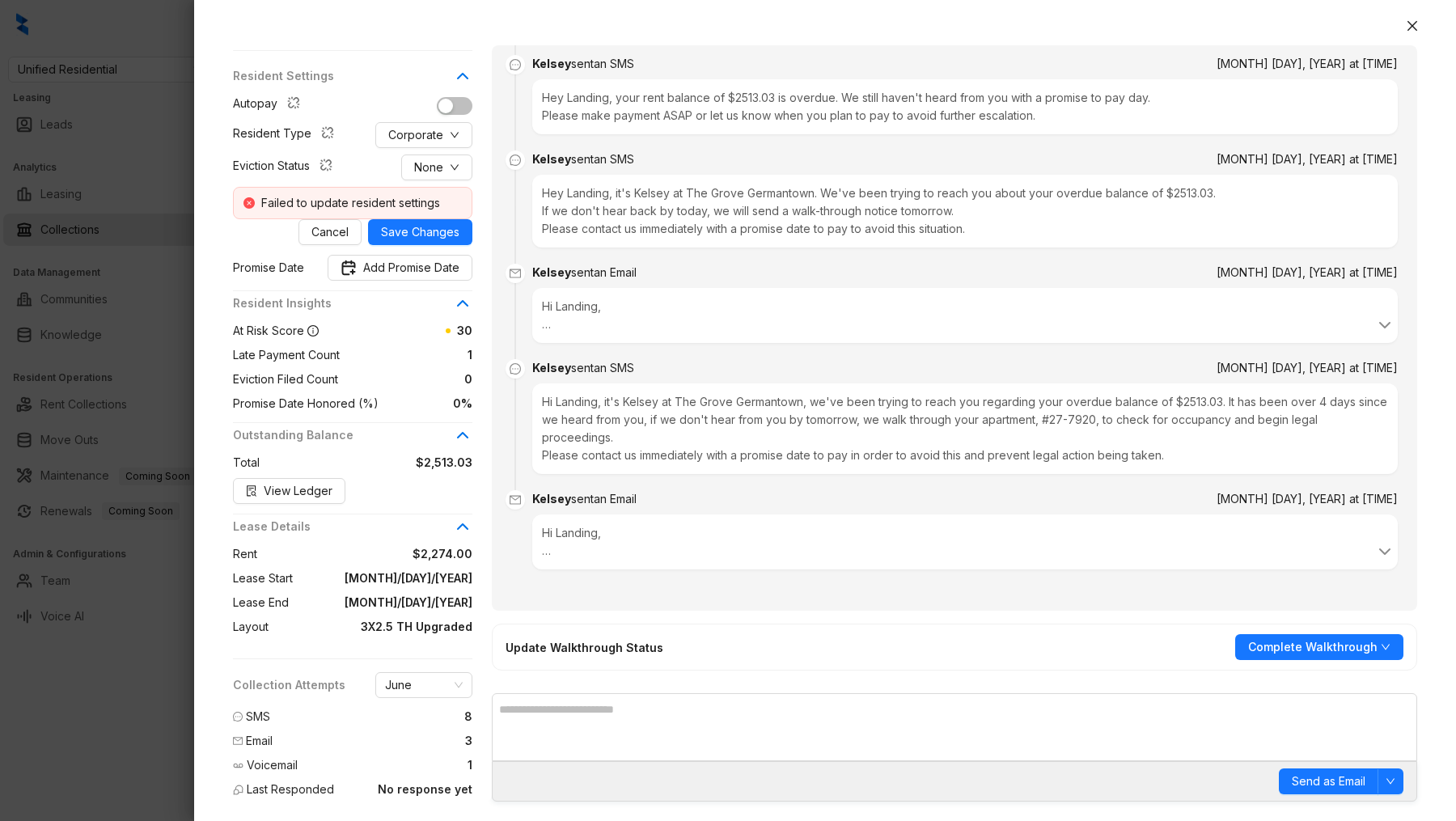 scroll, scrollTop: 0, scrollLeft: 0, axis: both 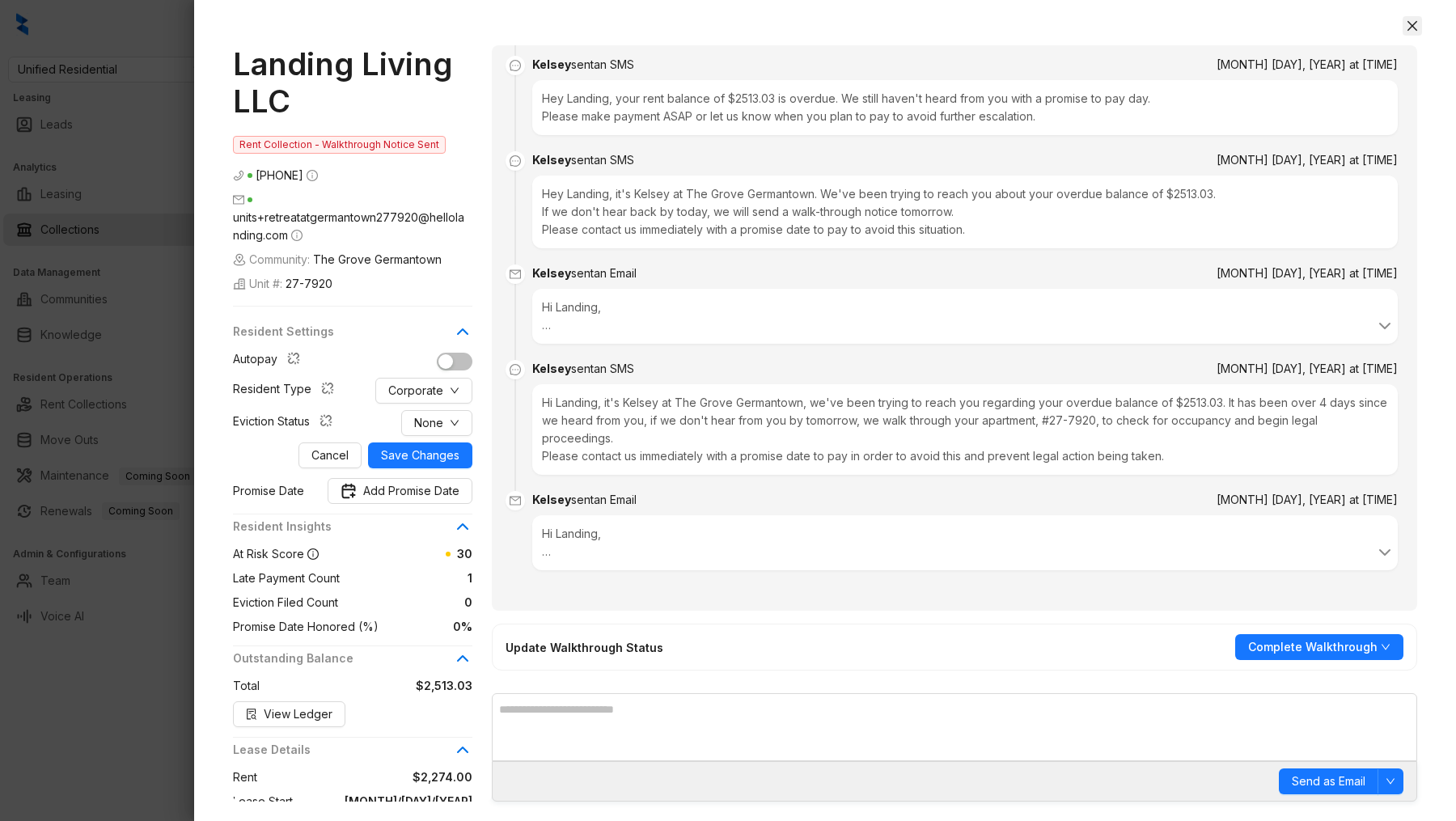click 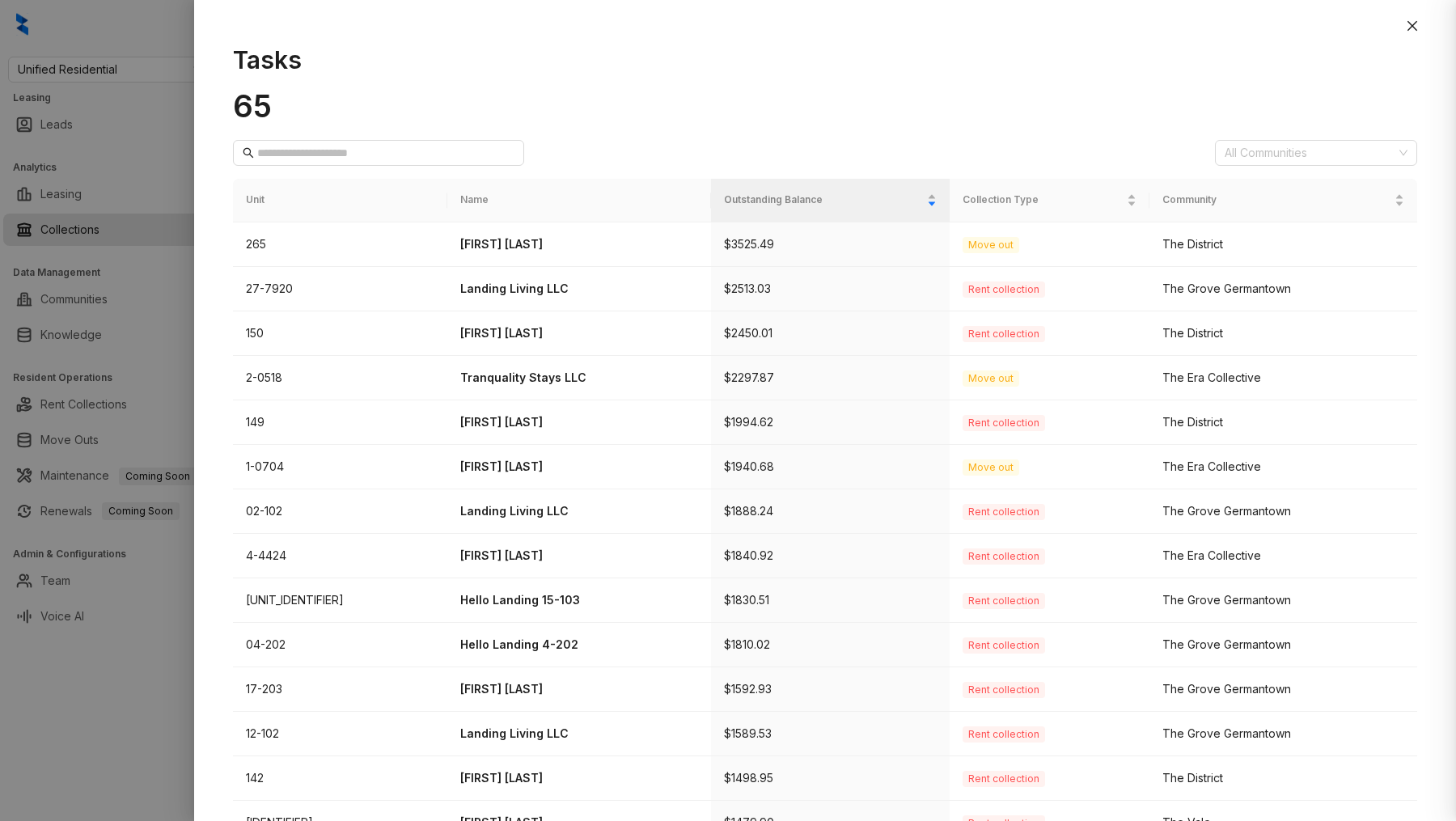 scroll, scrollTop: 832, scrollLeft: 0, axis: vertical 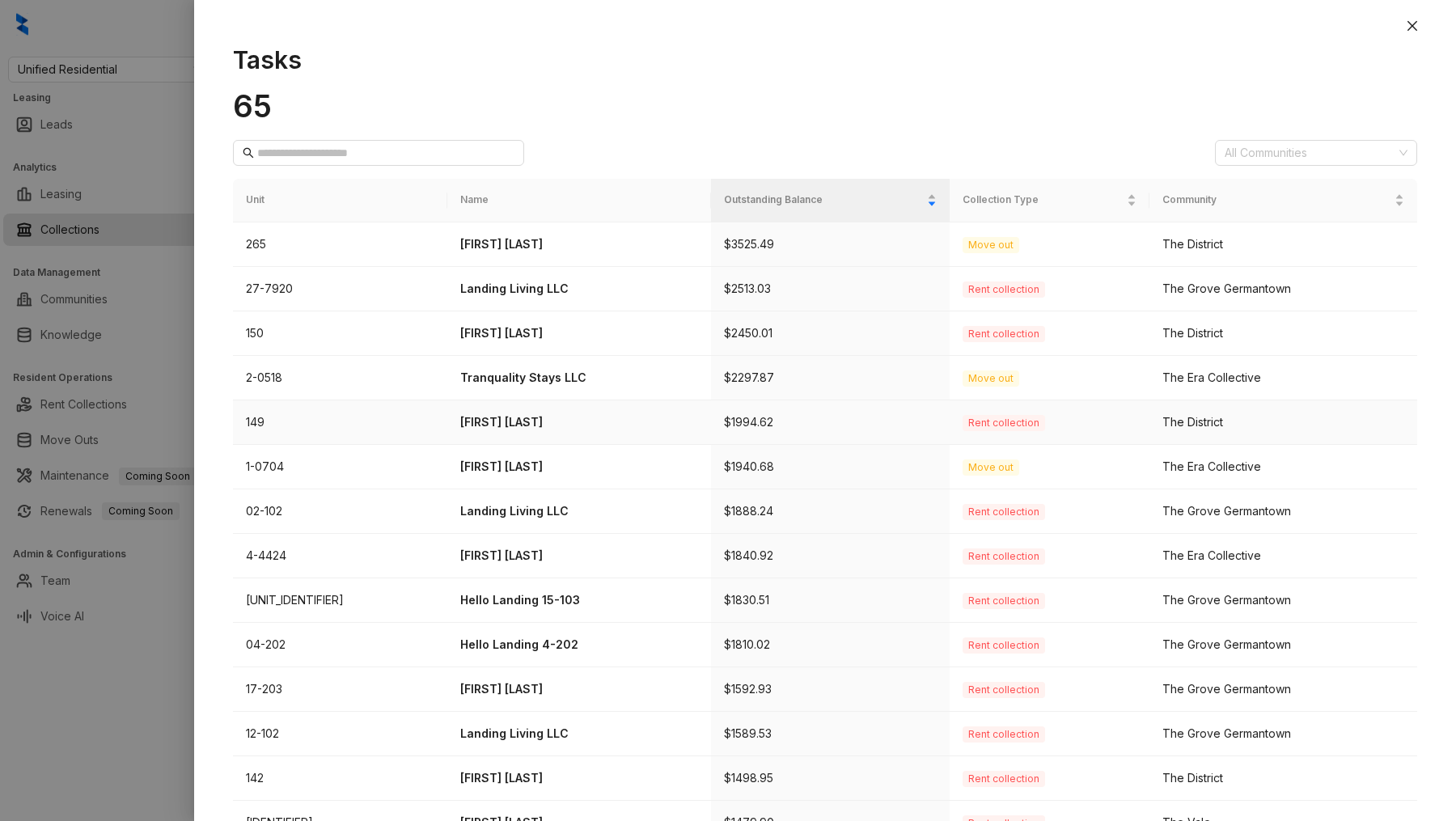 click on "Latoya Givhan" at bounding box center [579, 422] 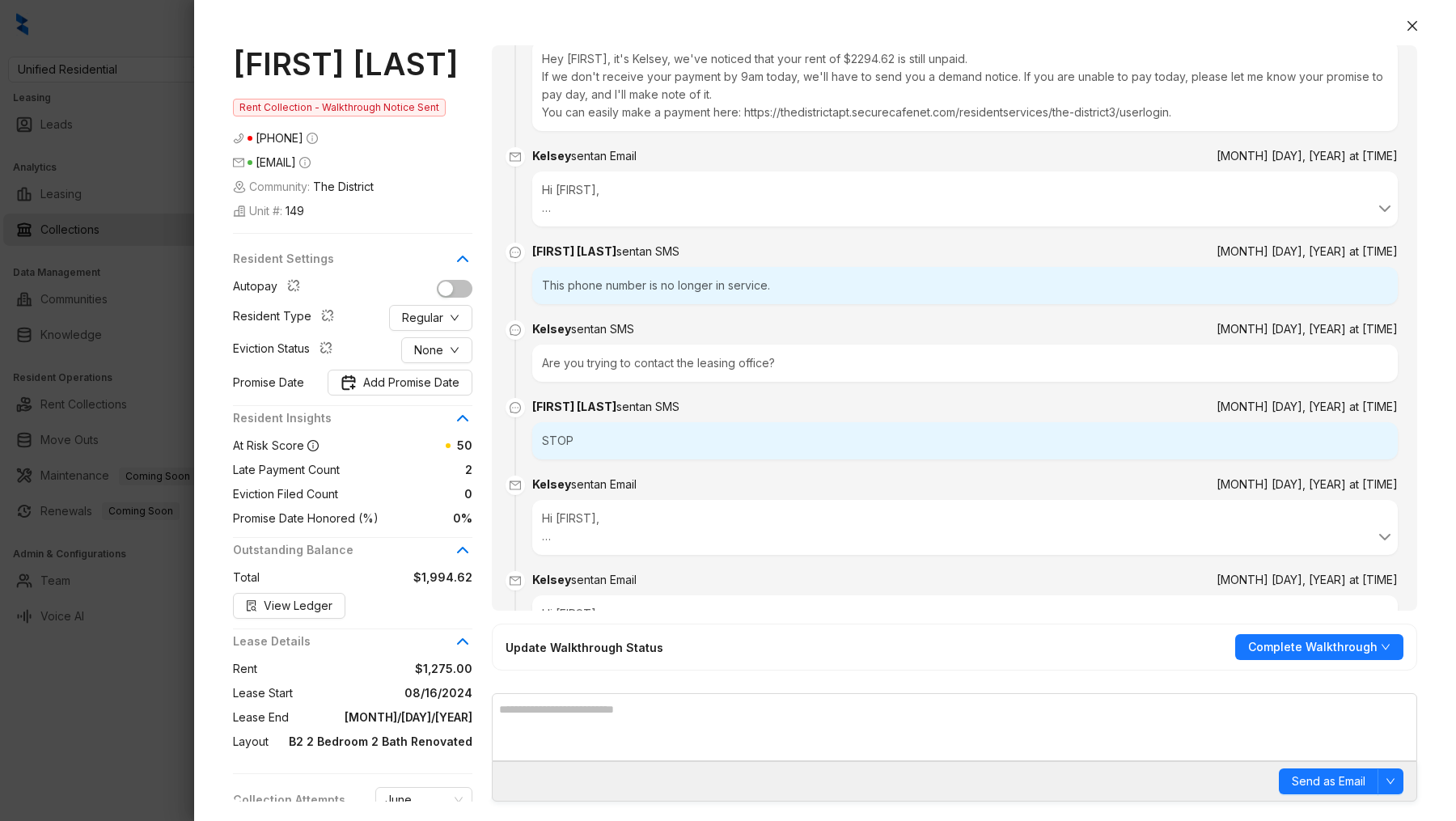 scroll, scrollTop: 393, scrollLeft: 0, axis: vertical 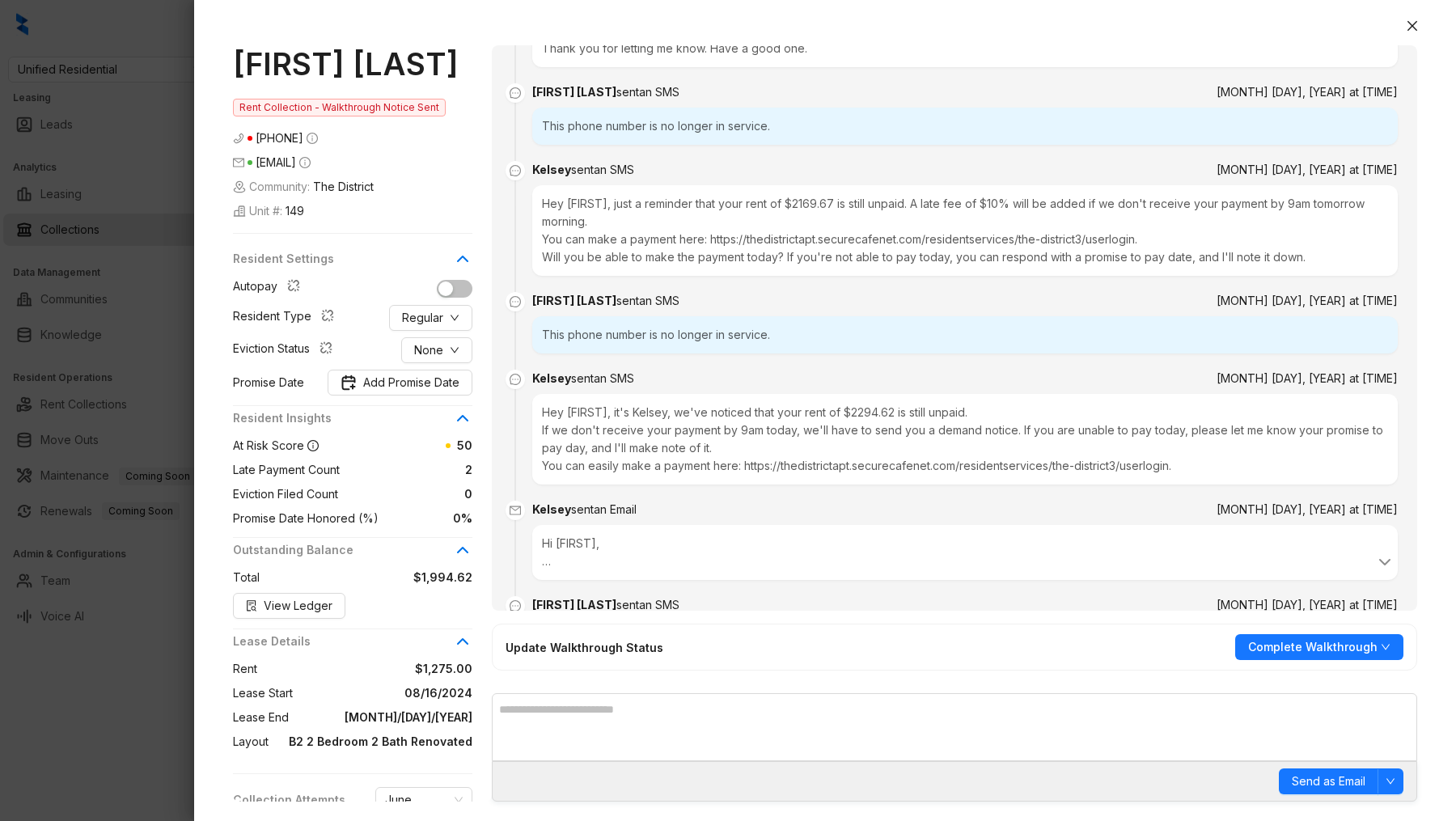 click on "This phone number is no longer in service." at bounding box center (965, 335) 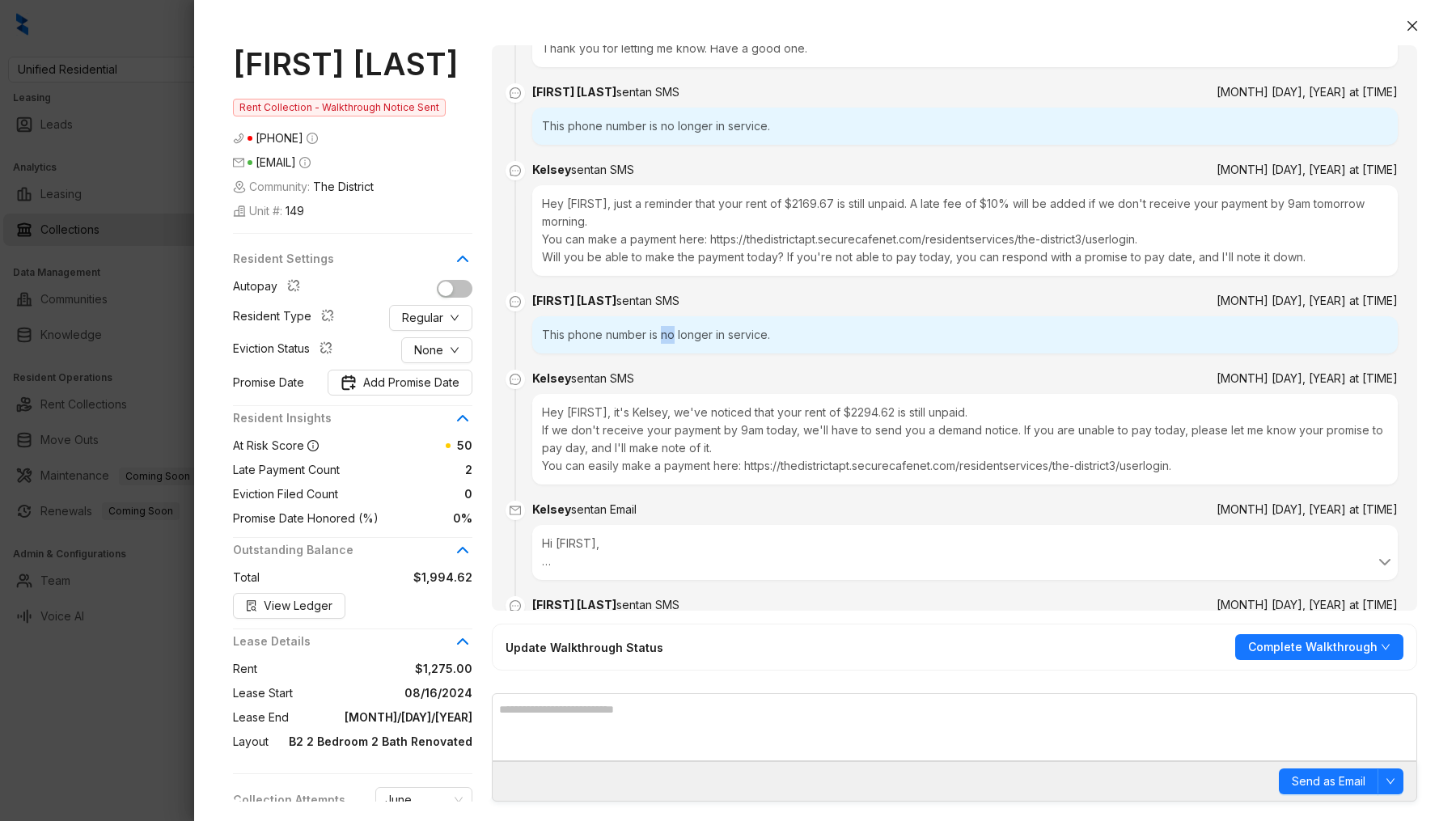 click on "This phone number is no longer in service." at bounding box center (965, 335) 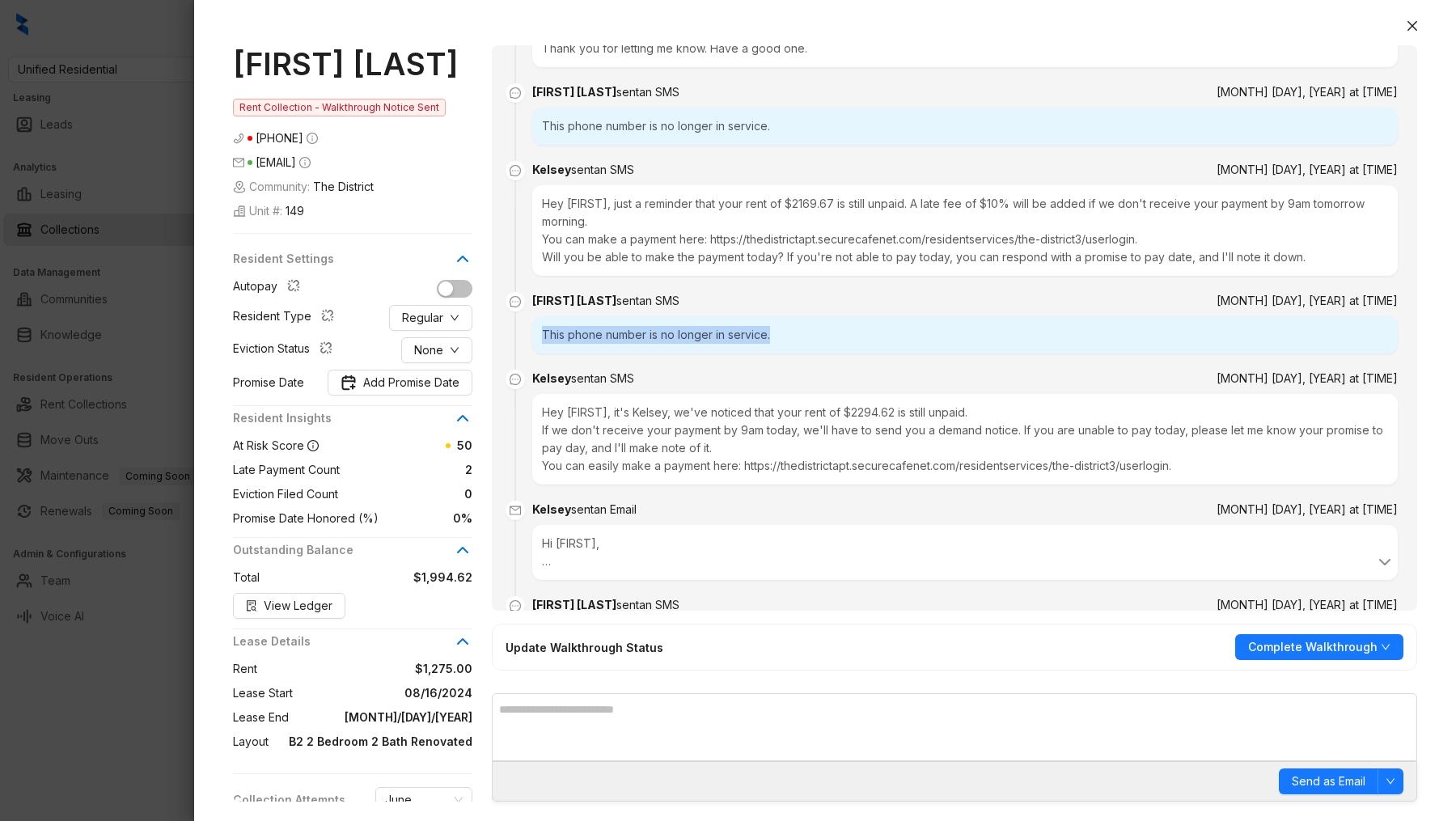 click on "This phone number is no longer in service." at bounding box center (965, 335) 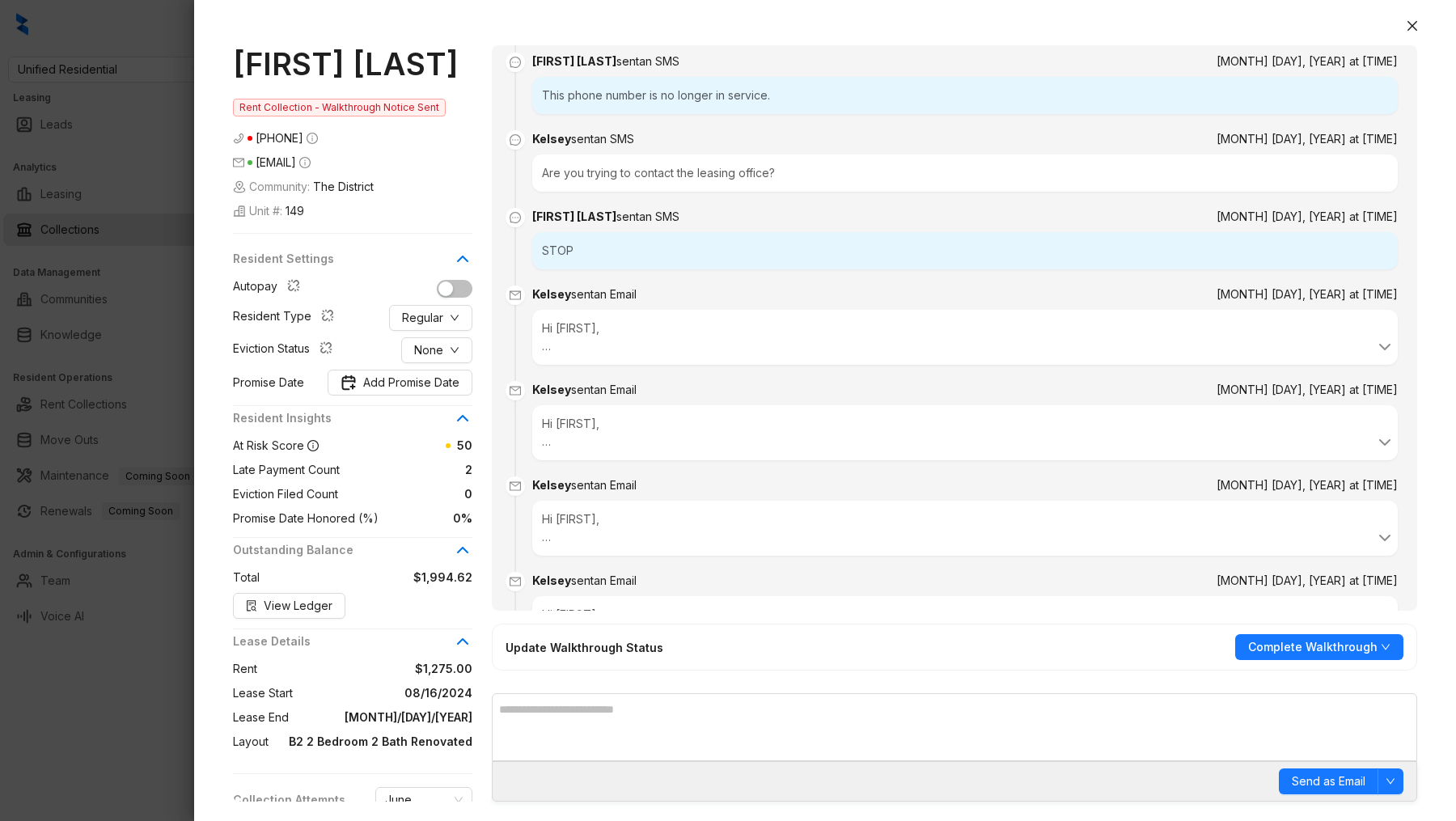 scroll, scrollTop: 935, scrollLeft: 0, axis: vertical 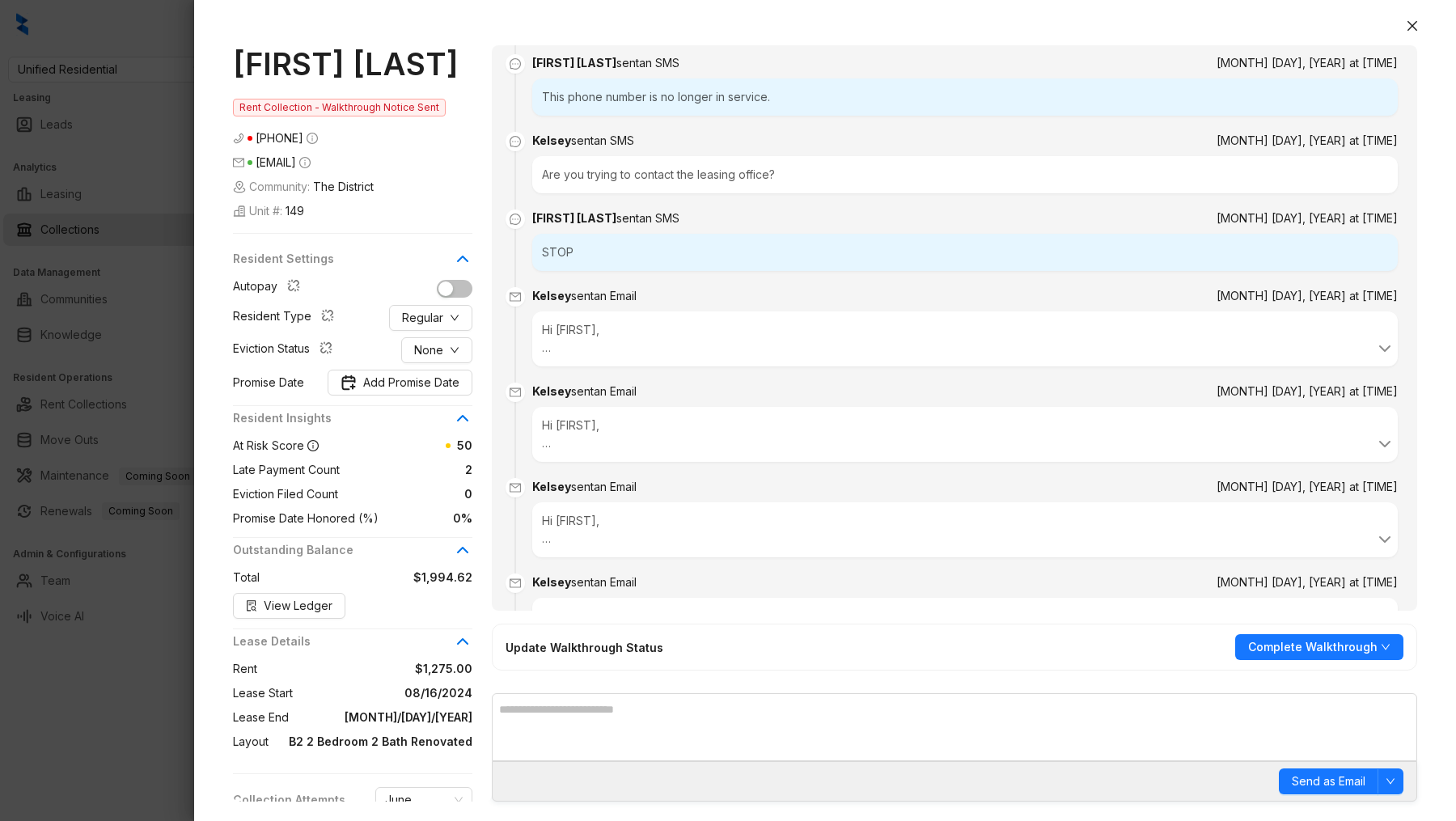 click on "STOP" at bounding box center [965, 252] 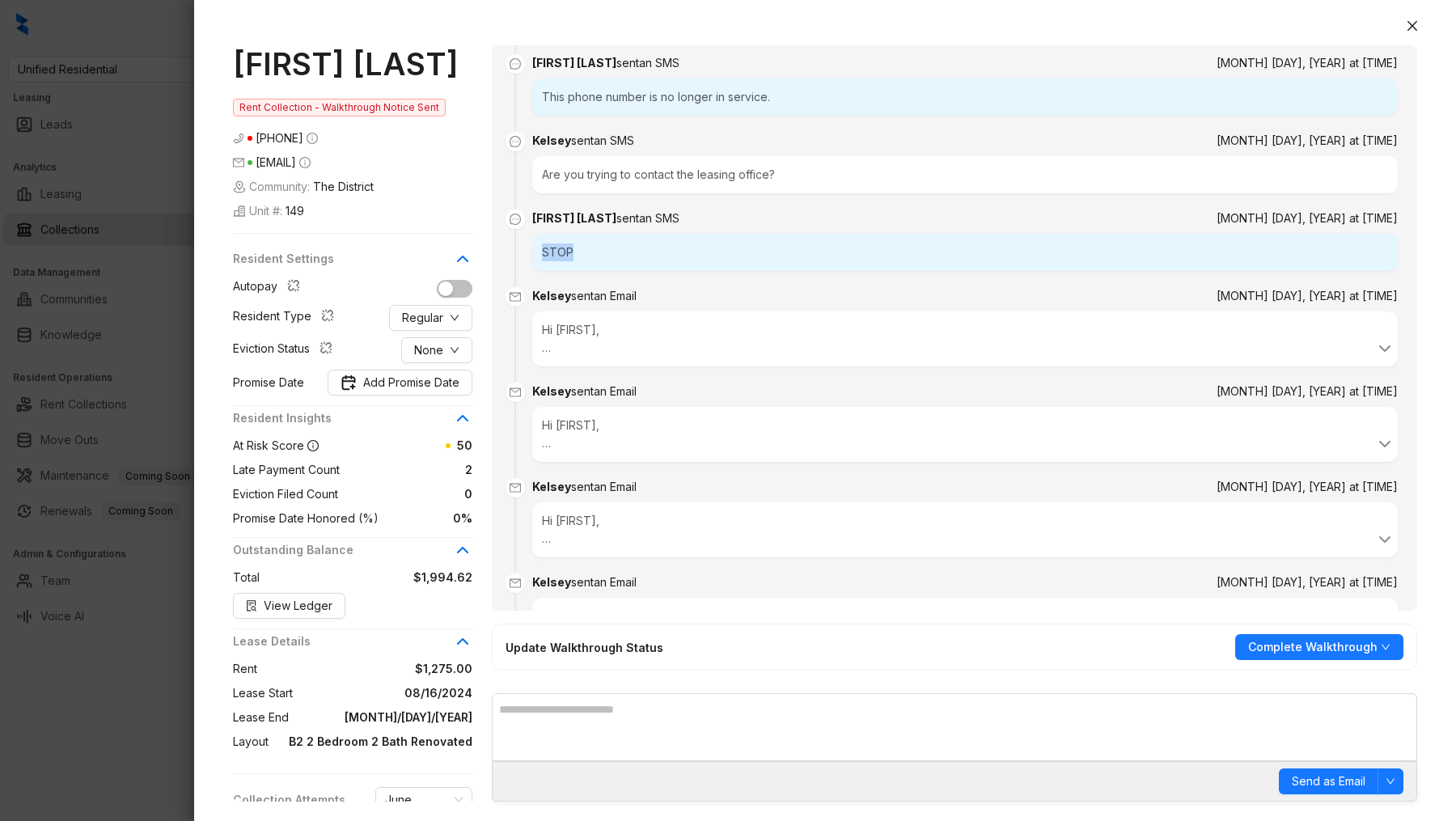click on "STOP" at bounding box center [965, 252] 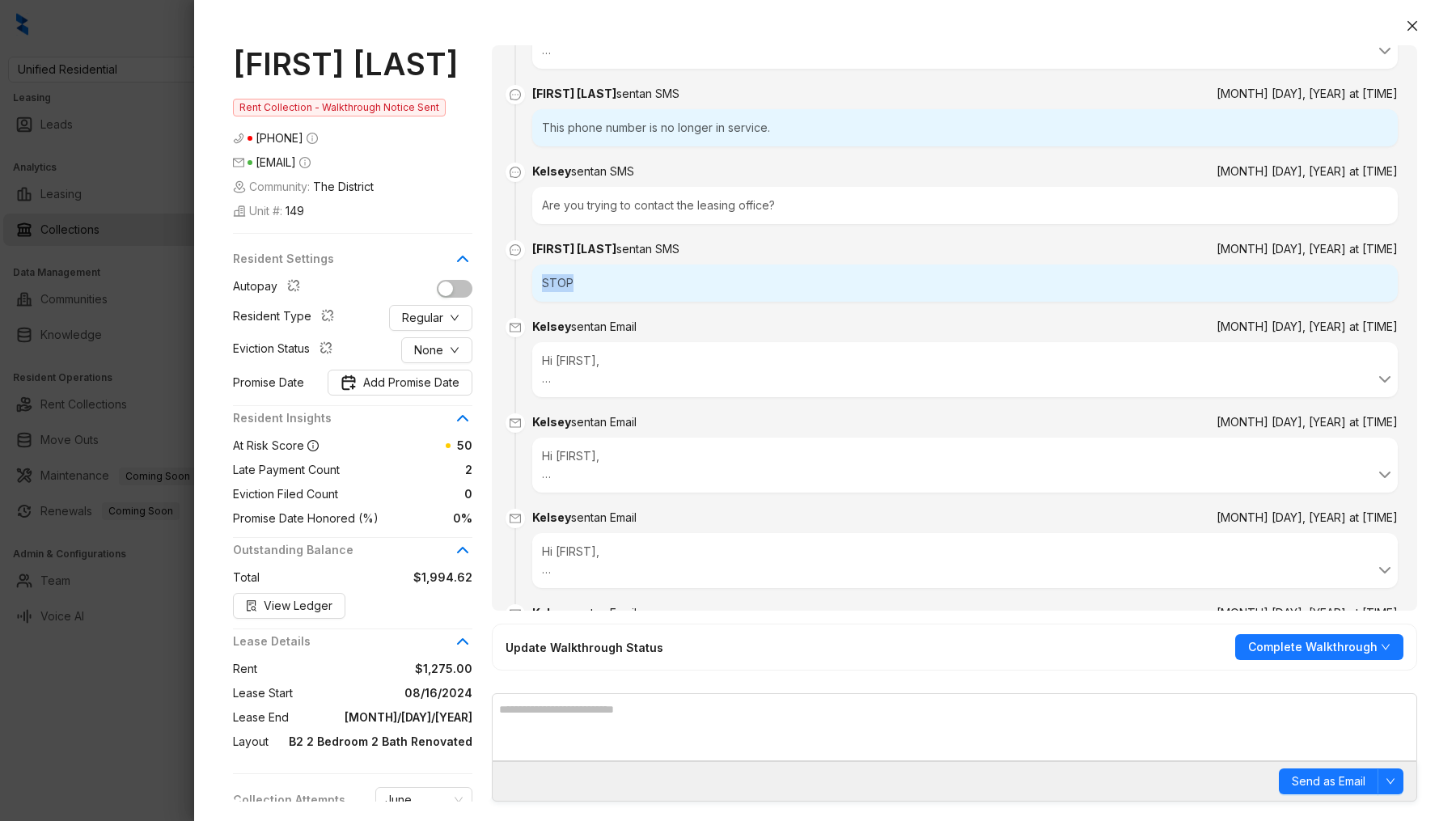 scroll, scrollTop: 896, scrollLeft: 0, axis: vertical 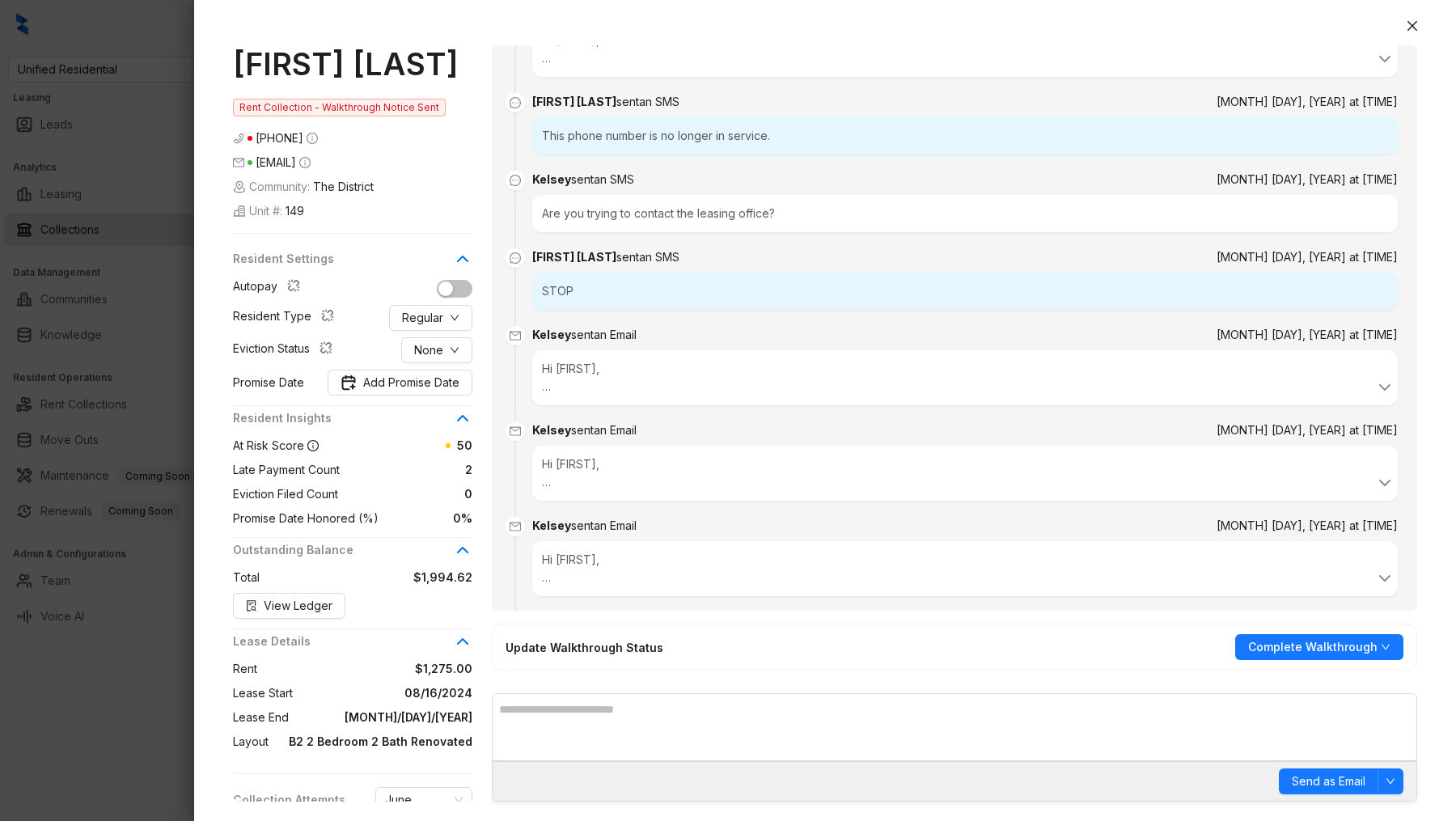 click on "This phone number is no longer in service." at bounding box center (965, 136) 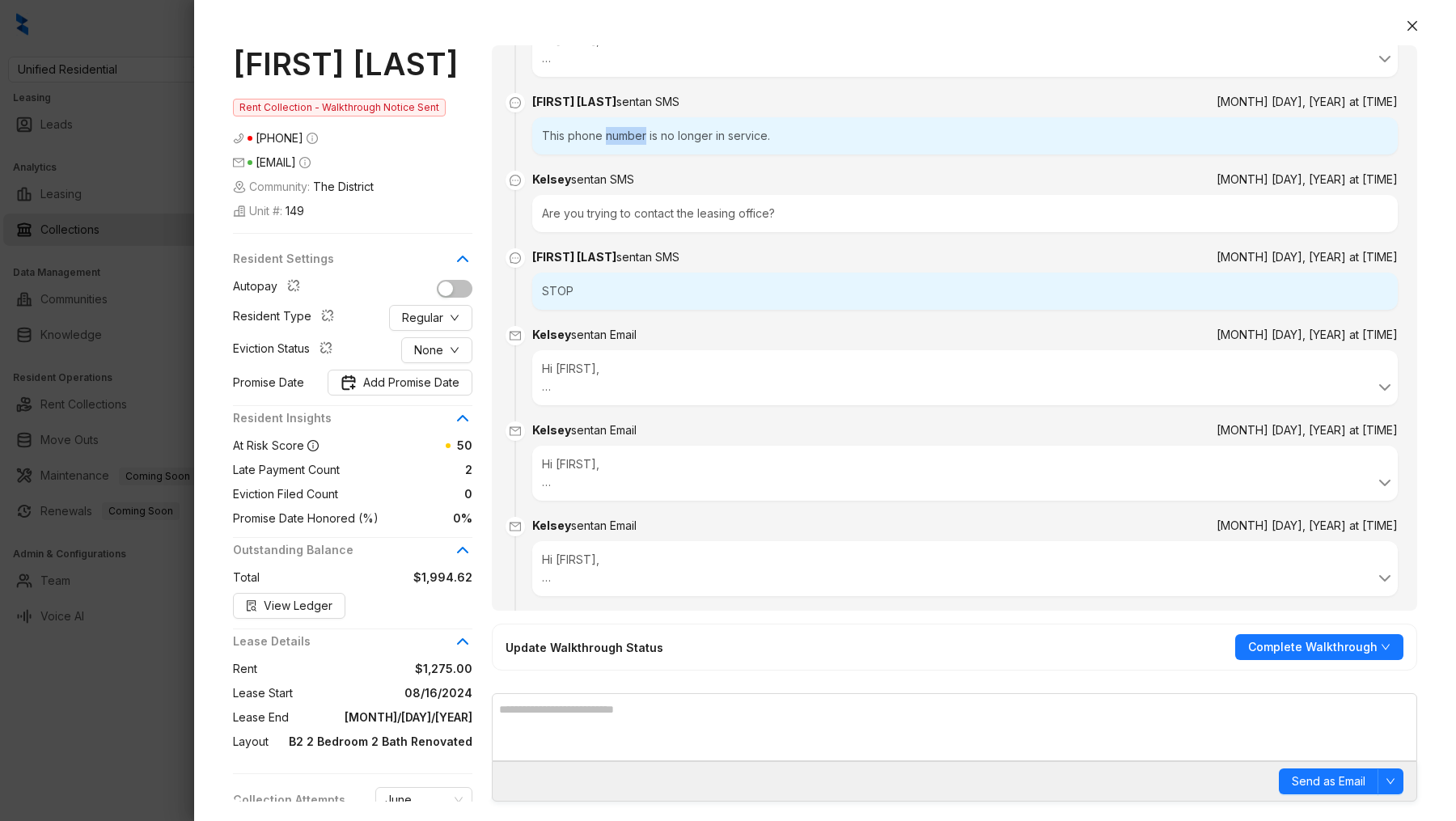 click on "This phone number is no longer in service." at bounding box center (965, 136) 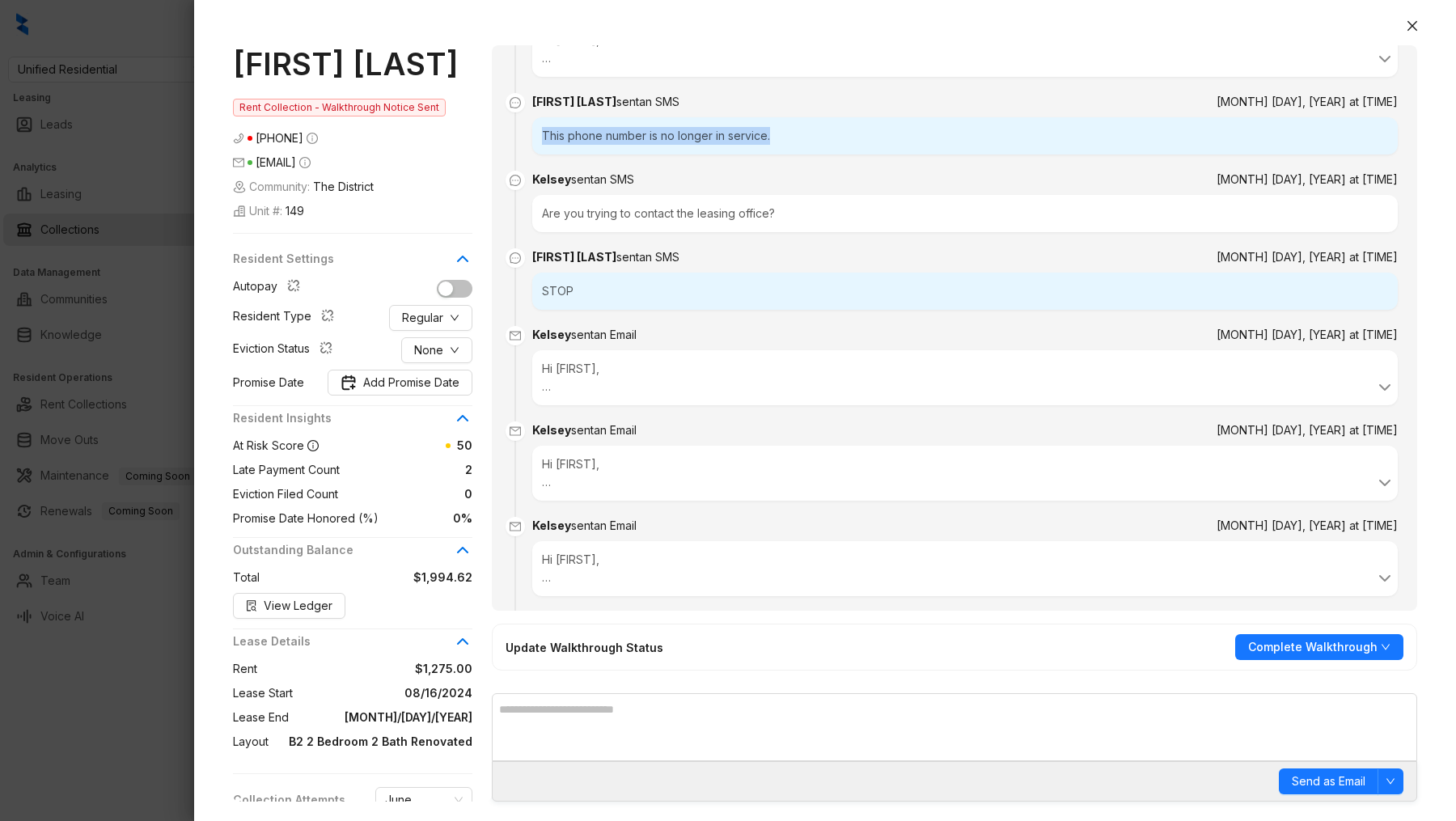 click on "This phone number is no longer in service." at bounding box center (965, 136) 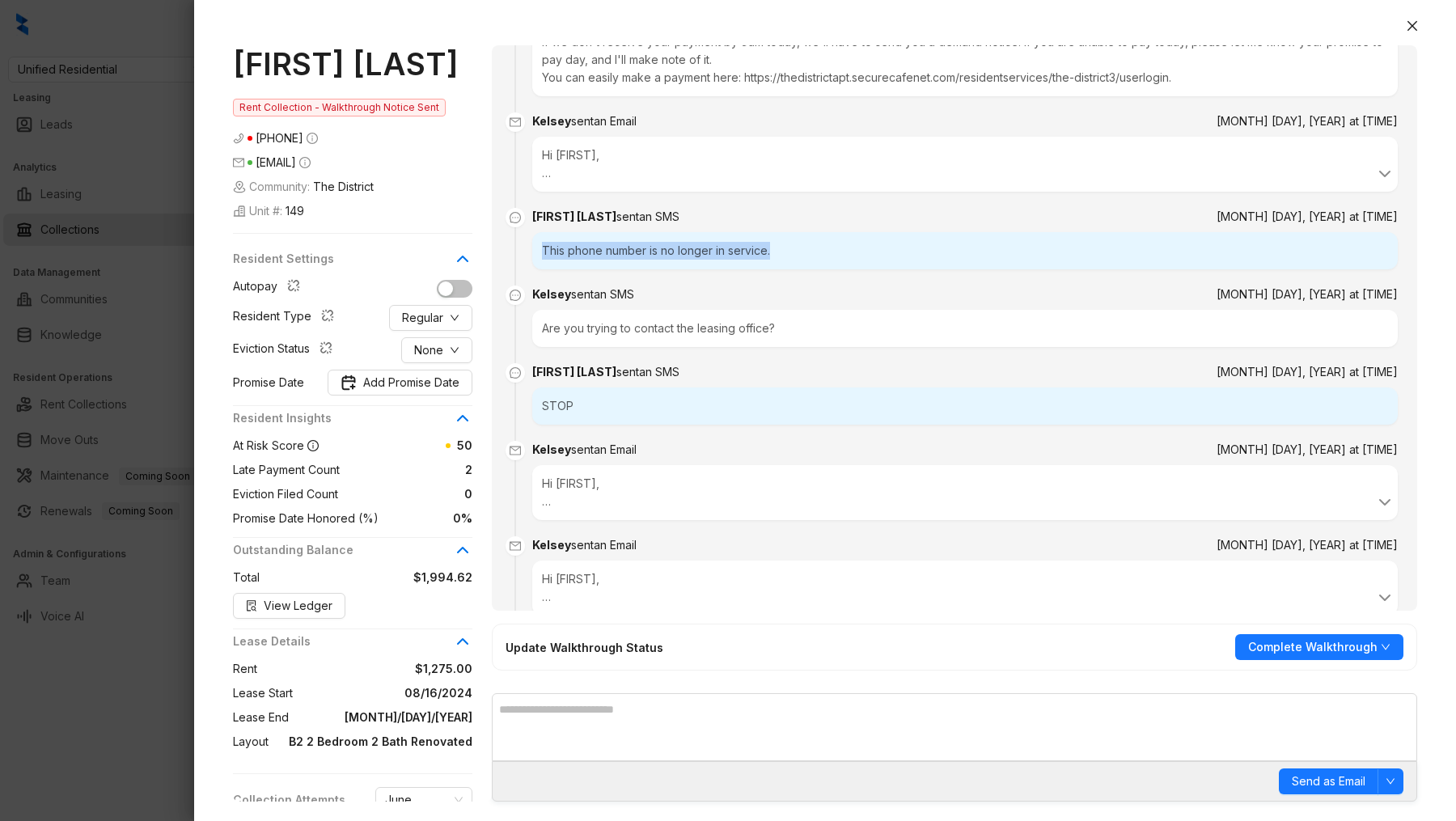 scroll, scrollTop: 764, scrollLeft: 0, axis: vertical 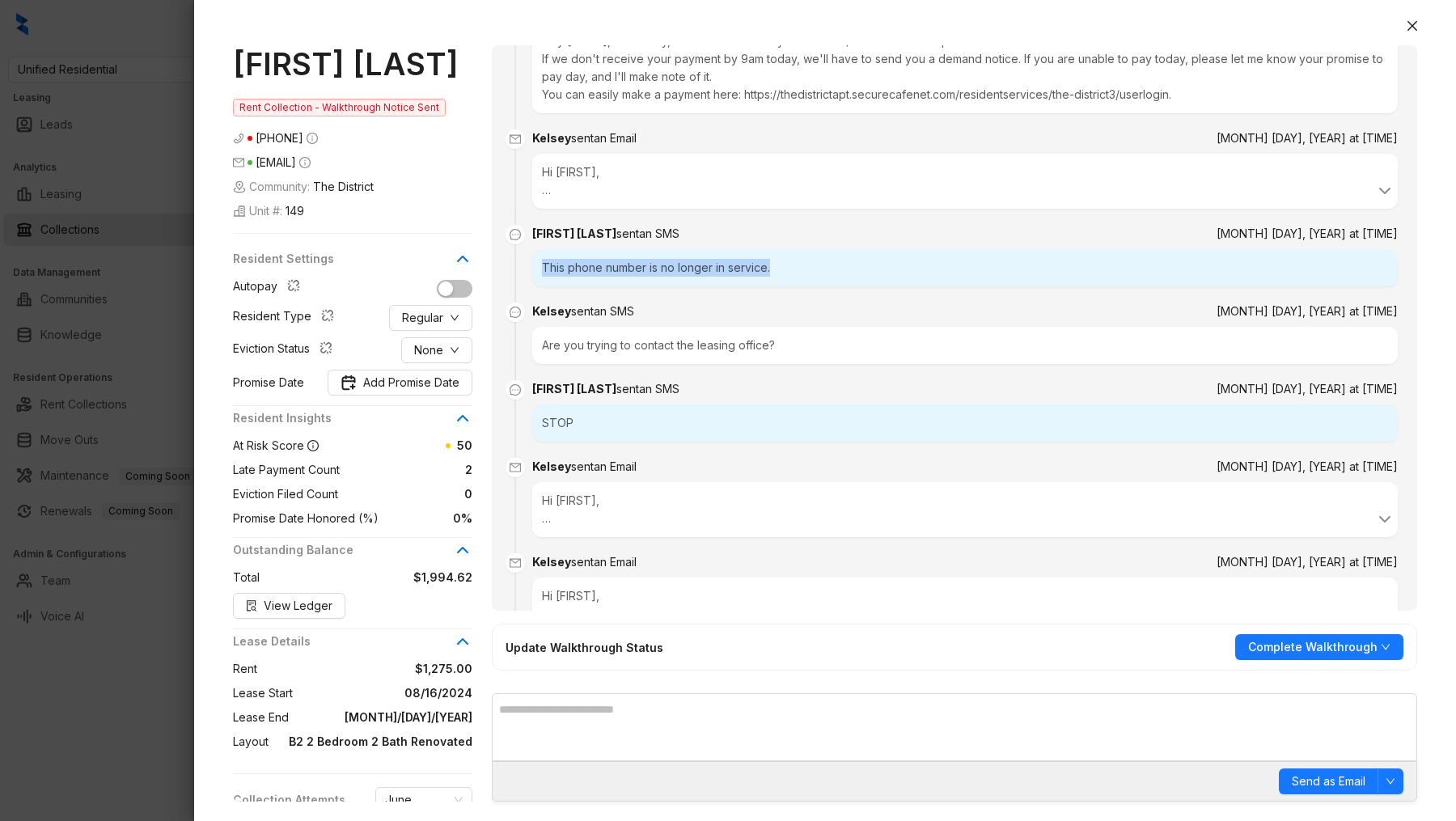click on "This phone number is no longer in service." at bounding box center [965, 268] 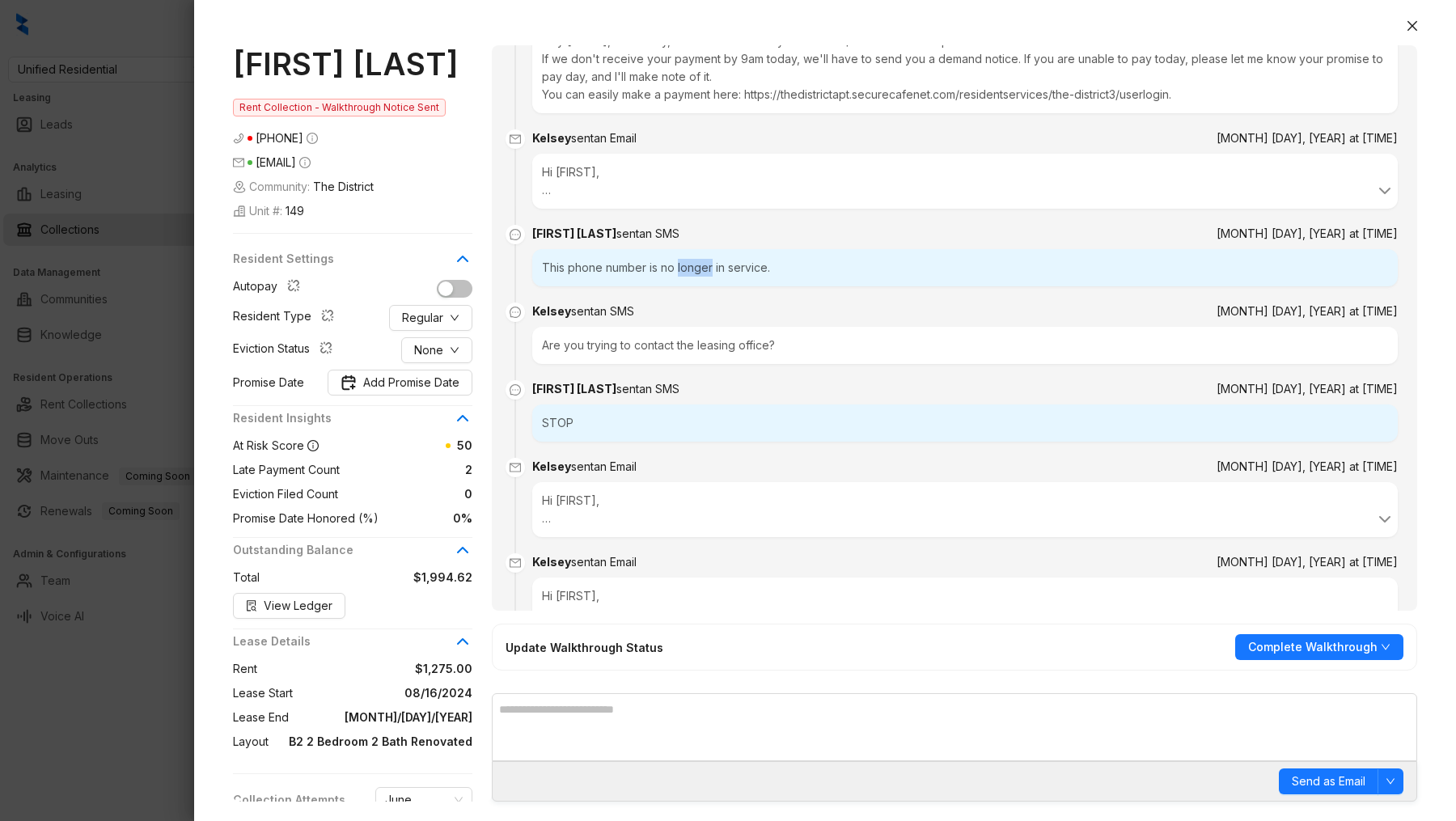 click on "This phone number is no longer in service." at bounding box center [965, 268] 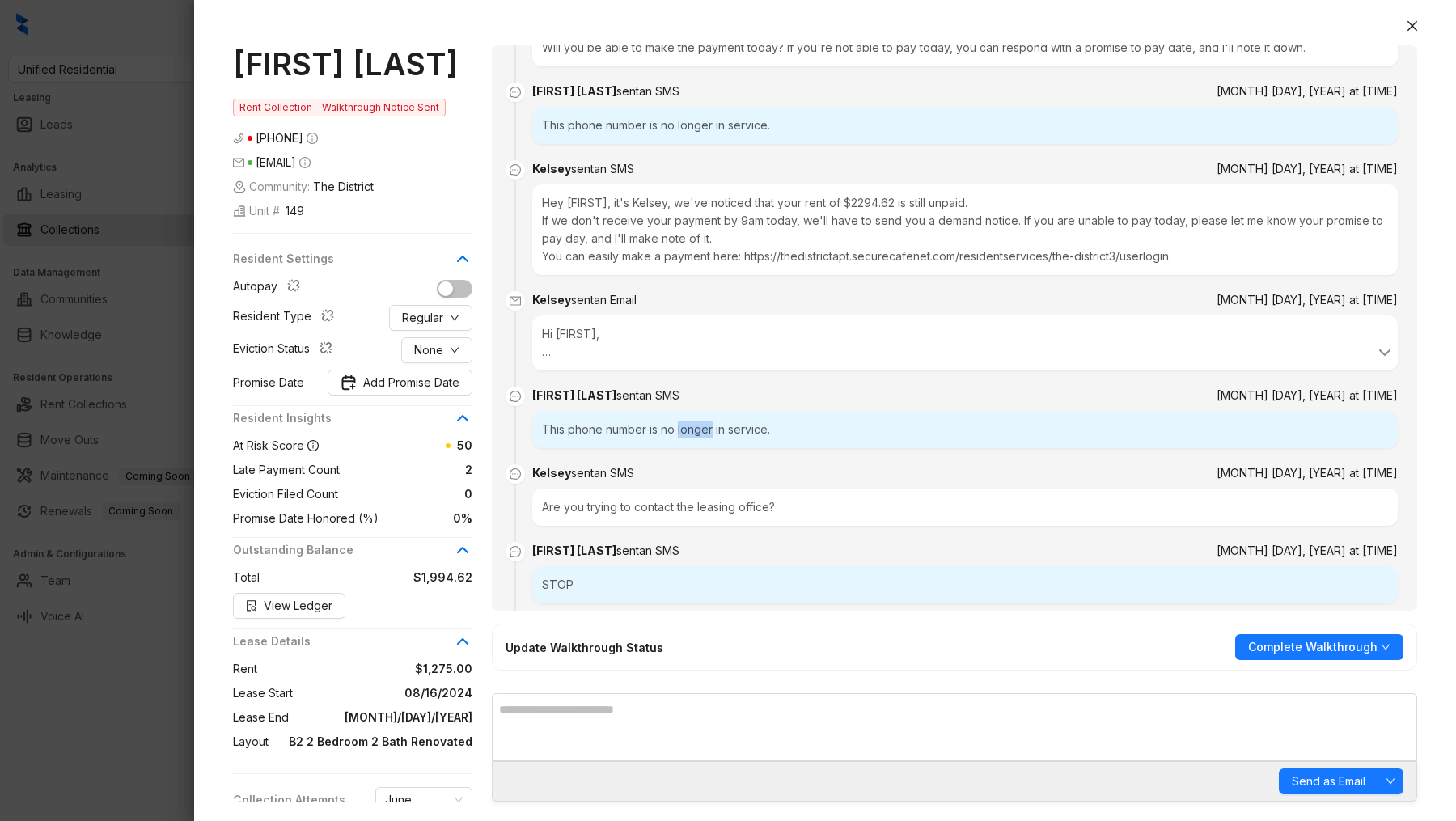 scroll, scrollTop: 589, scrollLeft: 0, axis: vertical 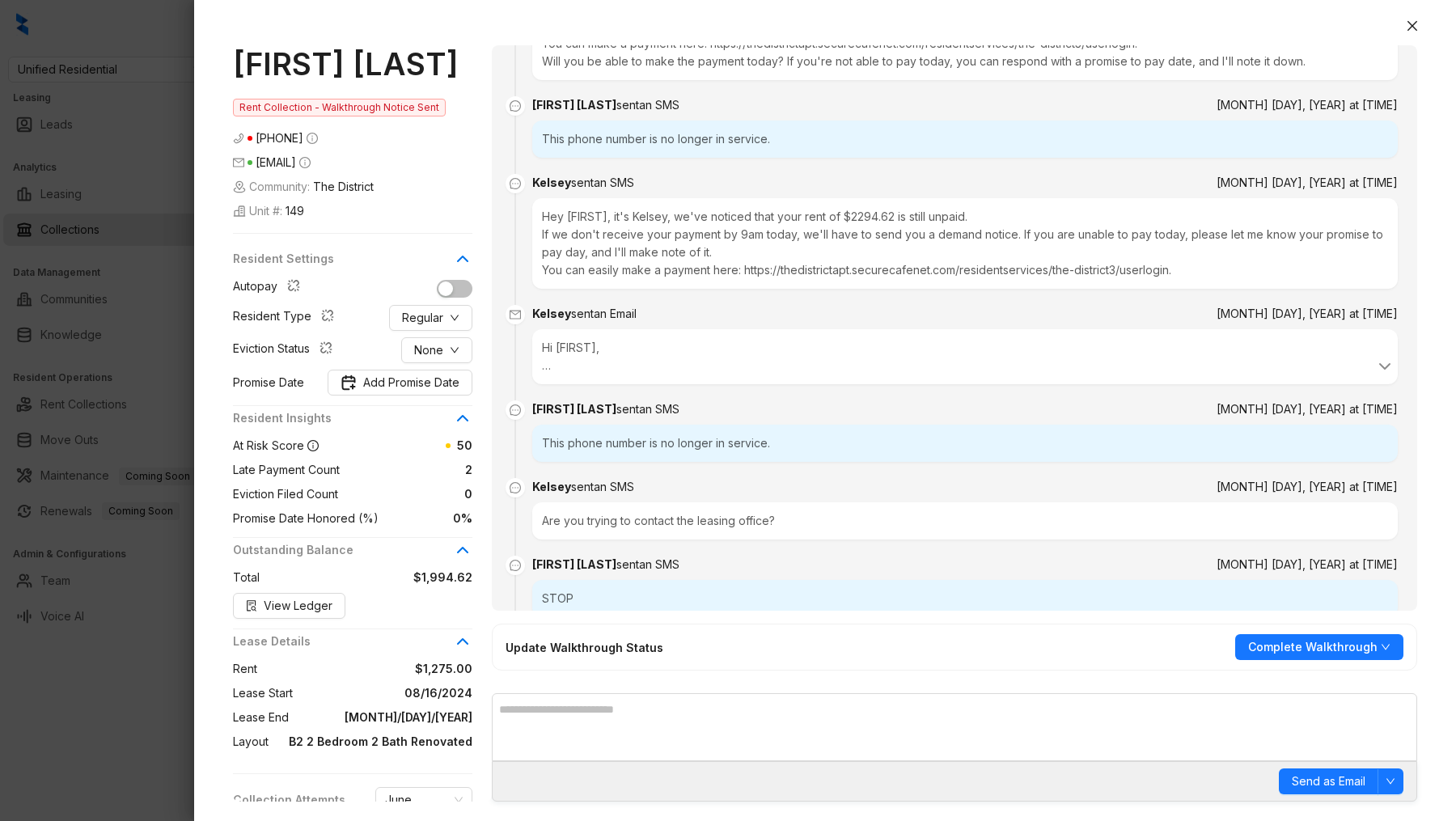 click on "Hey Latoya, it's Kelsey, we've noticed that your rent of $2294.62 is still unpaid. If we don't receive your payment by 9am today, we'll have to send you a demand notice. If you are unable to pay today, please let me know your promise to pay day, and I'll make note of it. You can easily make a payment here: https://thedistrictapt.securecafenet.com/residentservices/the-district3/userlogin." at bounding box center (965, 243) 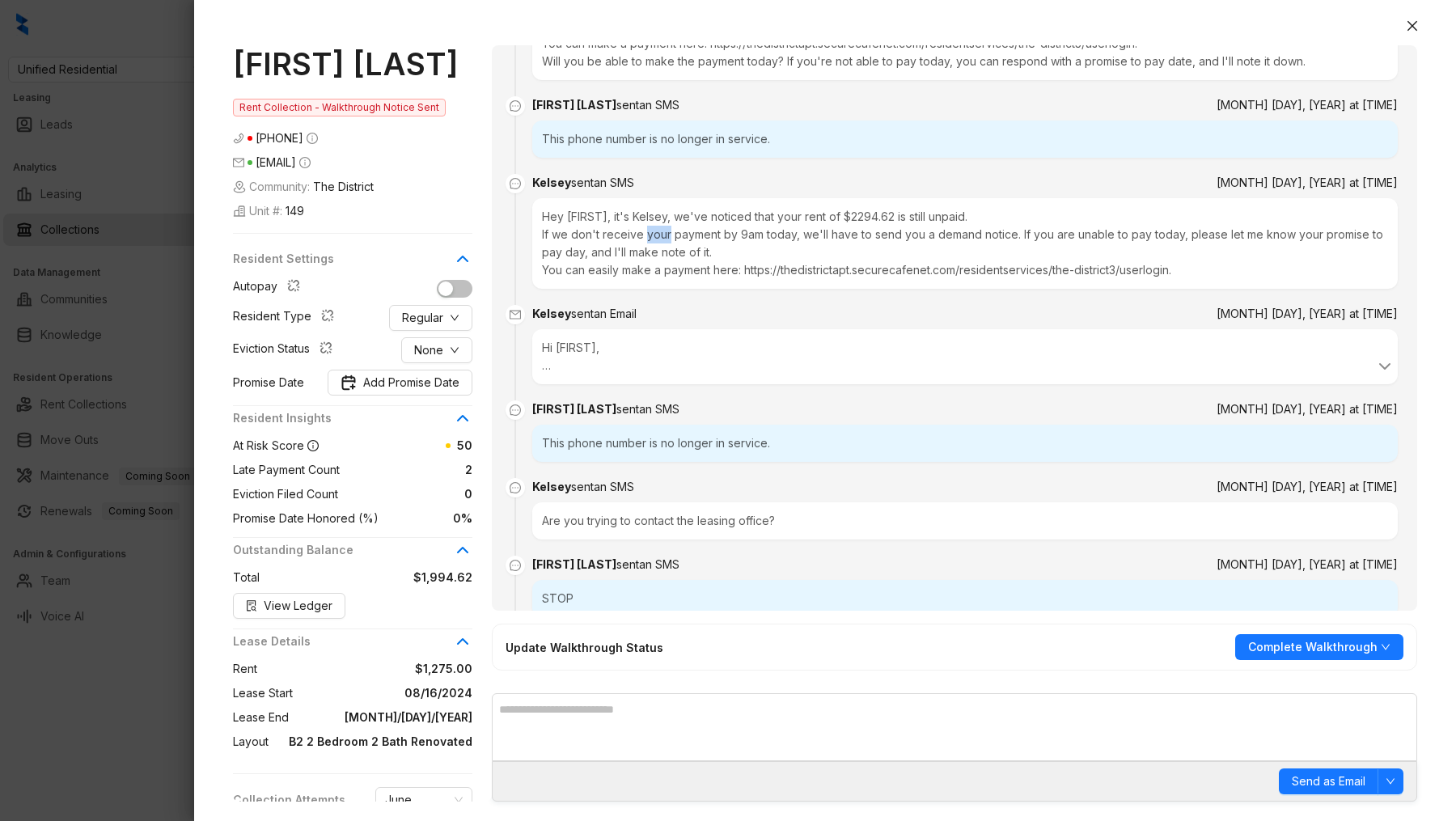click on "Hey Latoya, it's Kelsey, we've noticed that your rent of $2294.62 is still unpaid. If we don't receive your payment by 9am today, we'll have to send you a demand notice. If you are unable to pay today, please let me know your promise to pay day, and I'll make note of it. You can easily make a payment here: https://thedistrictapt.securecafenet.com/residentservices/the-district3/userlogin." at bounding box center (965, 243) 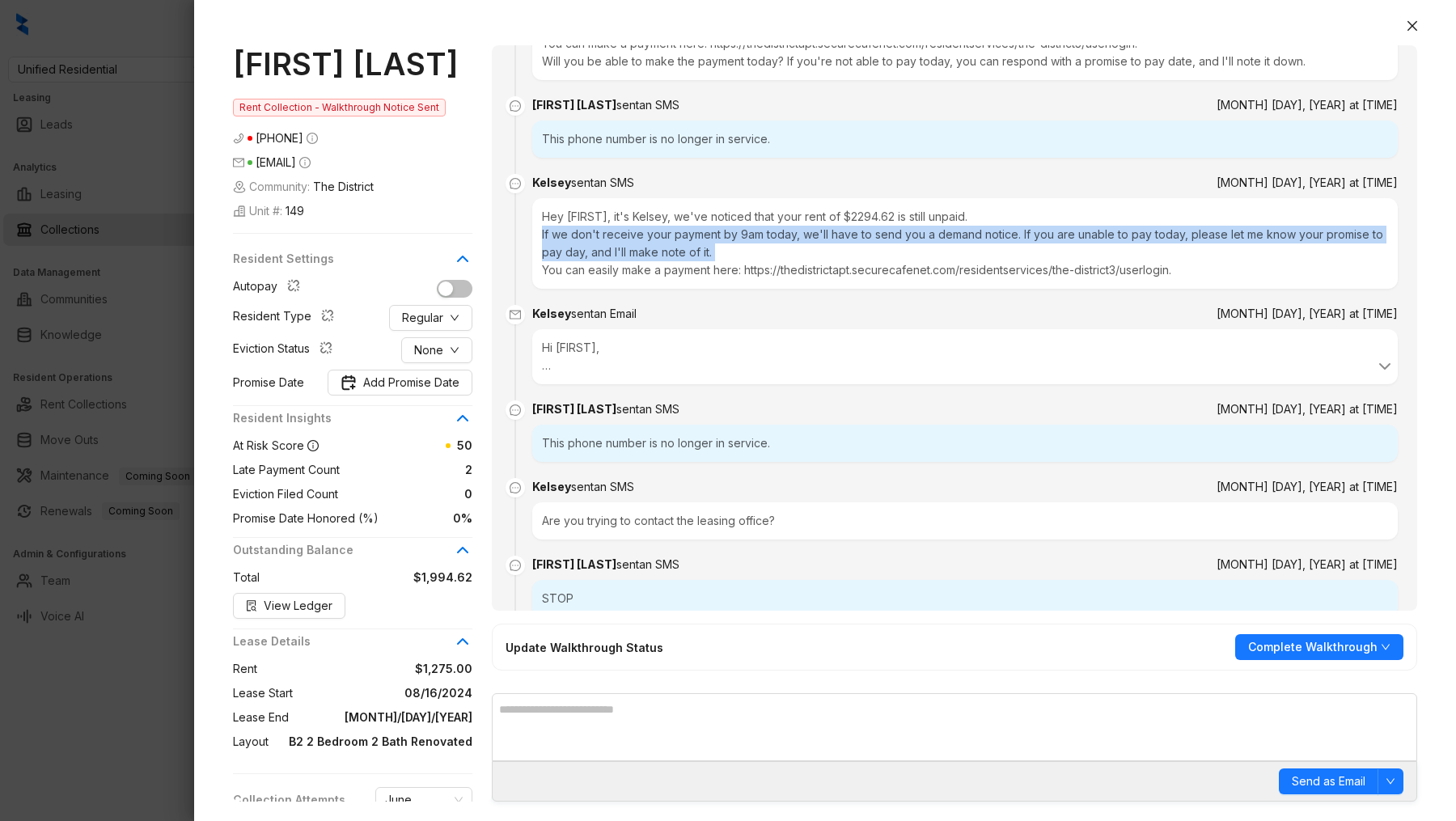 click on "Hey Latoya, it's Kelsey, we've noticed that your rent of $2294.62 is still unpaid. If we don't receive your payment by 9am today, we'll have to send you a demand notice. If you are unable to pay today, please let me know your promise to pay day, and I'll make note of it. You can easily make a payment here: https://thedistrictapt.securecafenet.com/residentservices/the-district3/userlogin." at bounding box center [965, 243] 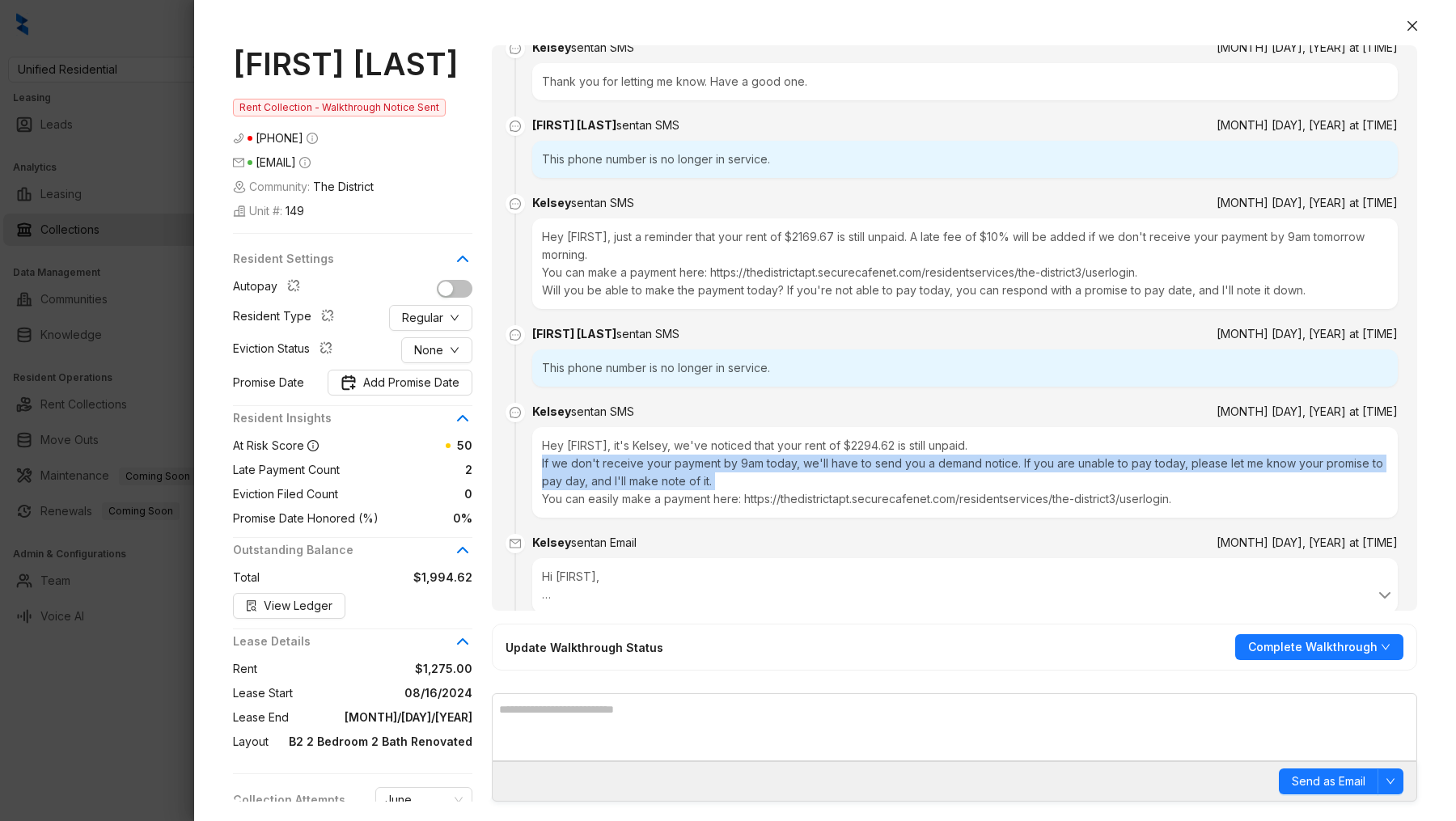 scroll, scrollTop: 1113, scrollLeft: 0, axis: vertical 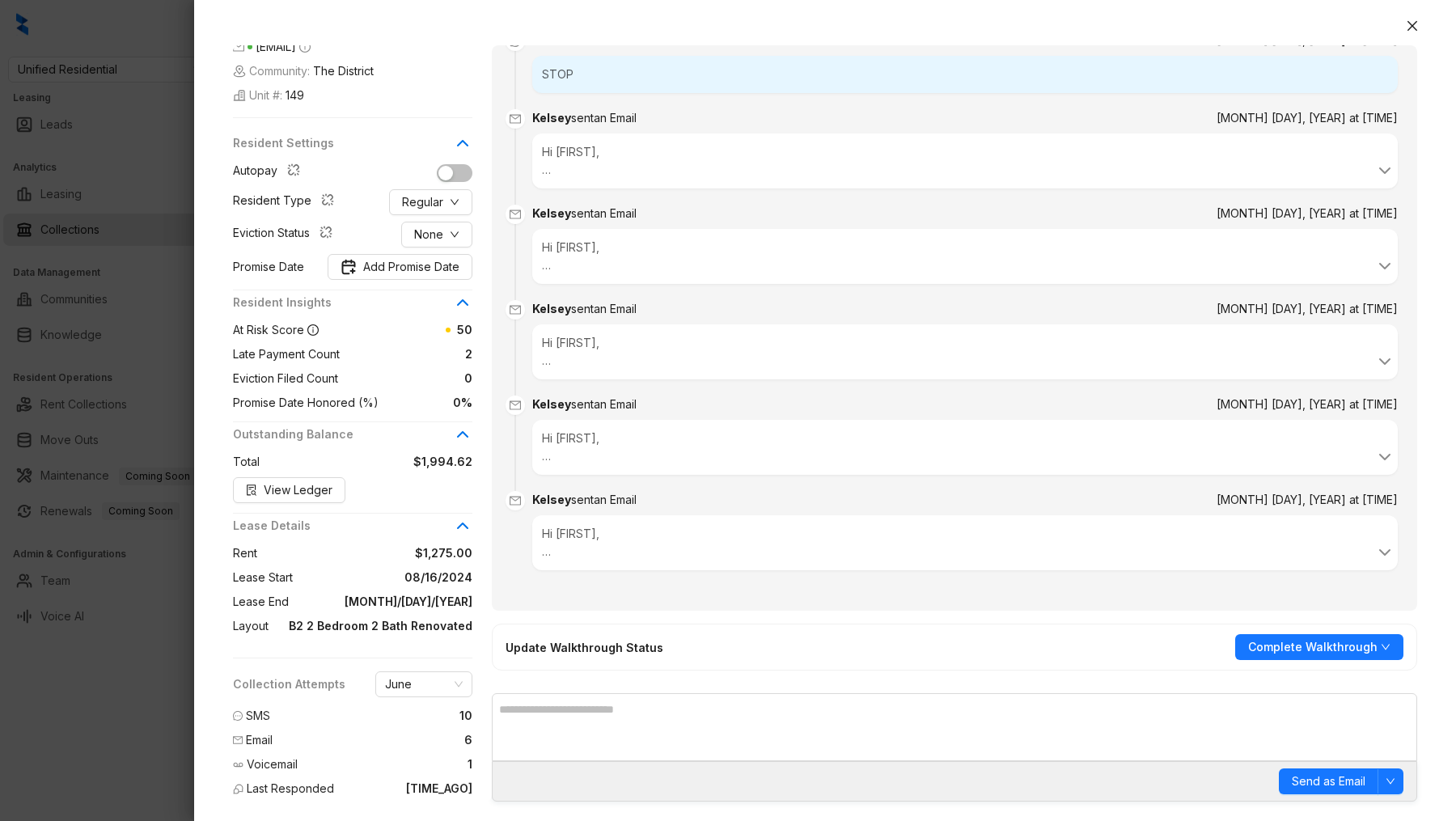 click at bounding box center [728, 410] 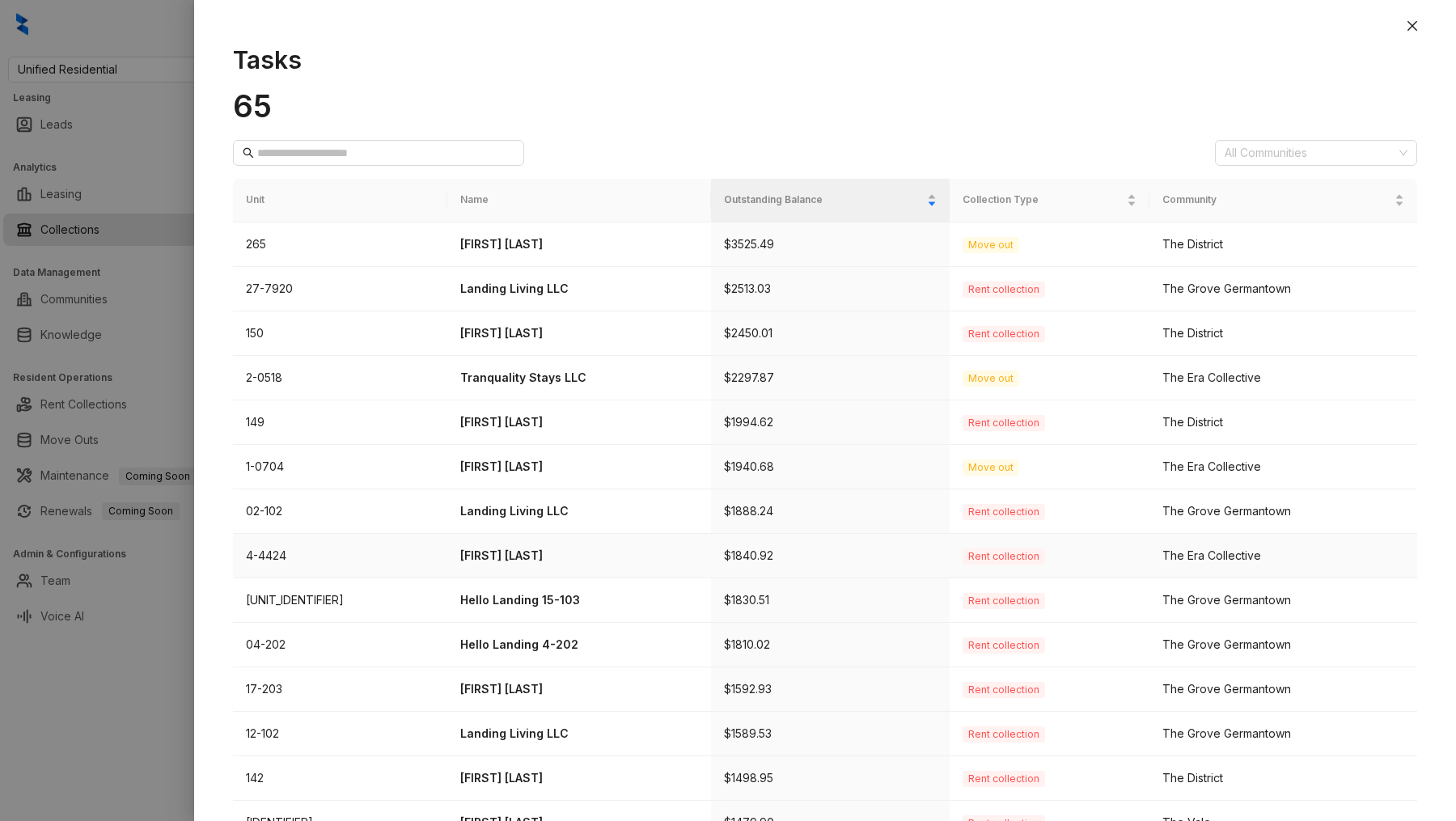 click on "Johnese King" at bounding box center (579, 556) 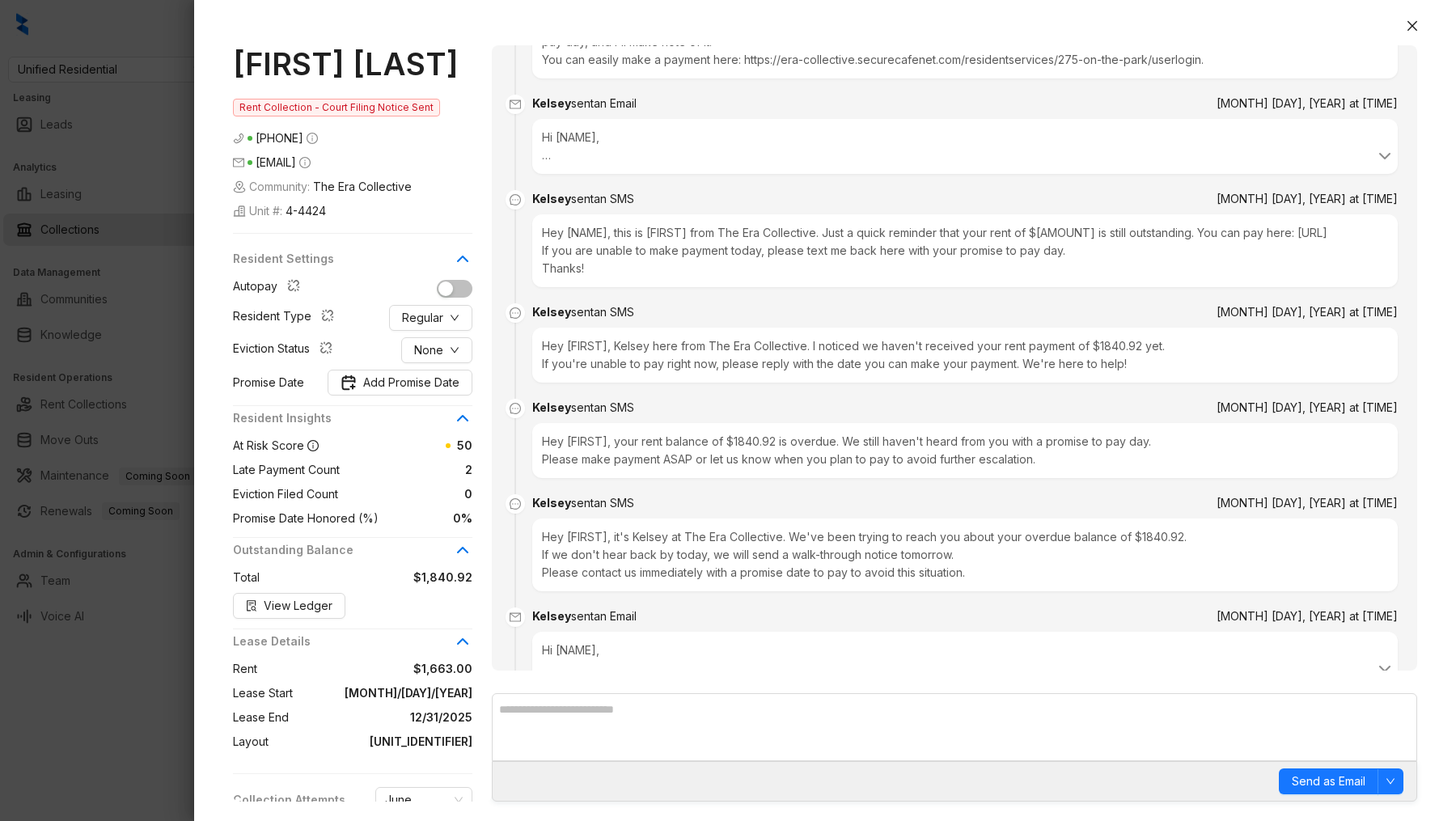 scroll, scrollTop: 1023, scrollLeft: 0, axis: vertical 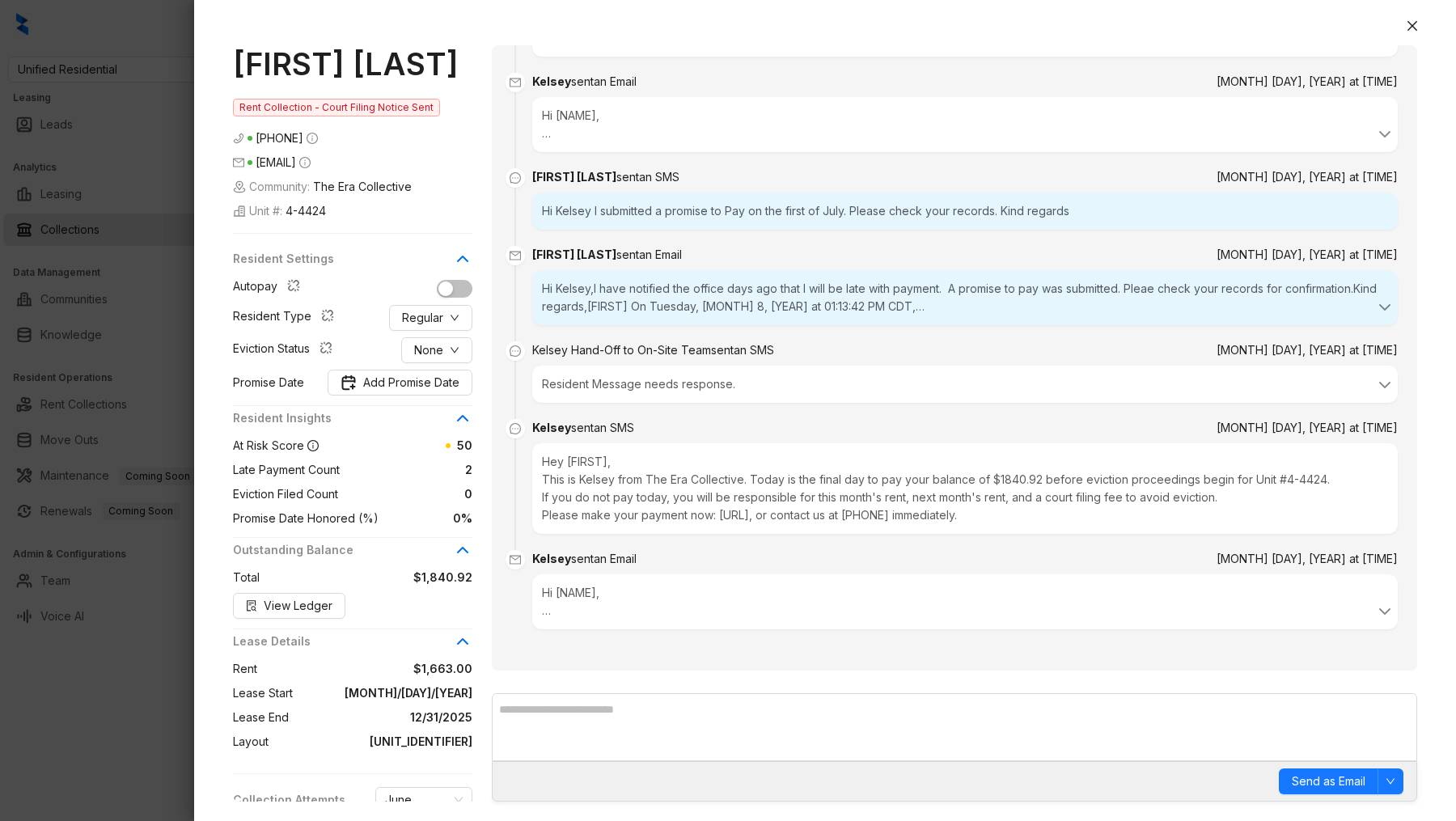 click at bounding box center (728, 410) 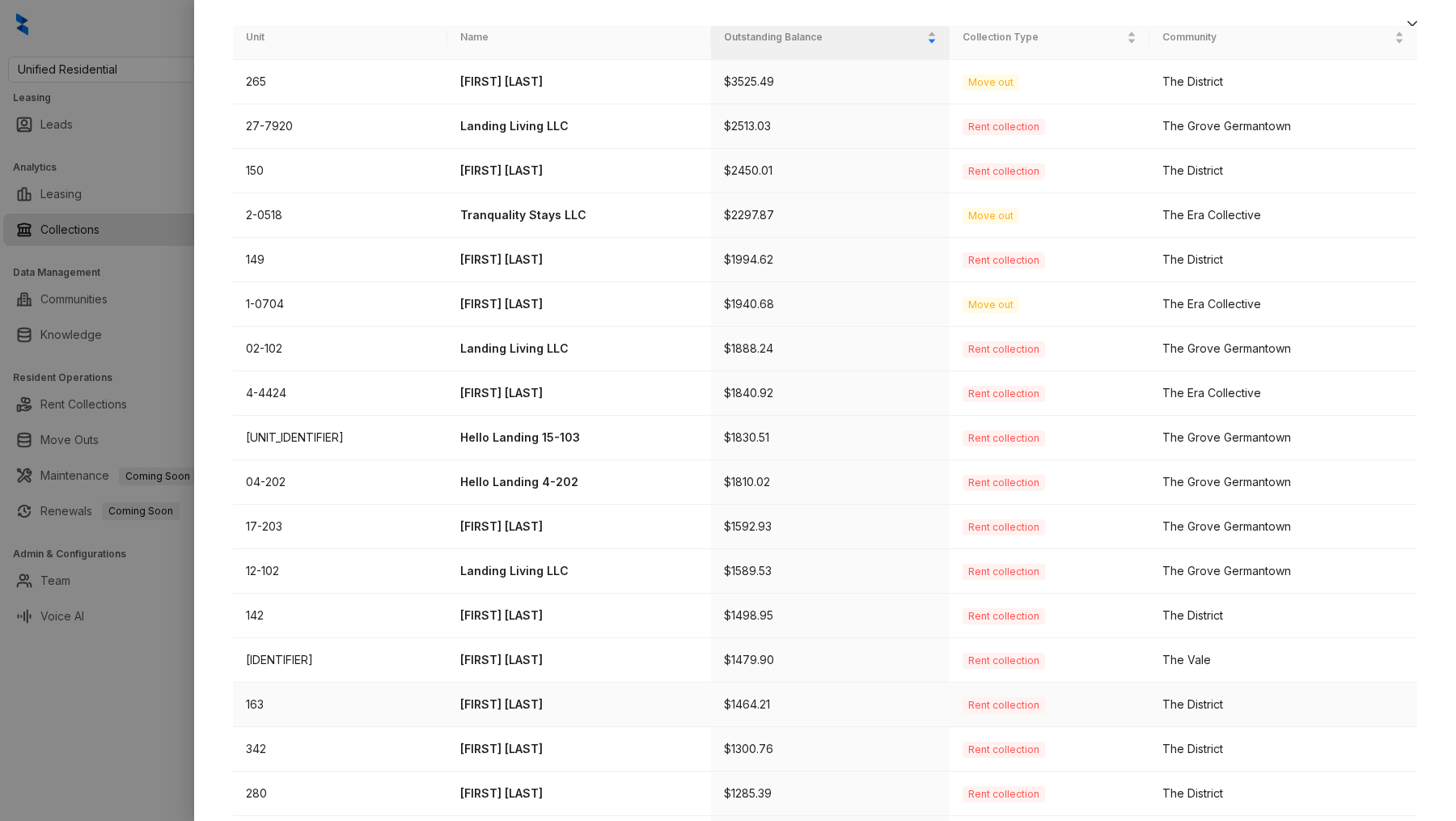 scroll, scrollTop: 191, scrollLeft: 0, axis: vertical 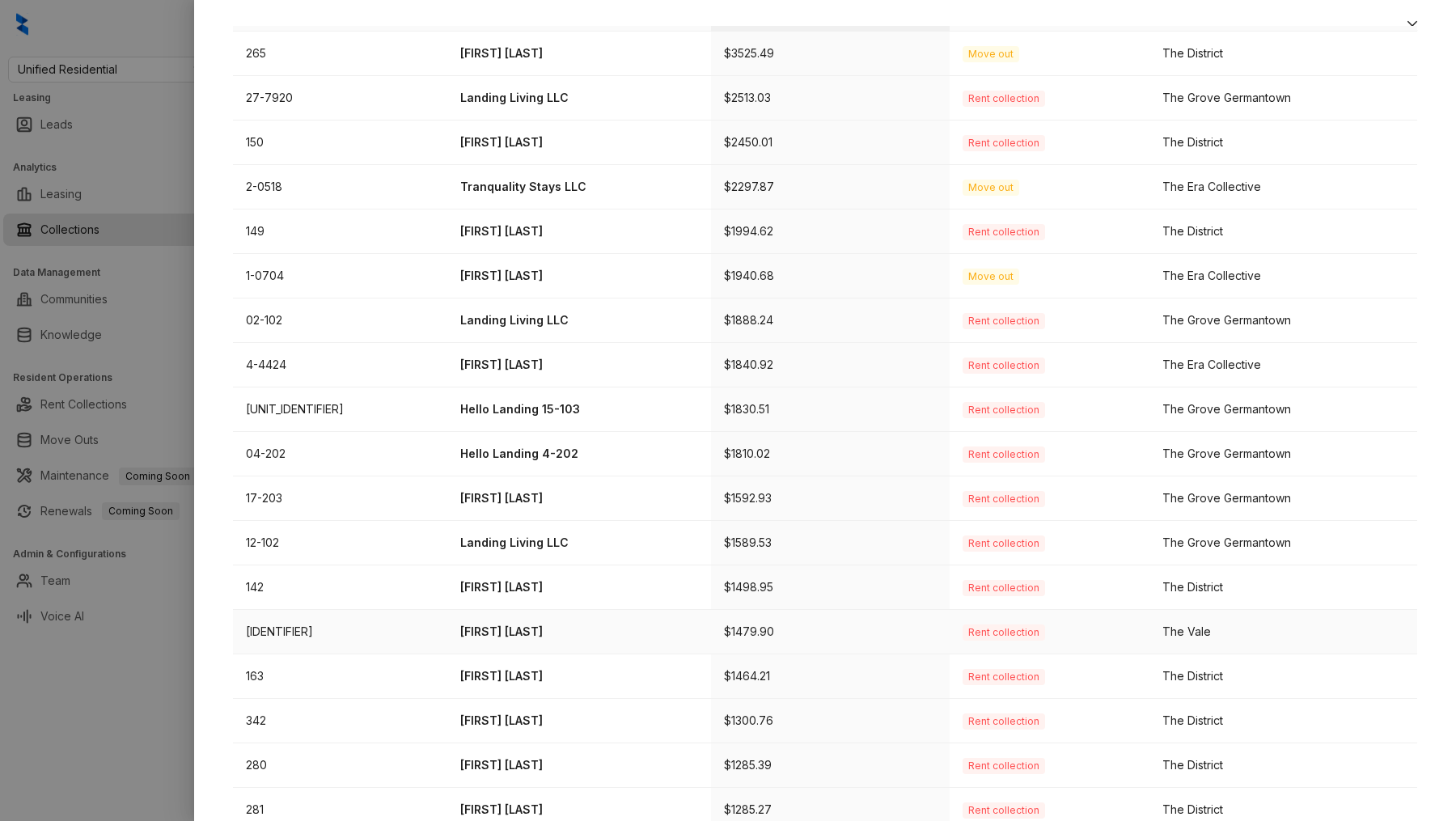 click on "Liuba Repelin" at bounding box center [579, 632] 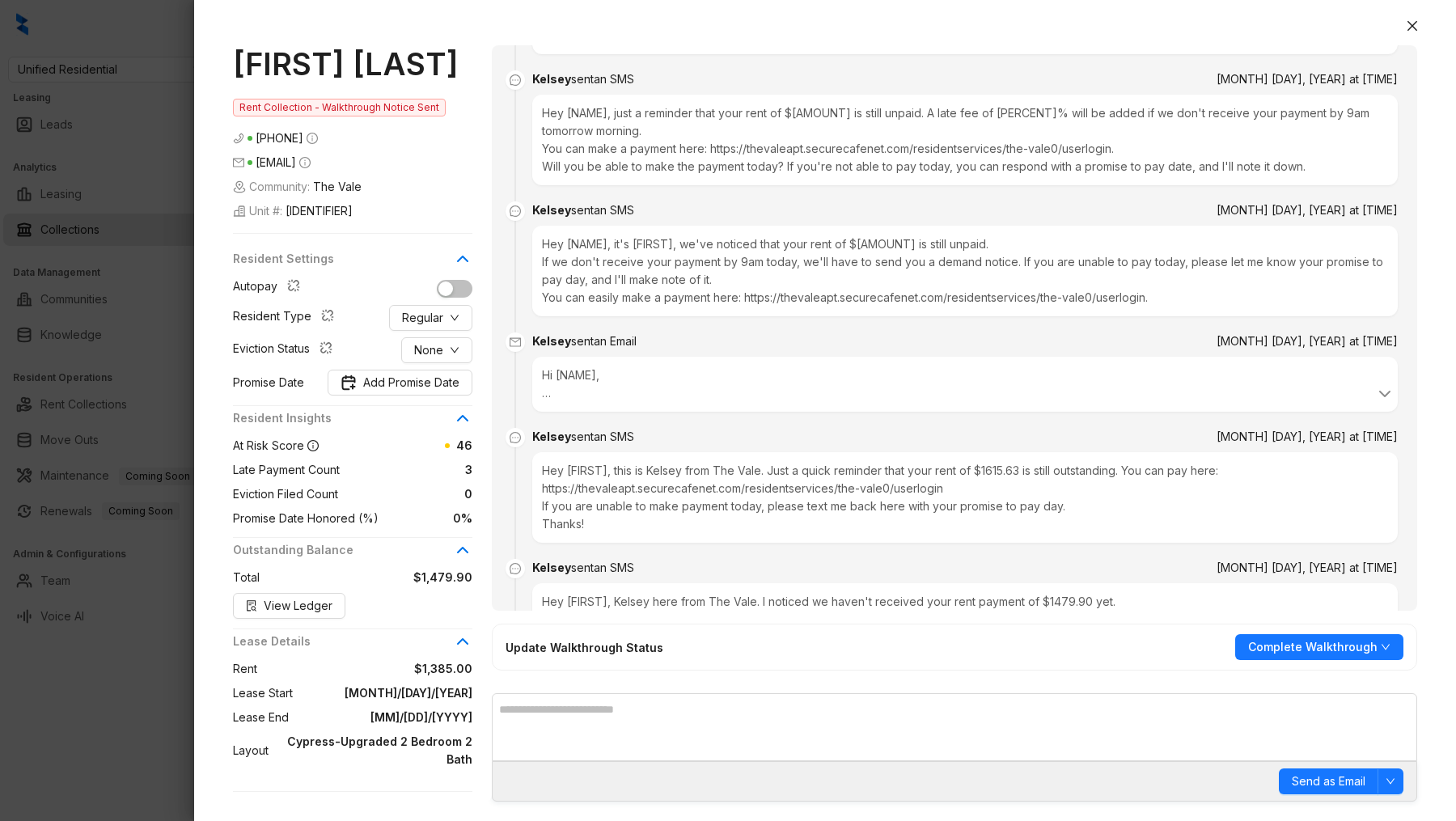 scroll, scrollTop: 0, scrollLeft: 0, axis: both 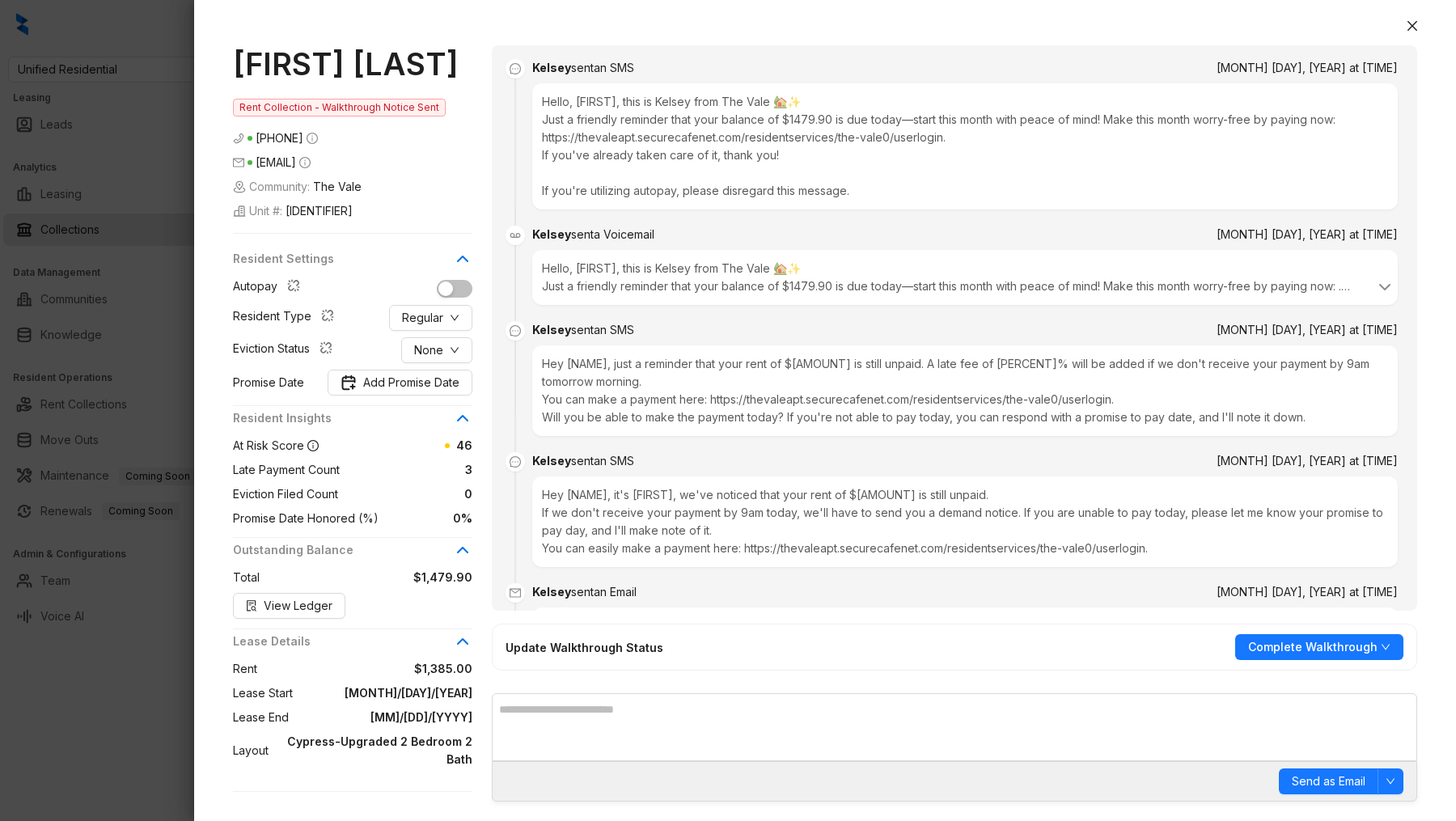 click at bounding box center (728, 410) 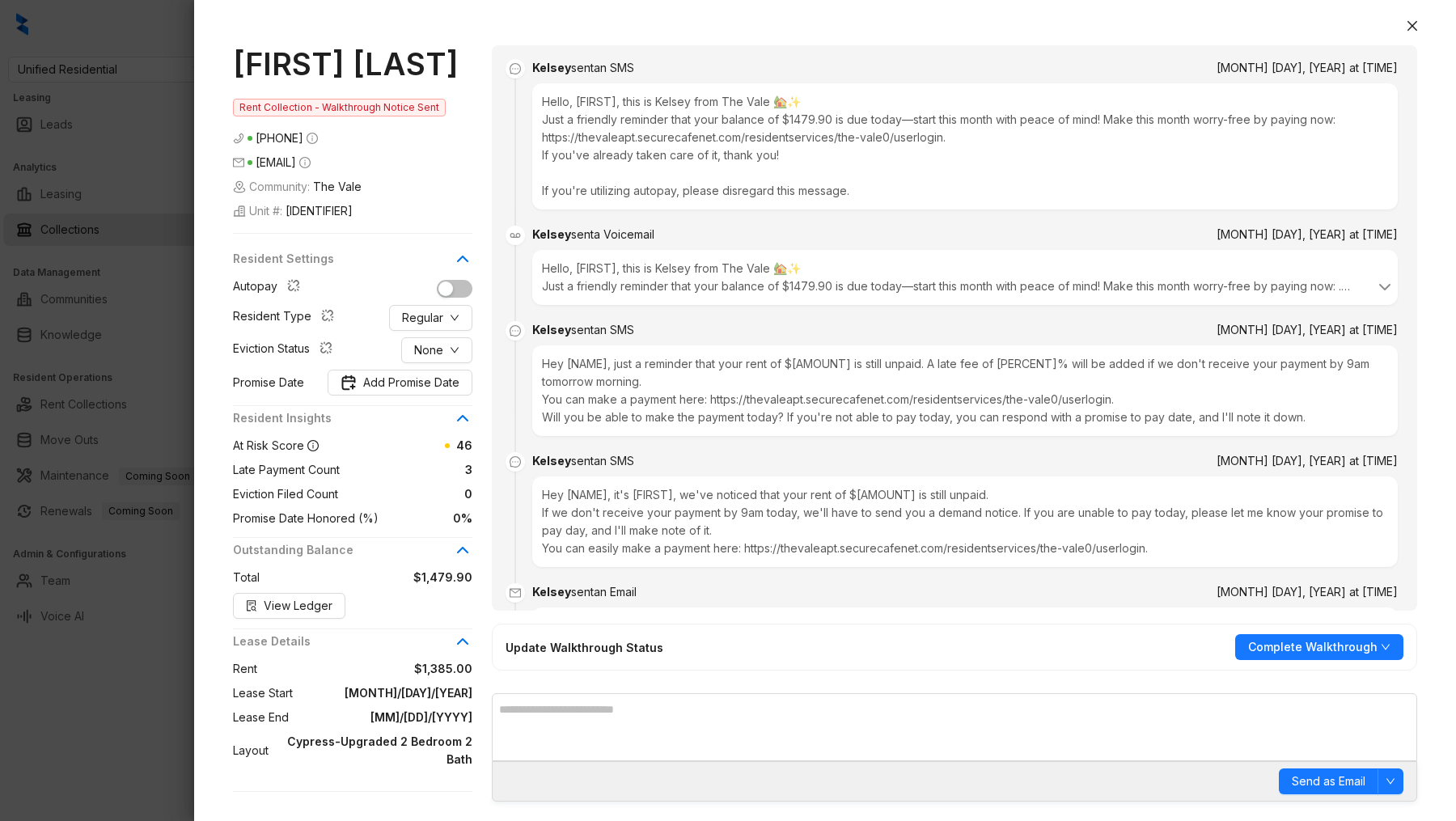 scroll, scrollTop: 832, scrollLeft: 0, axis: vertical 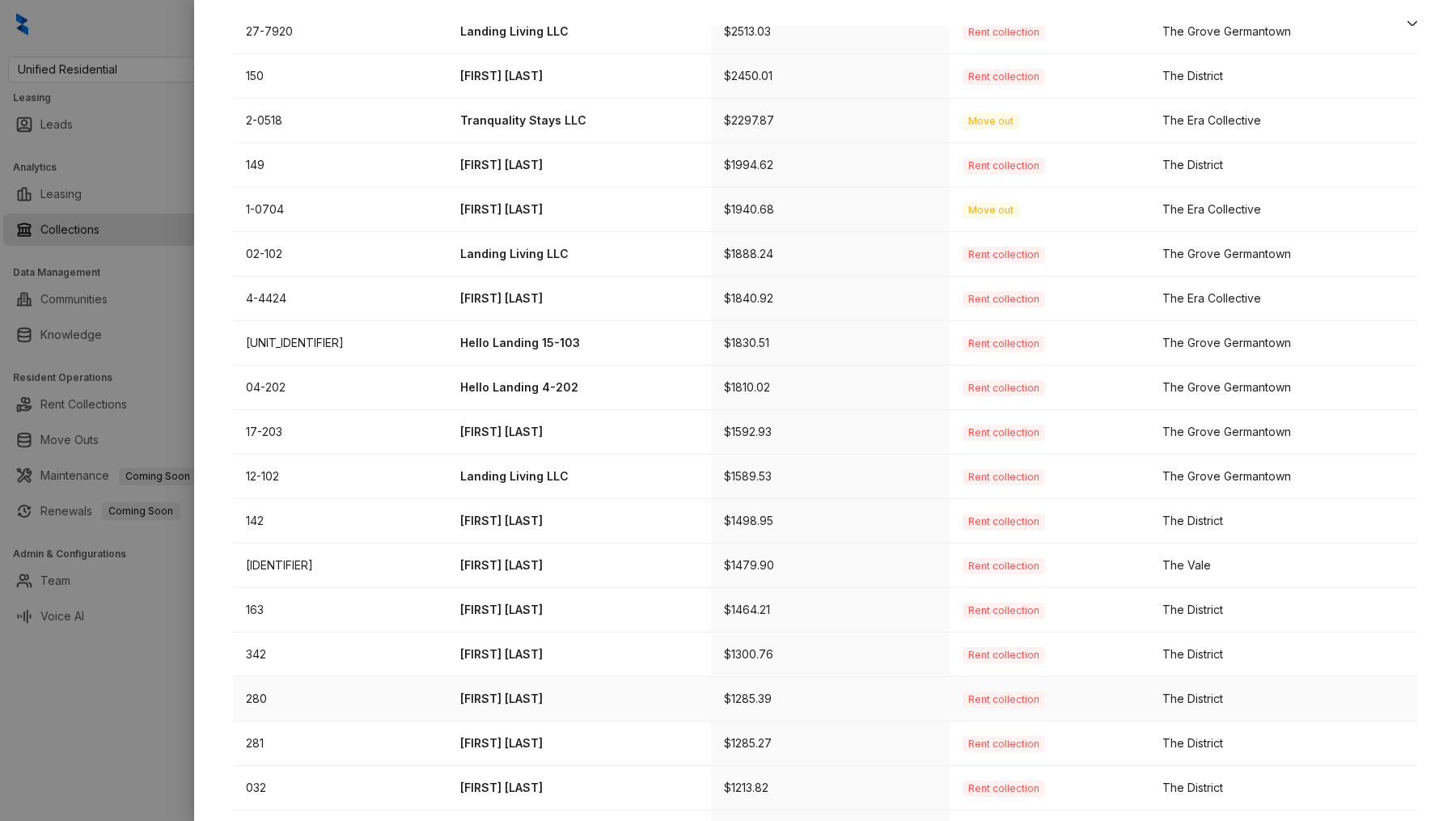 click on "Lashonteiona Cowan" at bounding box center (579, 699) 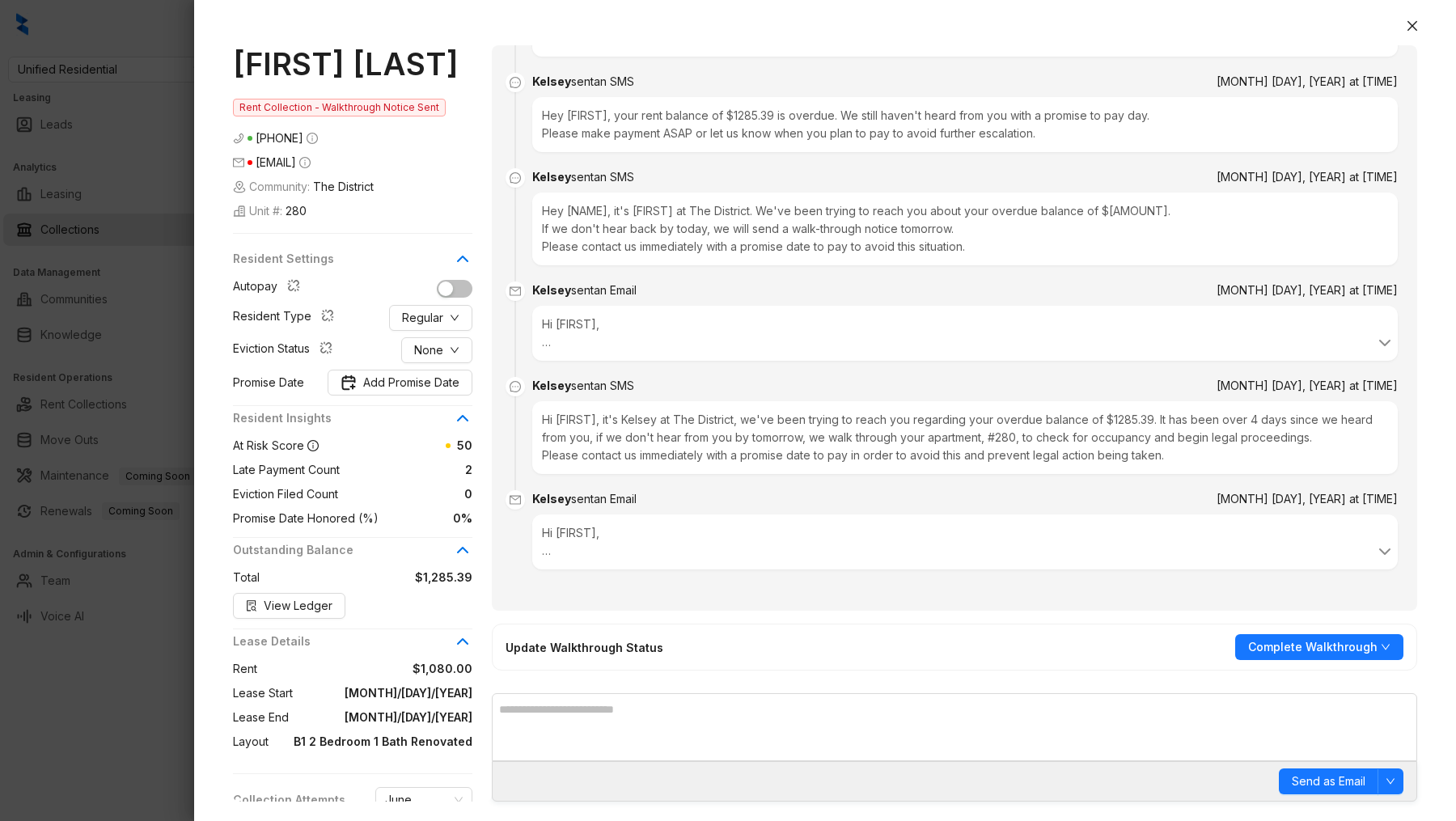 scroll, scrollTop: 0, scrollLeft: 0, axis: both 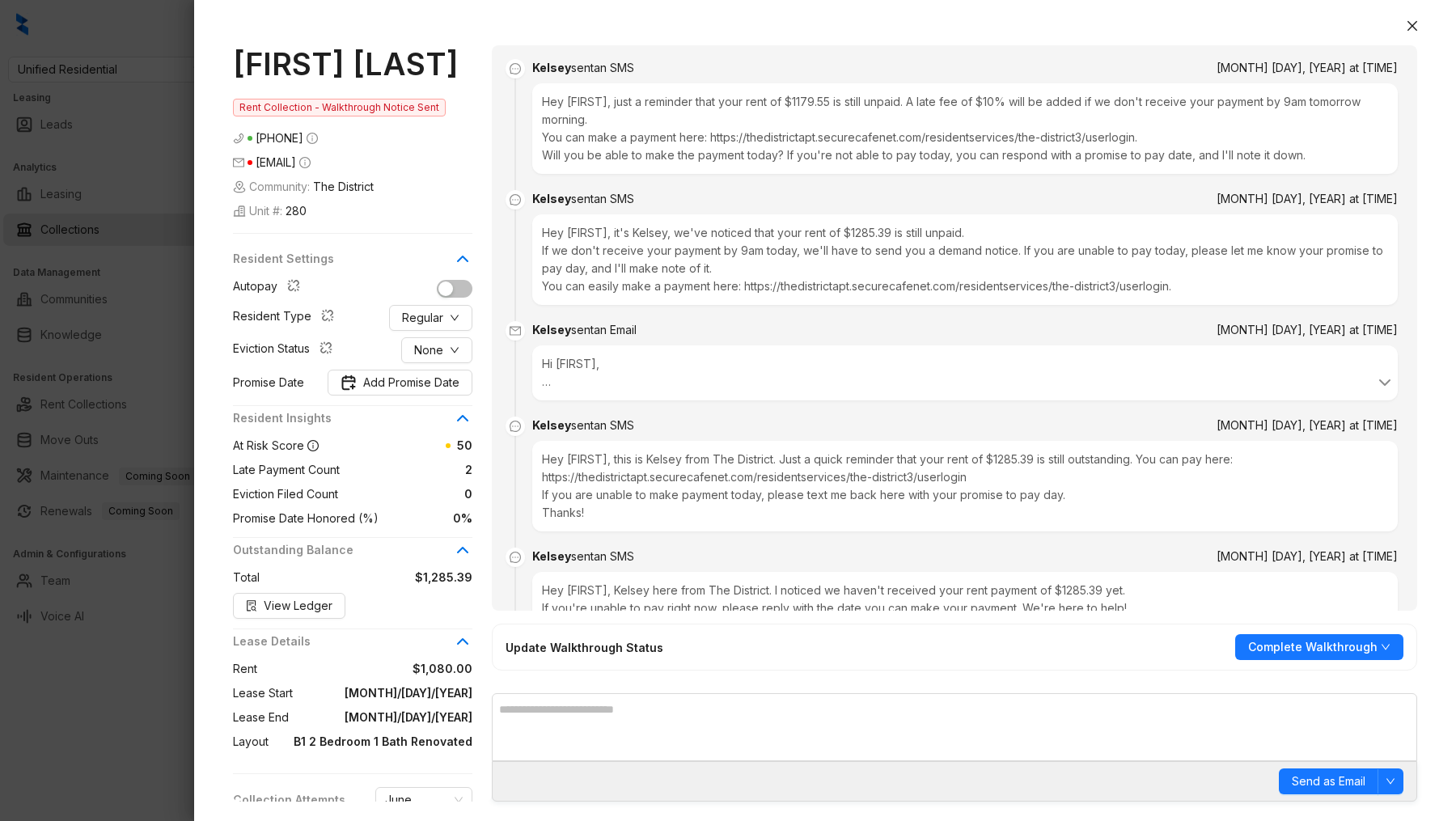 click at bounding box center (728, 410) 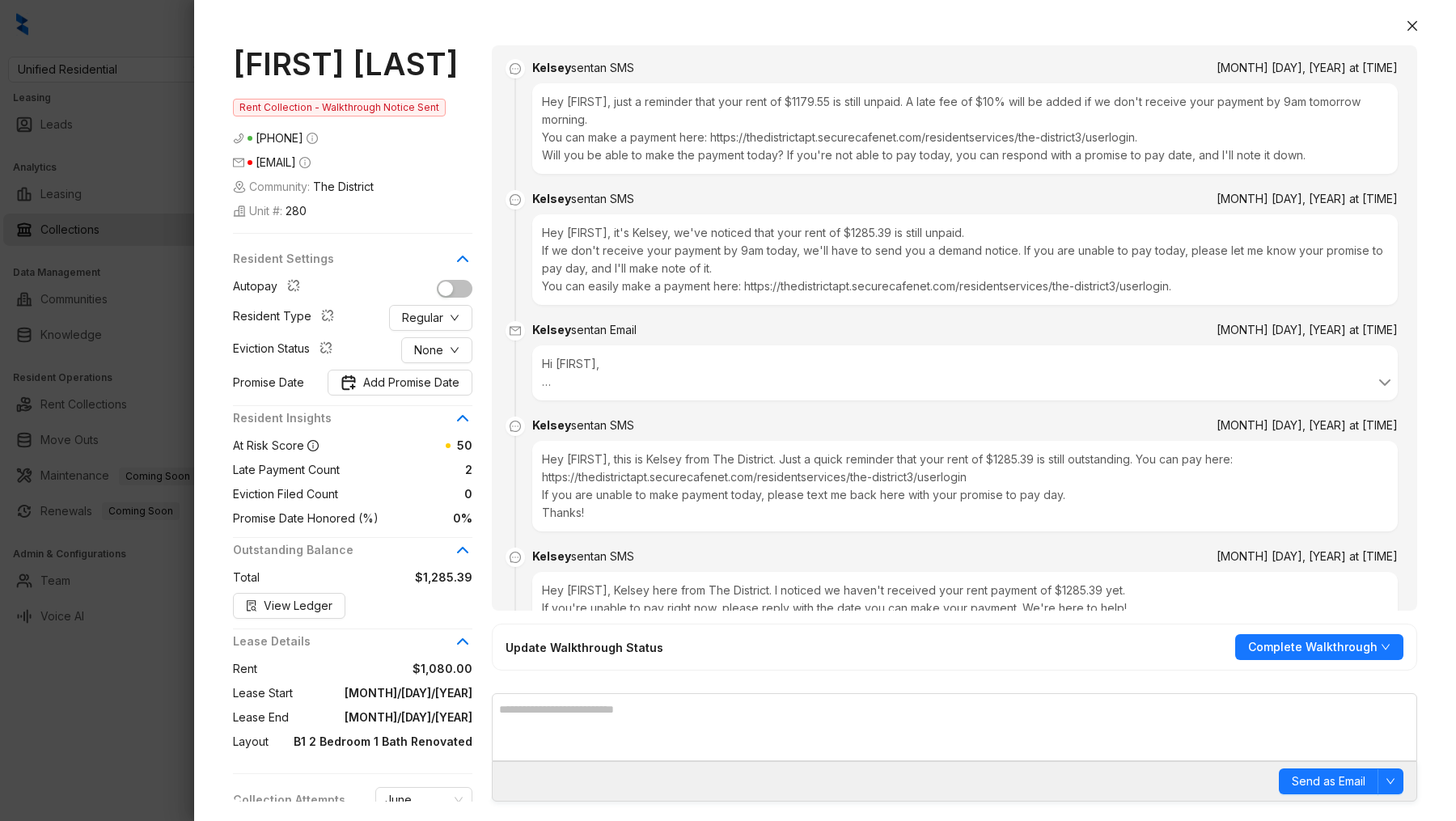 scroll, scrollTop: 570, scrollLeft: 0, axis: vertical 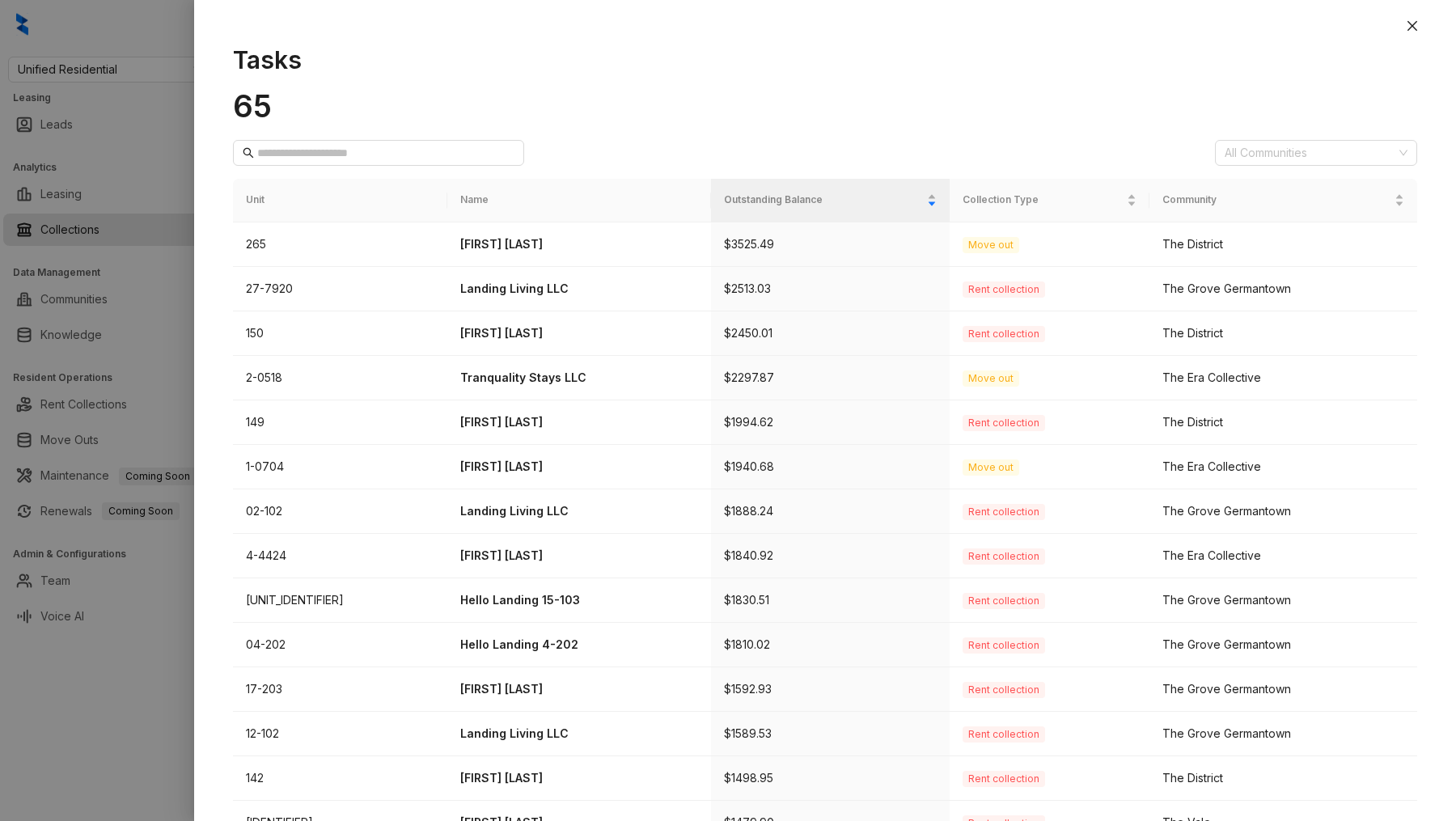 click at bounding box center (728, 410) 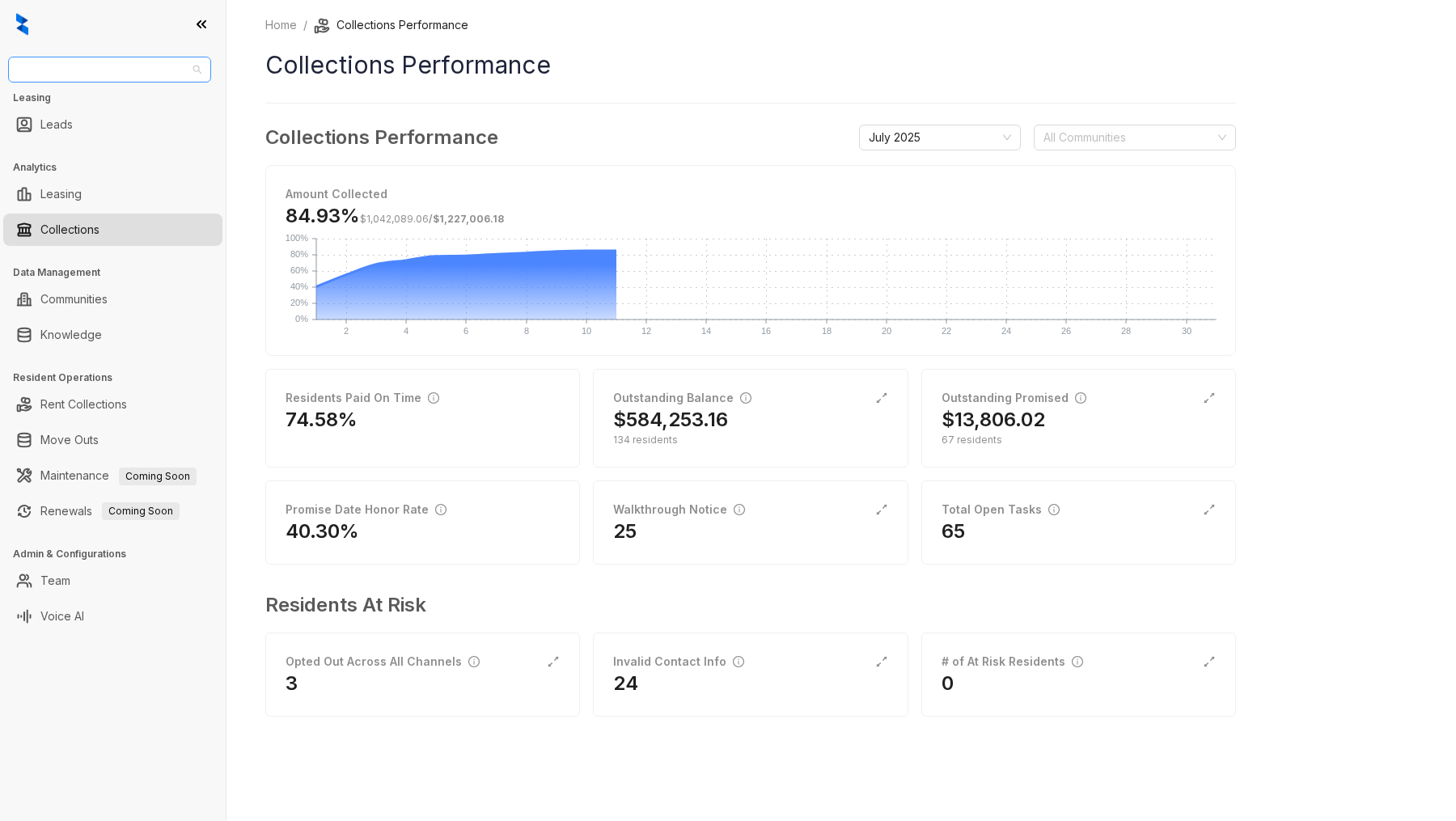 click on "Unified Residential" at bounding box center (109, 70) 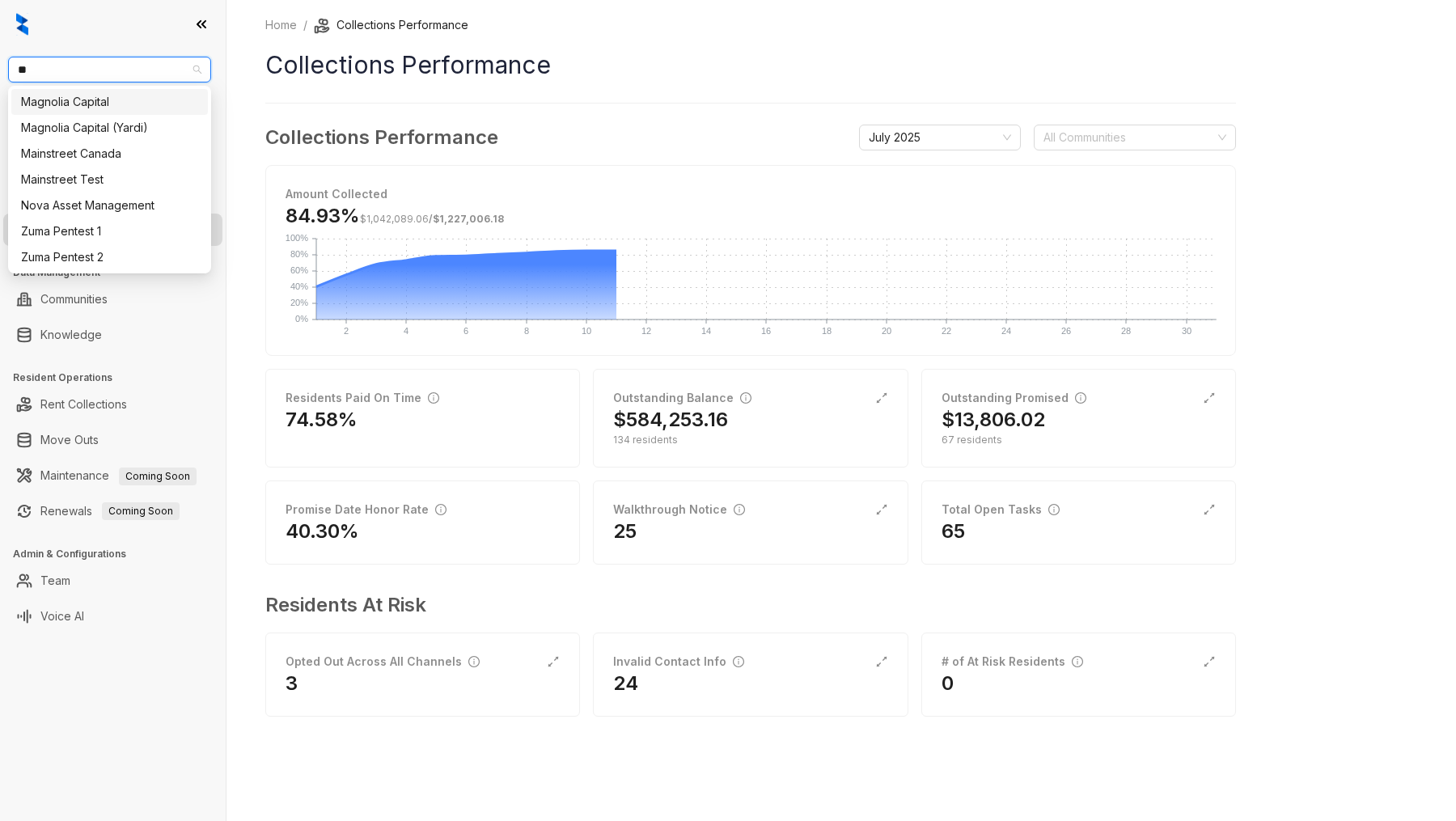 type on "***" 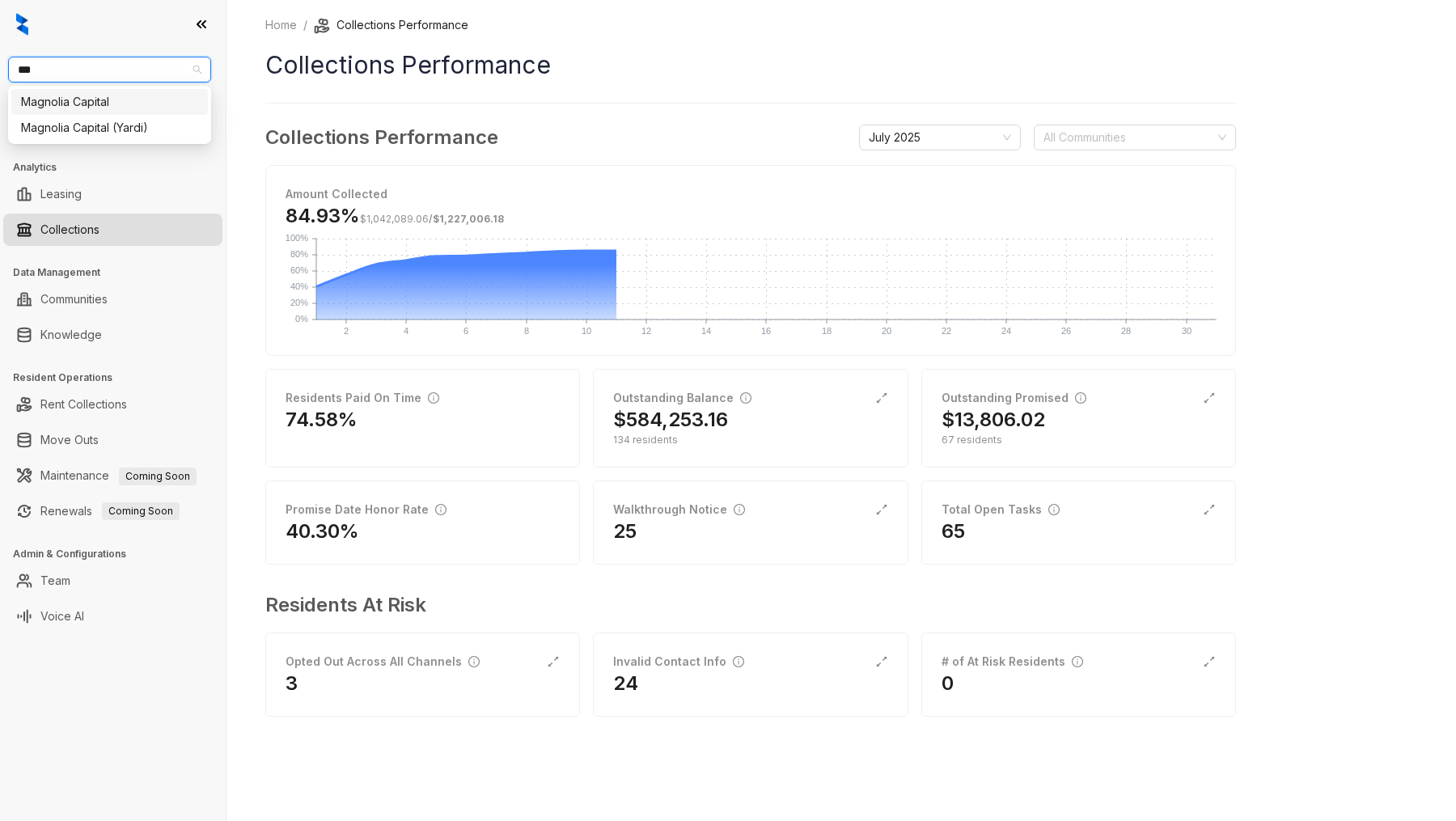 type 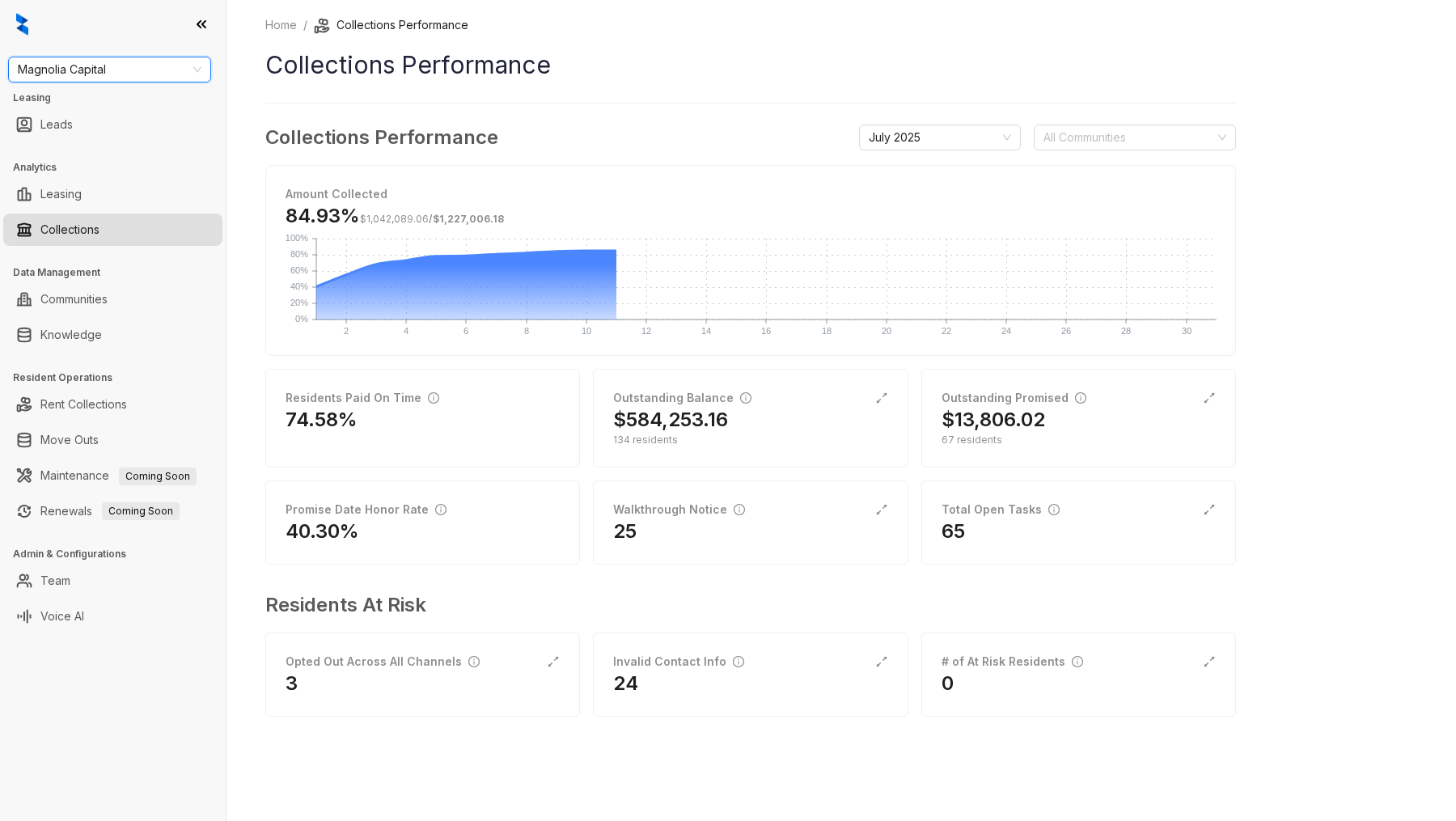 click on "Collections" at bounding box center [70, 230] 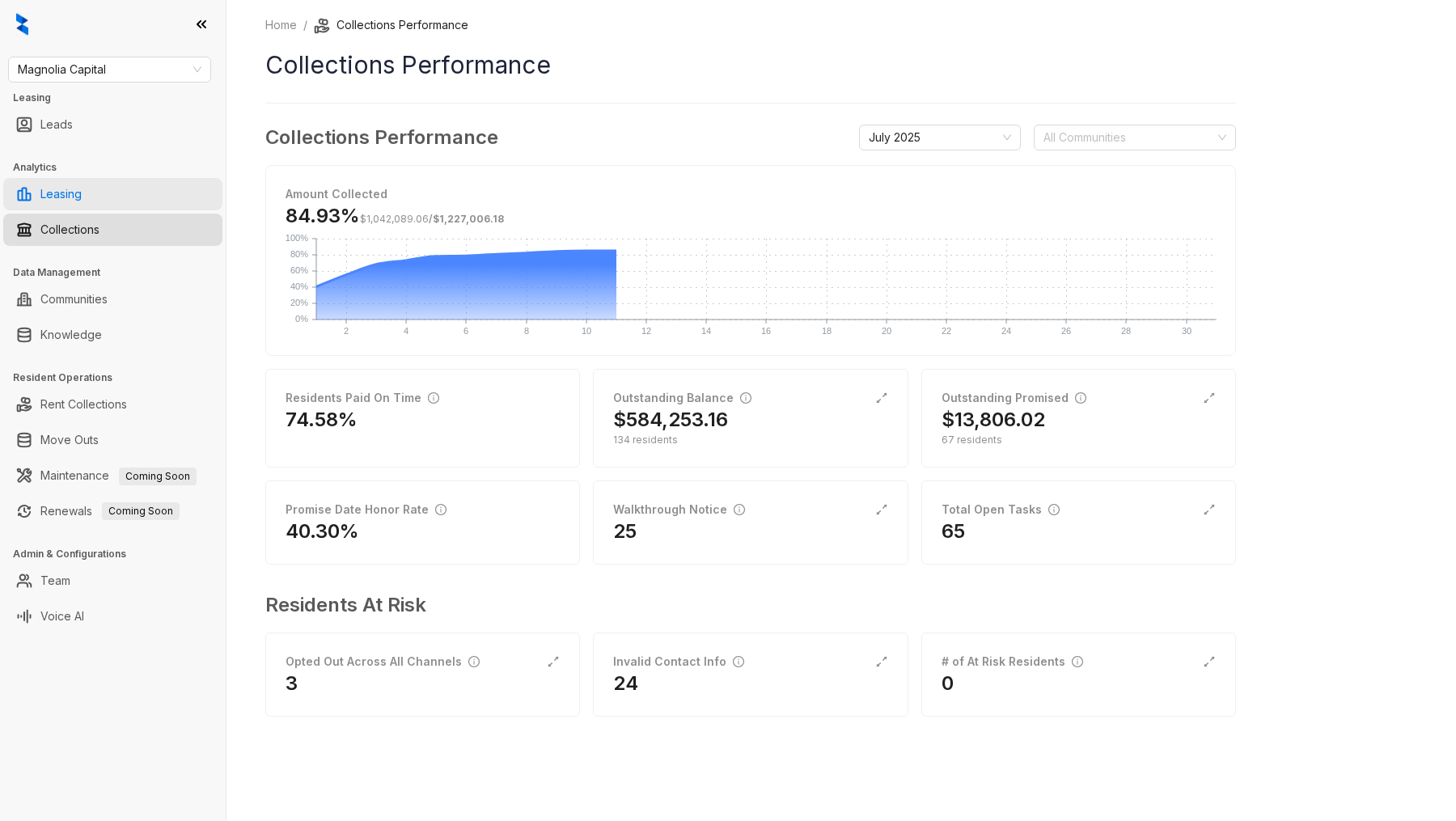 click on "Leasing" at bounding box center (61, 194) 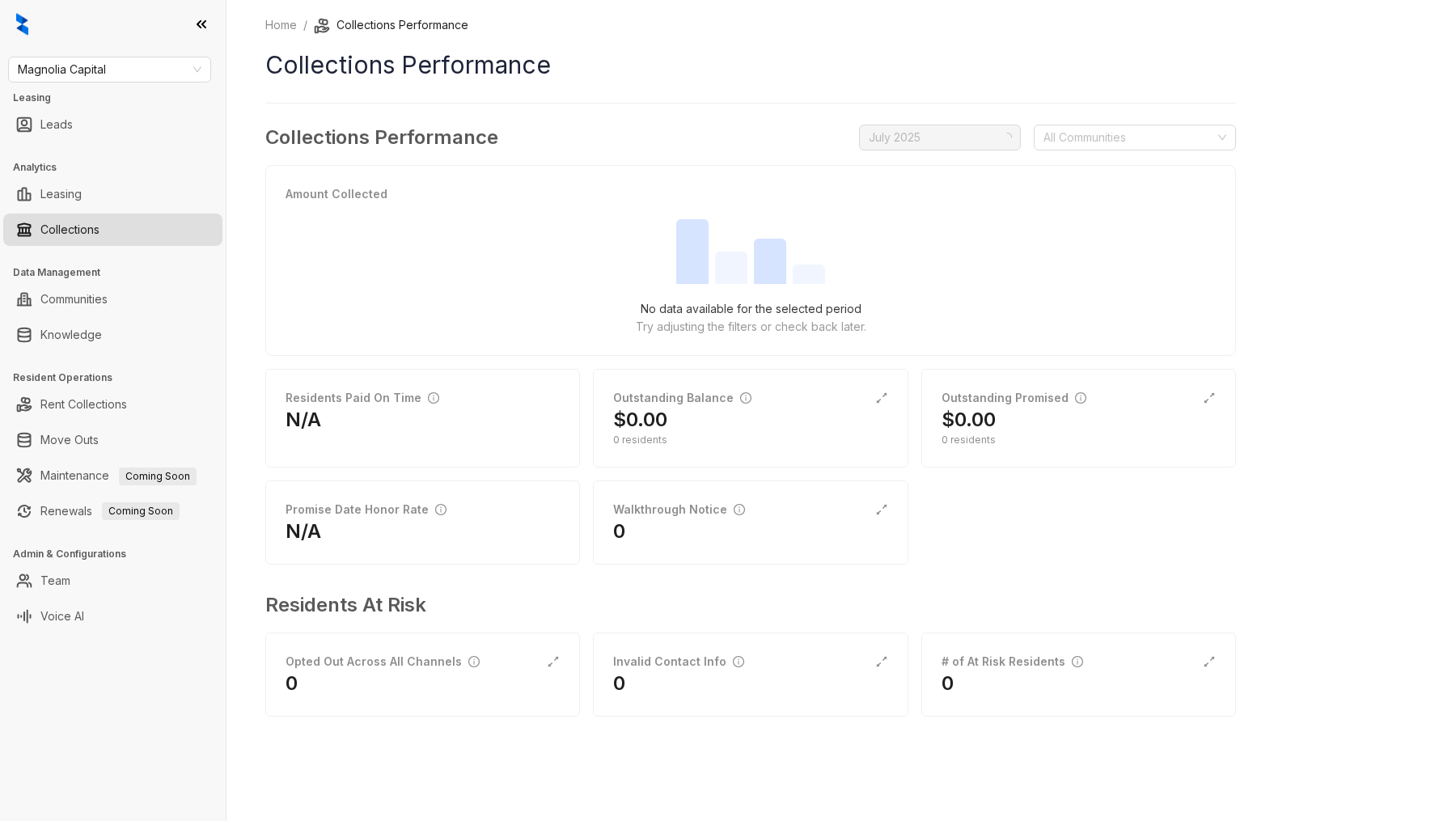 scroll, scrollTop: 0, scrollLeft: 0, axis: both 